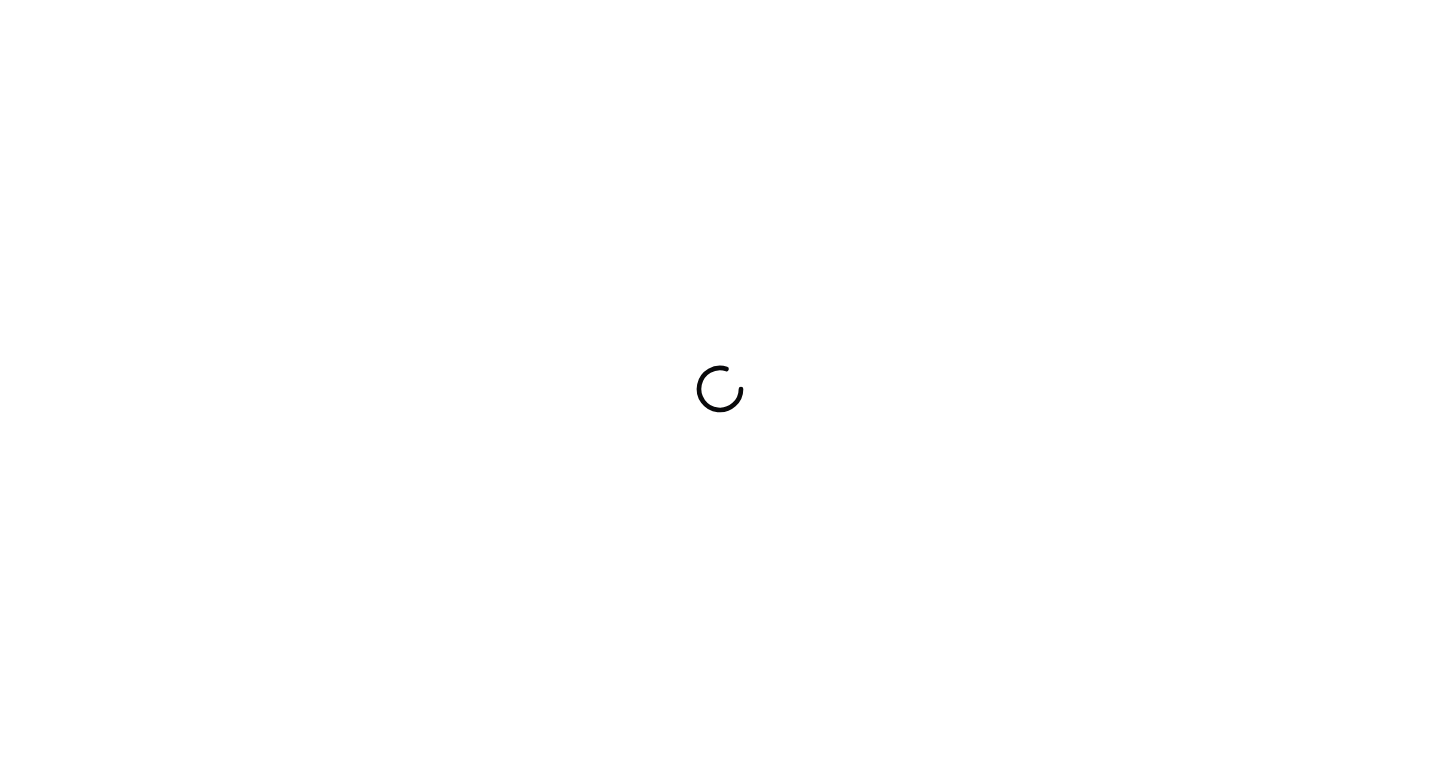 scroll, scrollTop: 0, scrollLeft: 0, axis: both 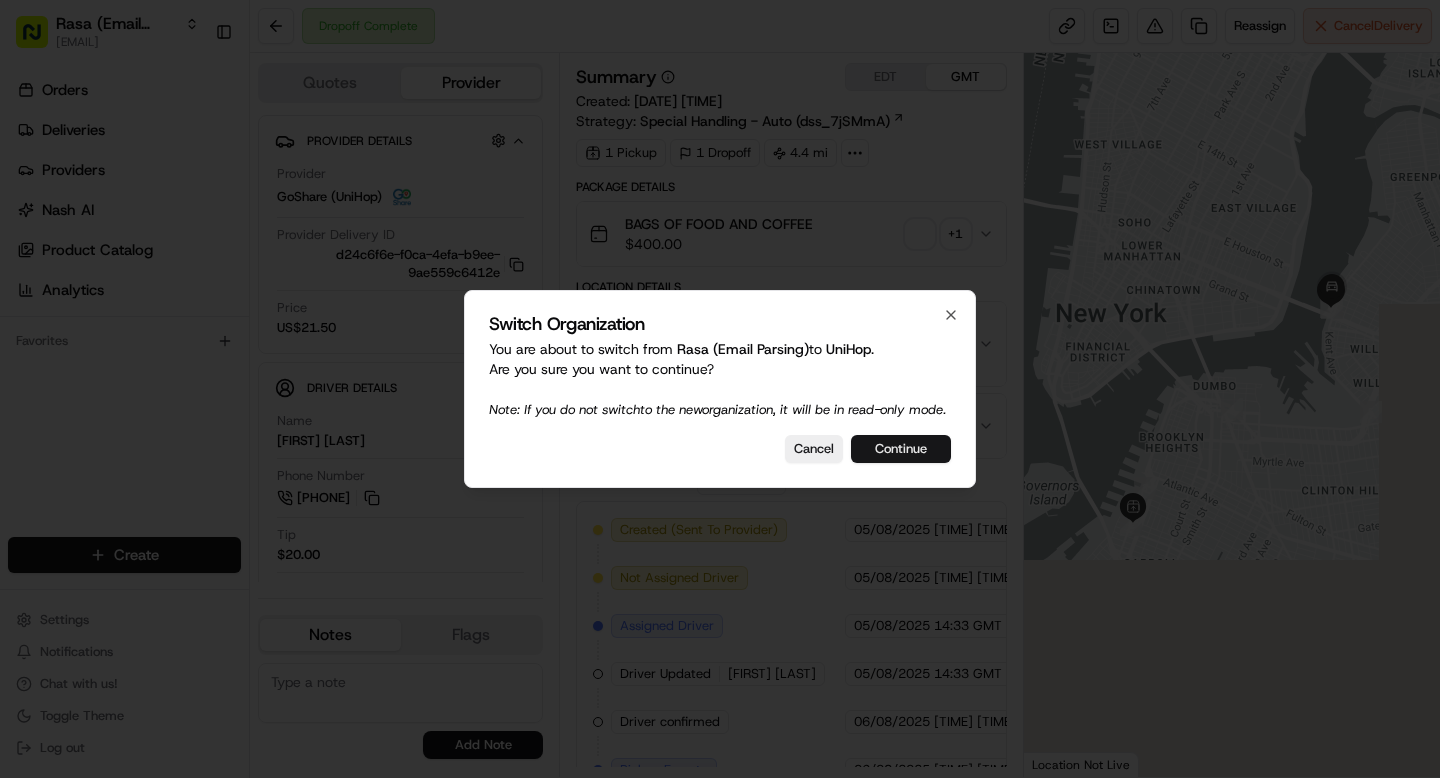 click on "Continue" at bounding box center [901, 449] 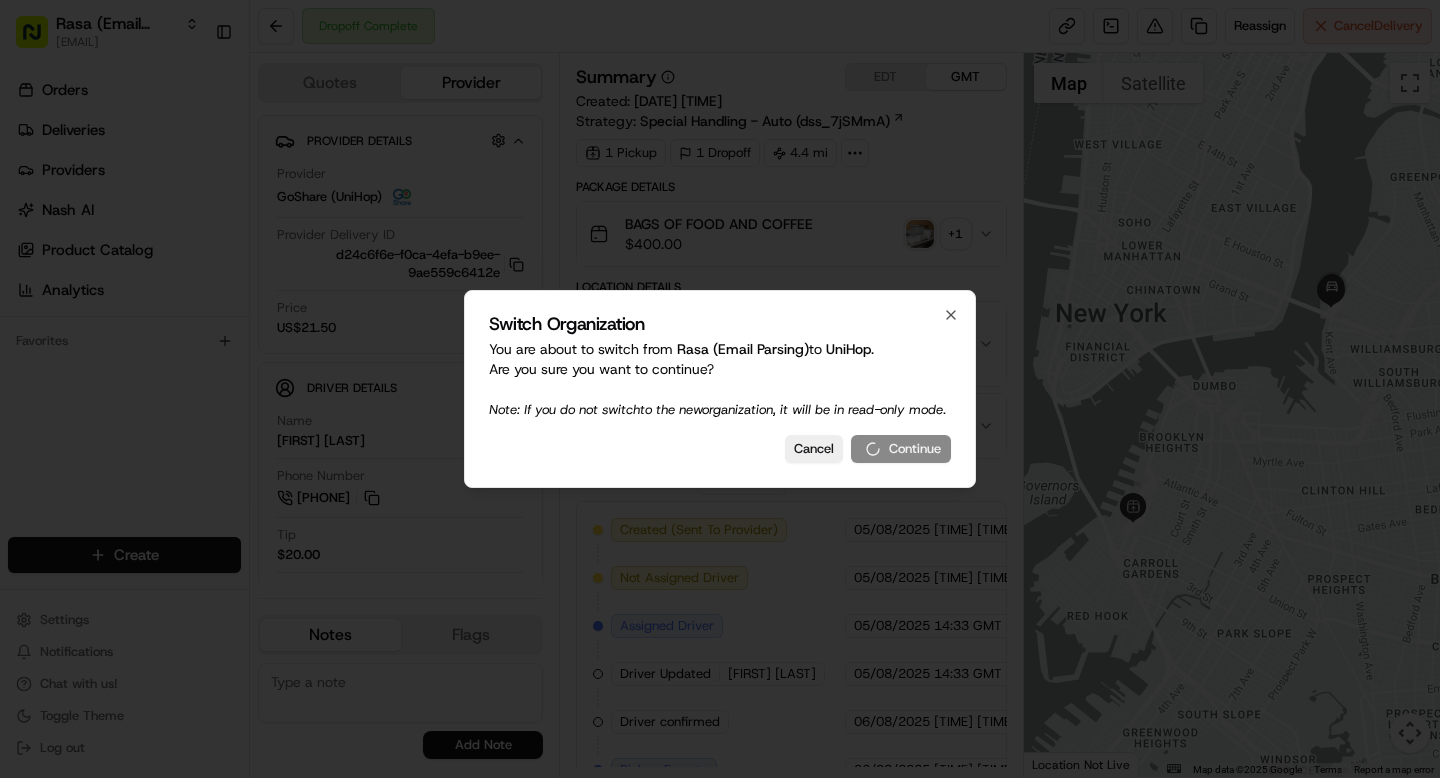scroll, scrollTop: 0, scrollLeft: 0, axis: both 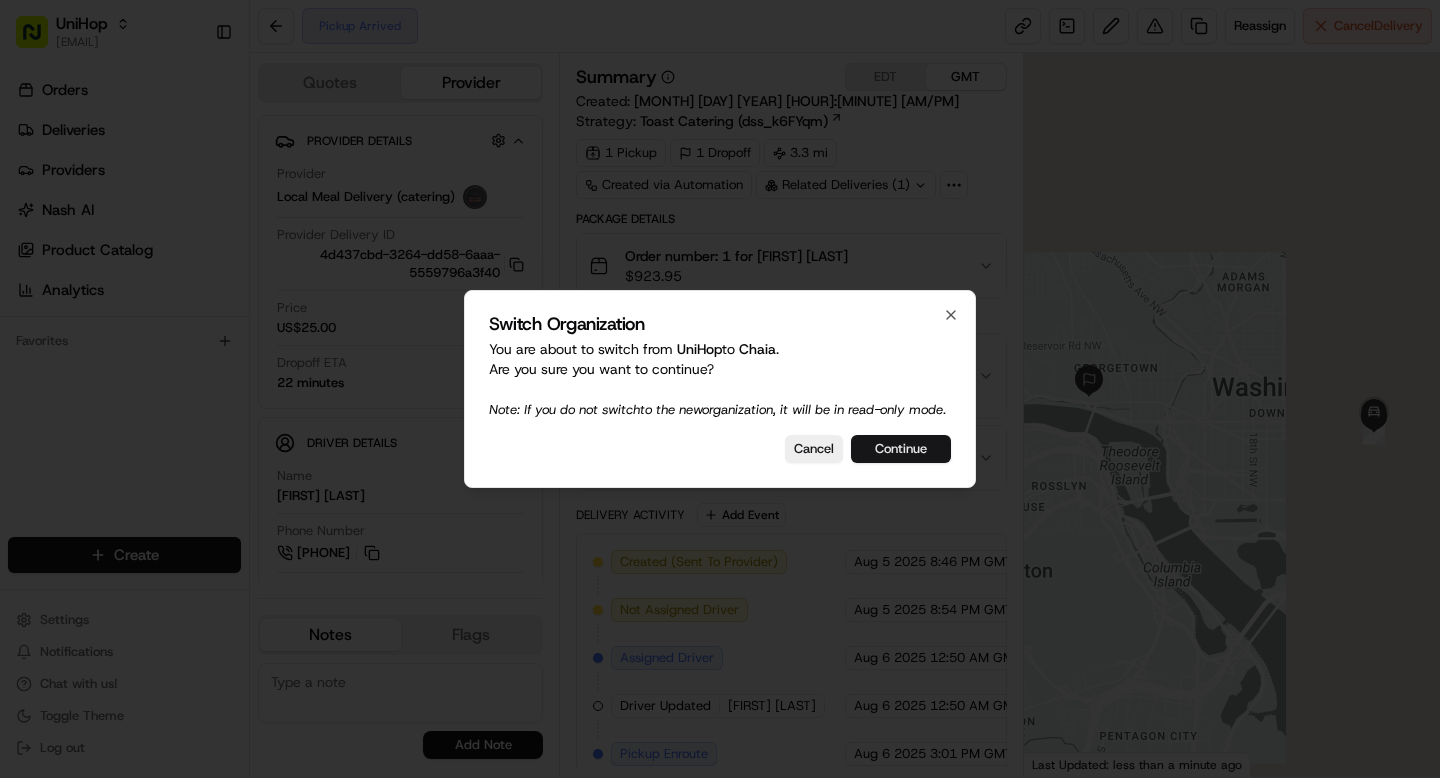 click on "Continue" at bounding box center [901, 449] 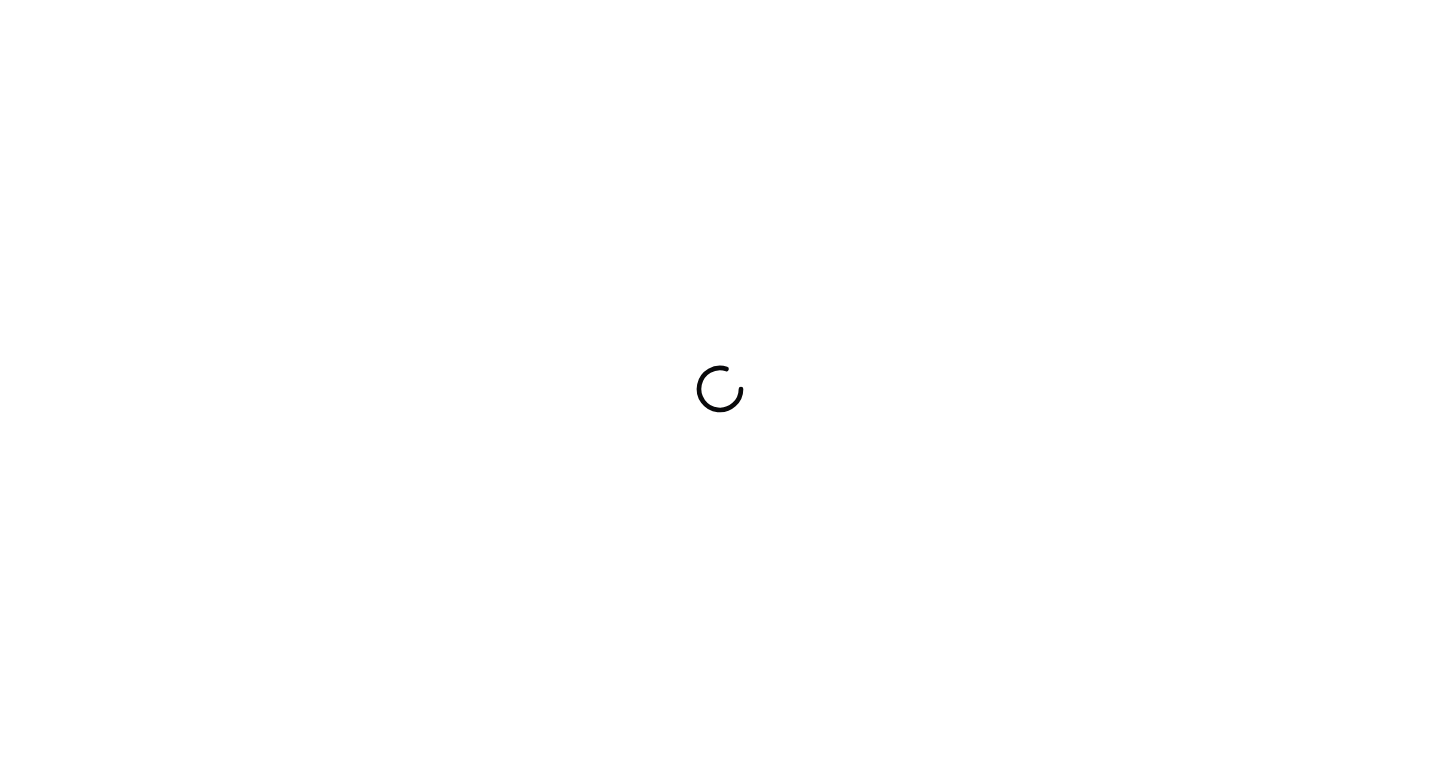 scroll, scrollTop: 0, scrollLeft: 0, axis: both 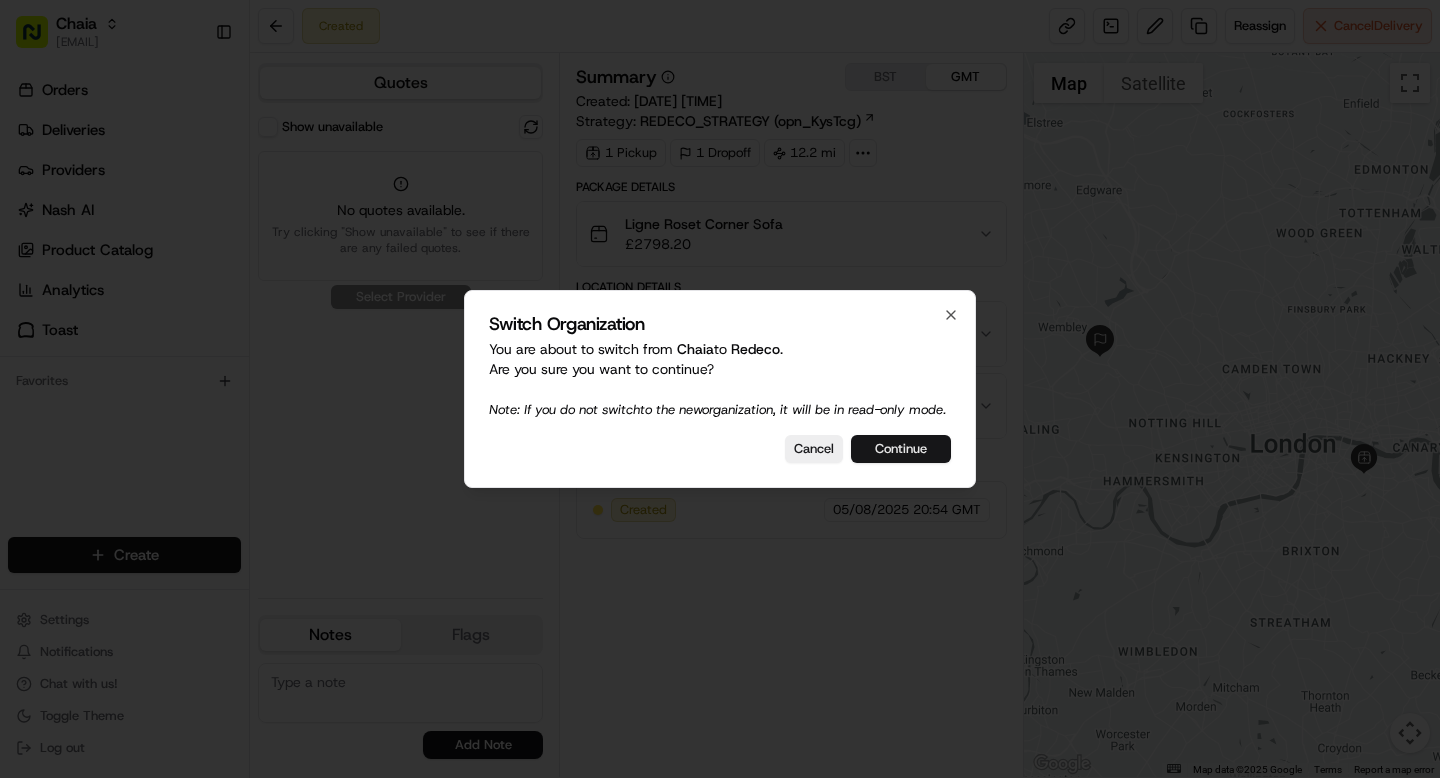 click on "Continue" at bounding box center (901, 449) 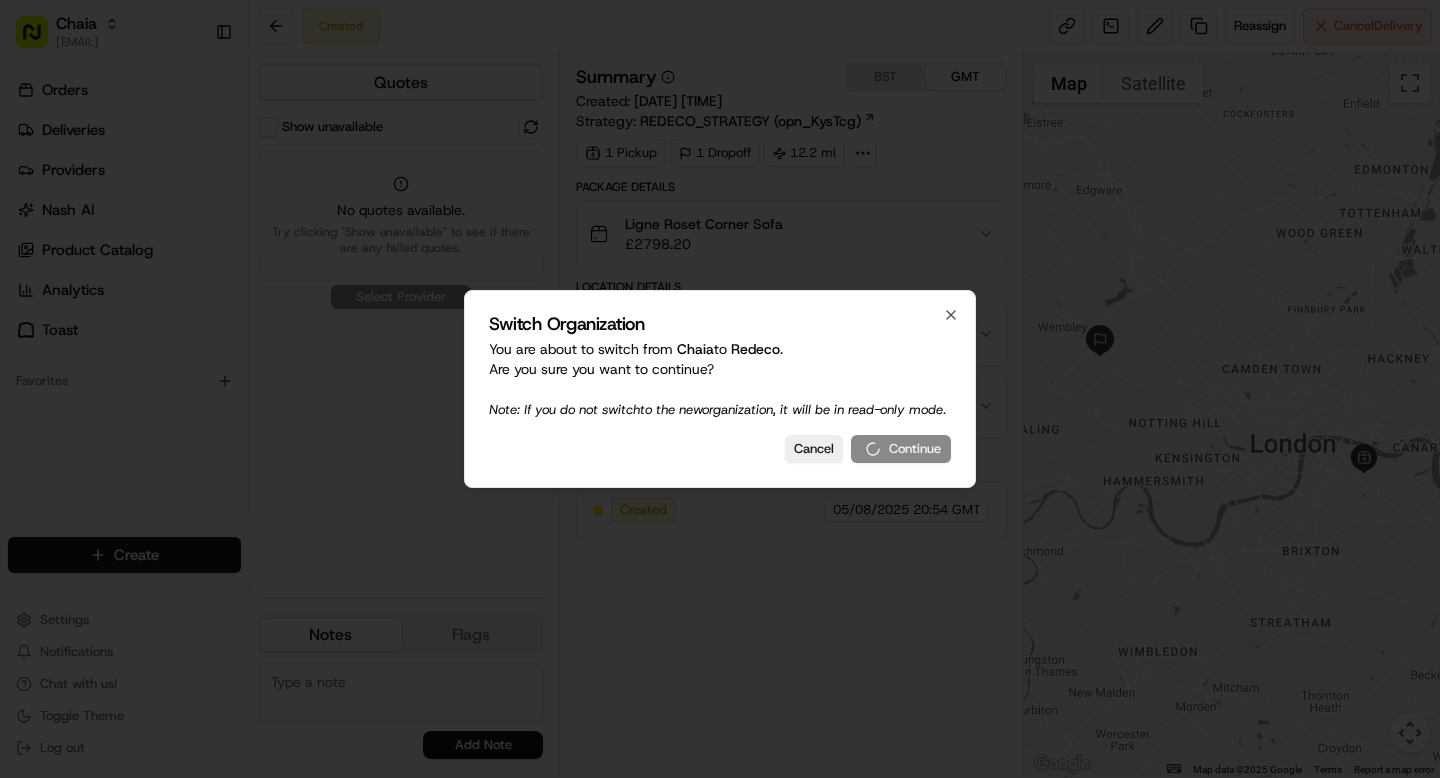 scroll, scrollTop: 0, scrollLeft: 0, axis: both 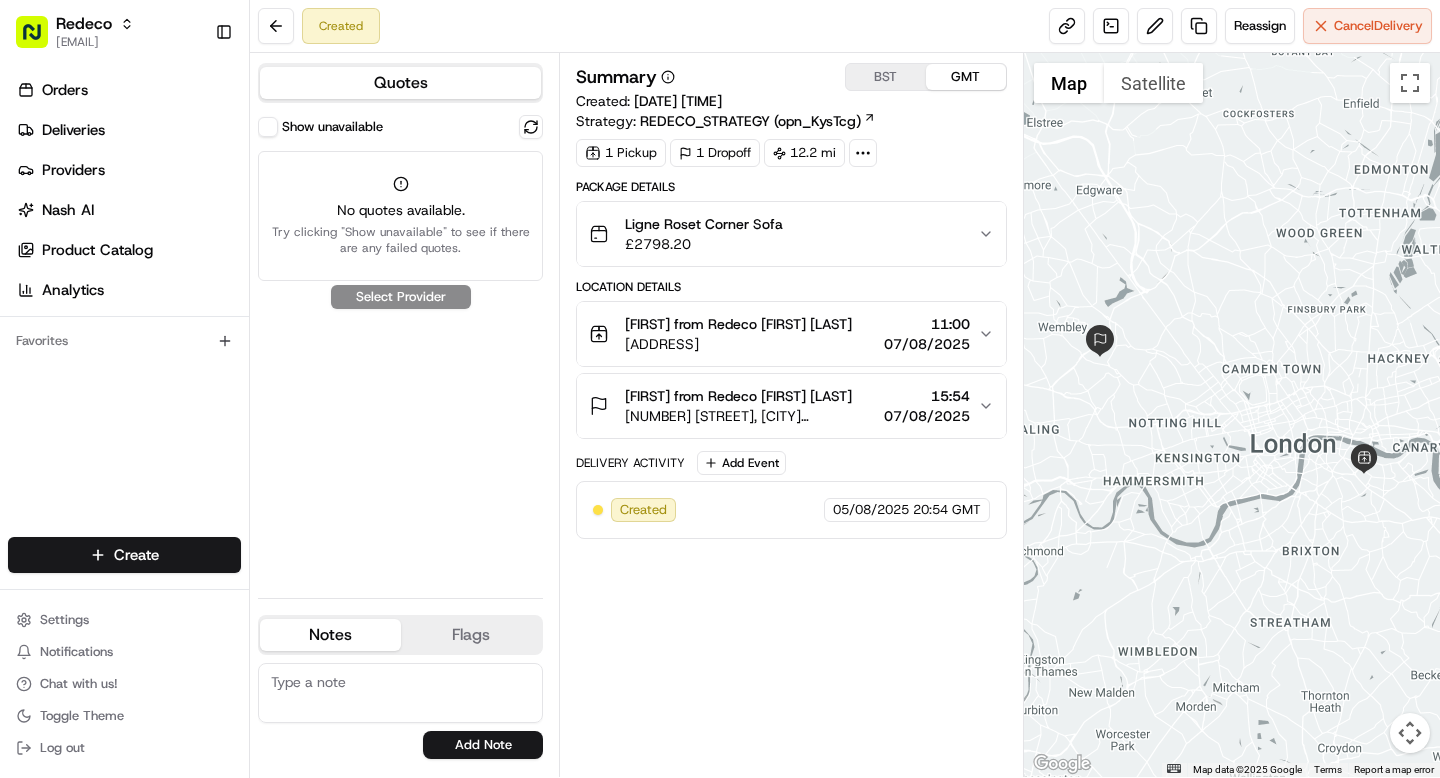 click on "Show unavailable" at bounding box center [268, 127] 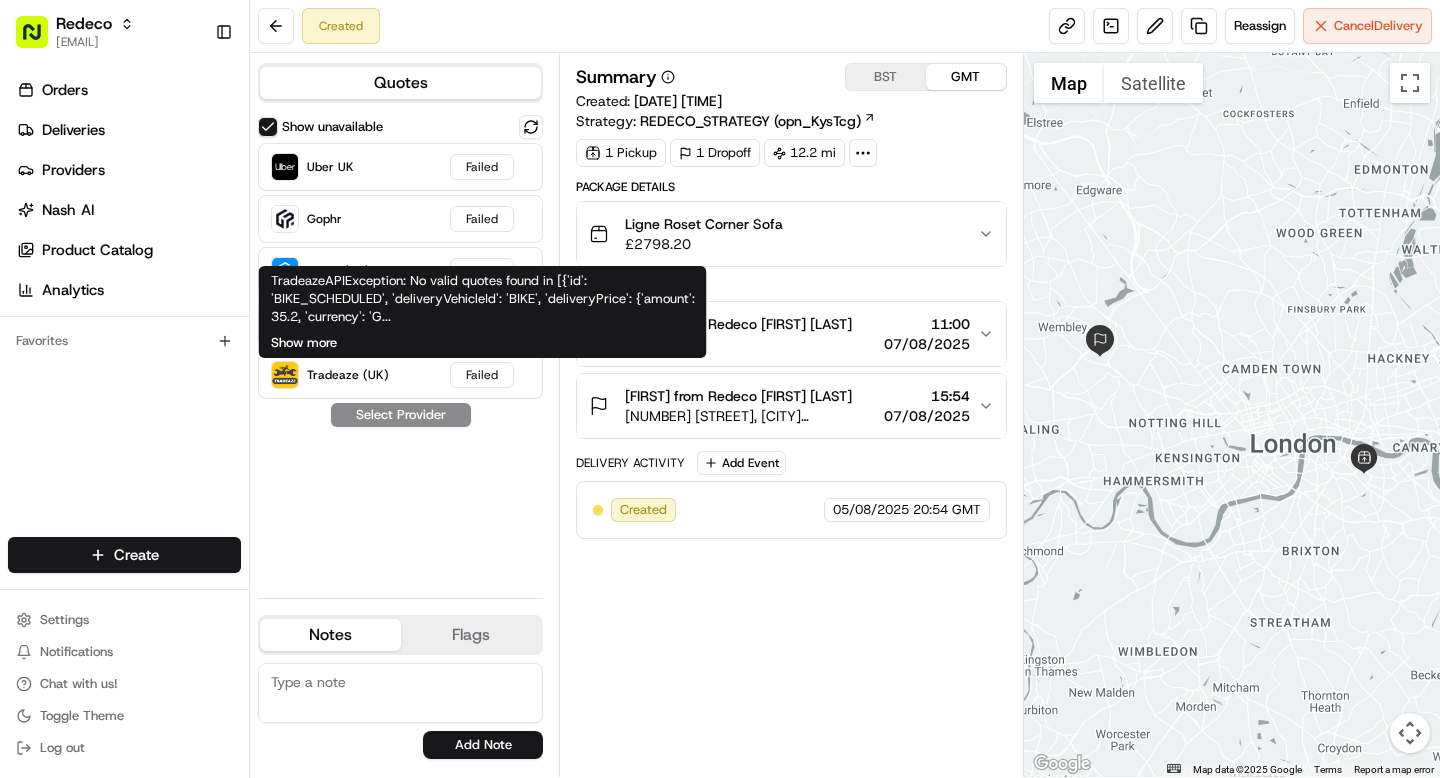 click on "Show more" at bounding box center [304, 343] 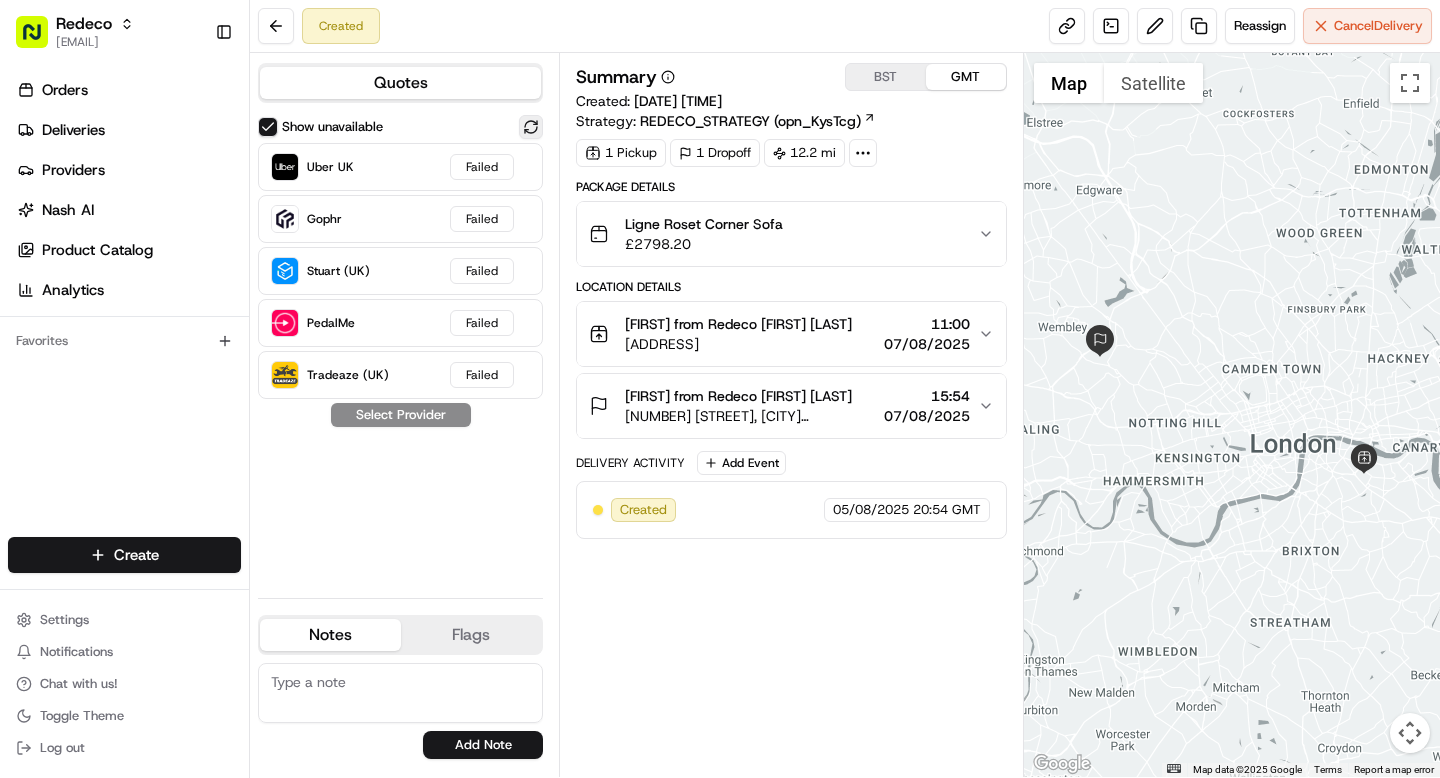 click at bounding box center (531, 127) 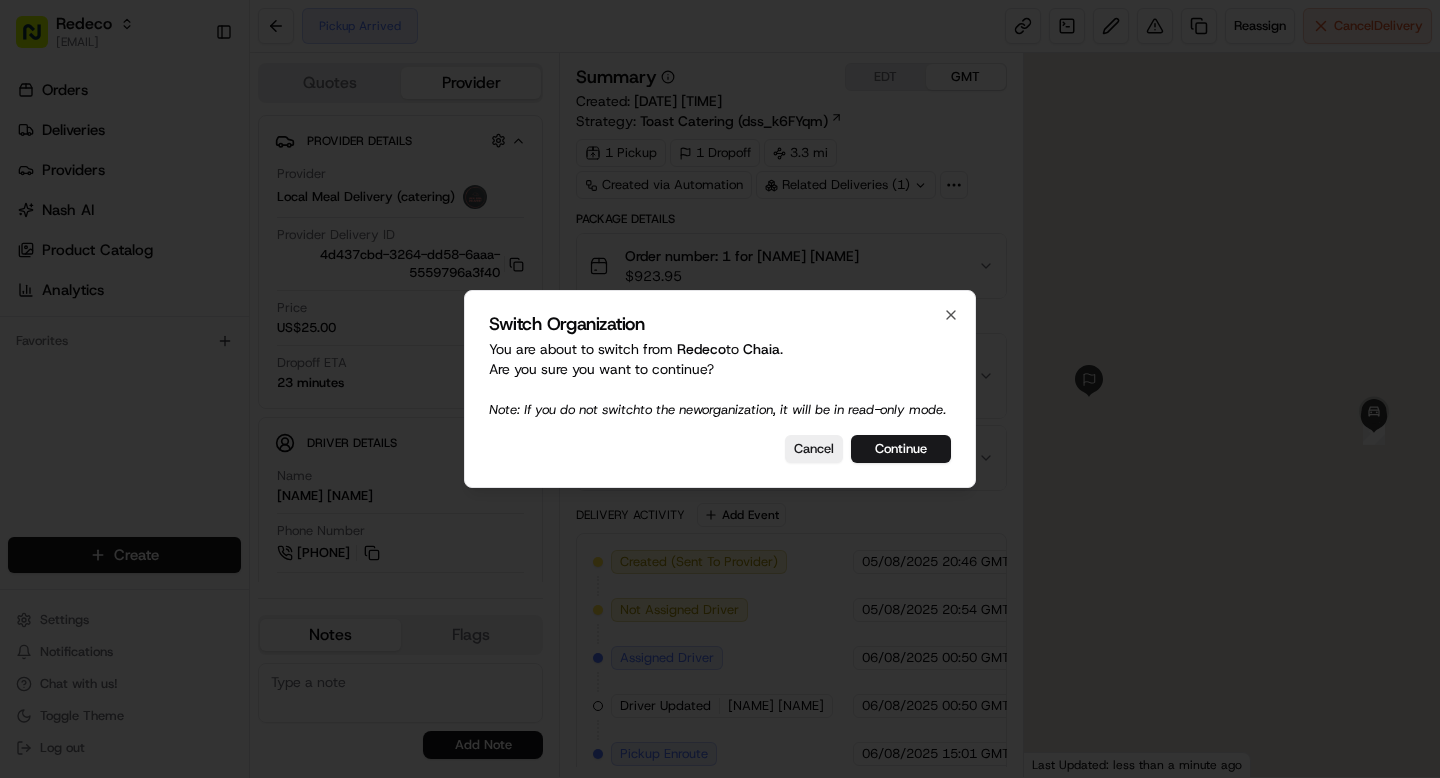 scroll, scrollTop: 0, scrollLeft: 0, axis: both 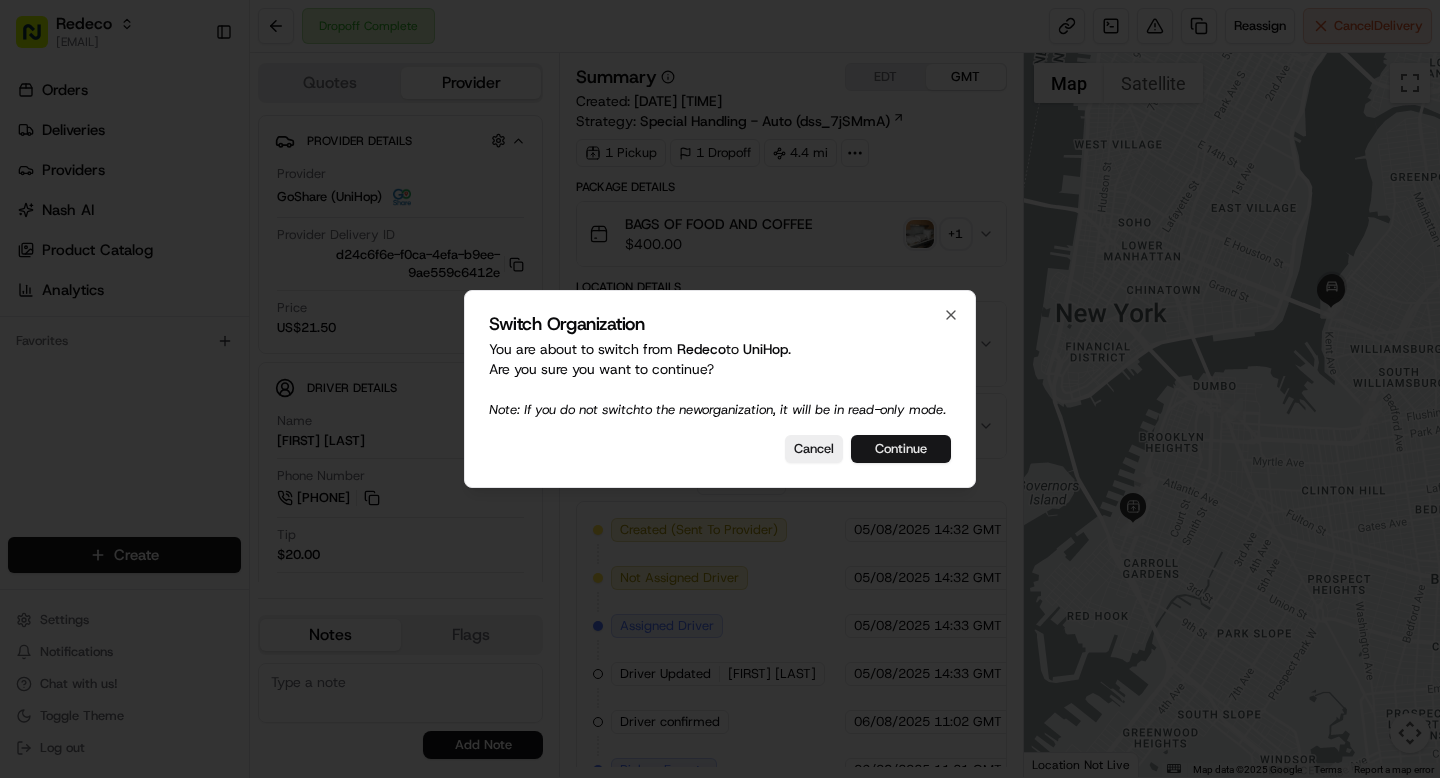 click on "Continue" at bounding box center (901, 449) 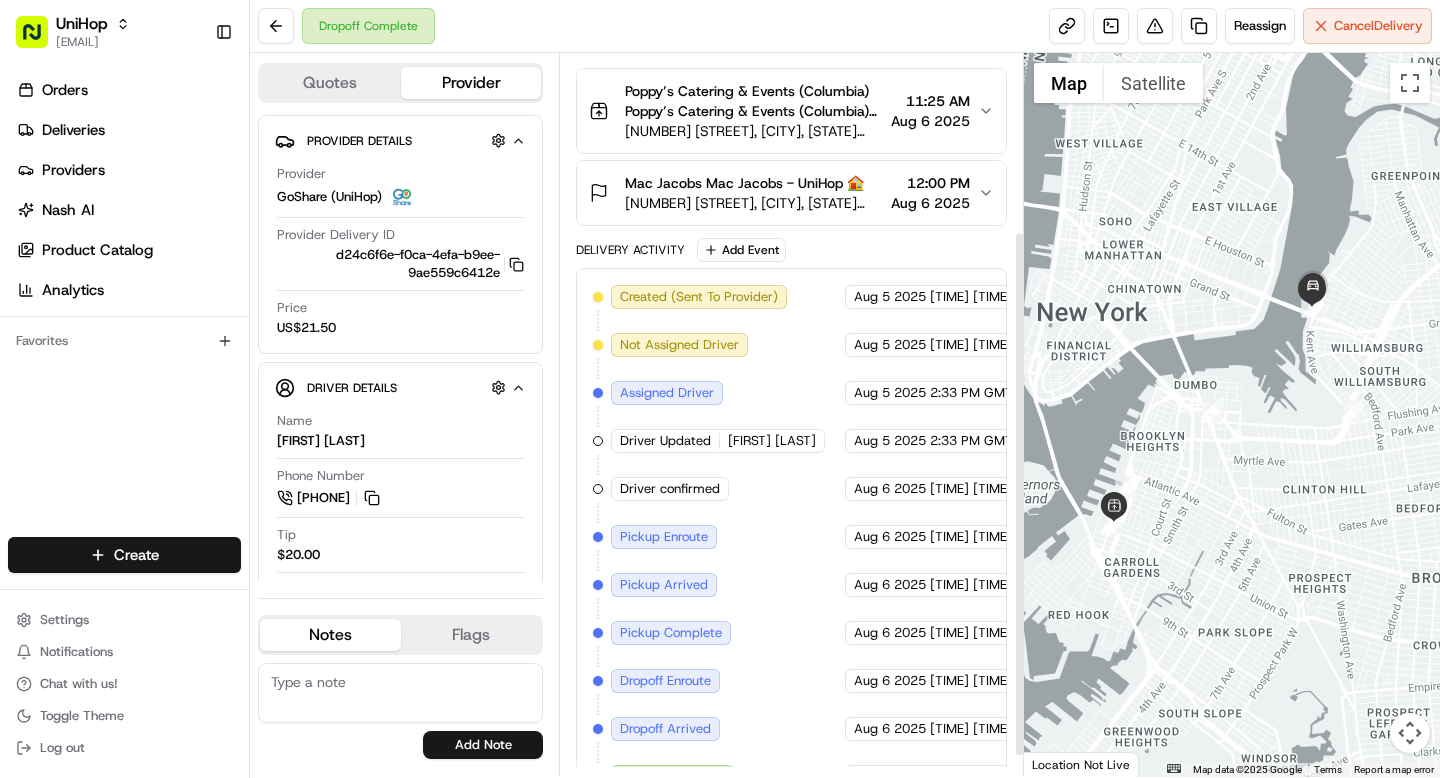 scroll, scrollTop: 272, scrollLeft: 0, axis: vertical 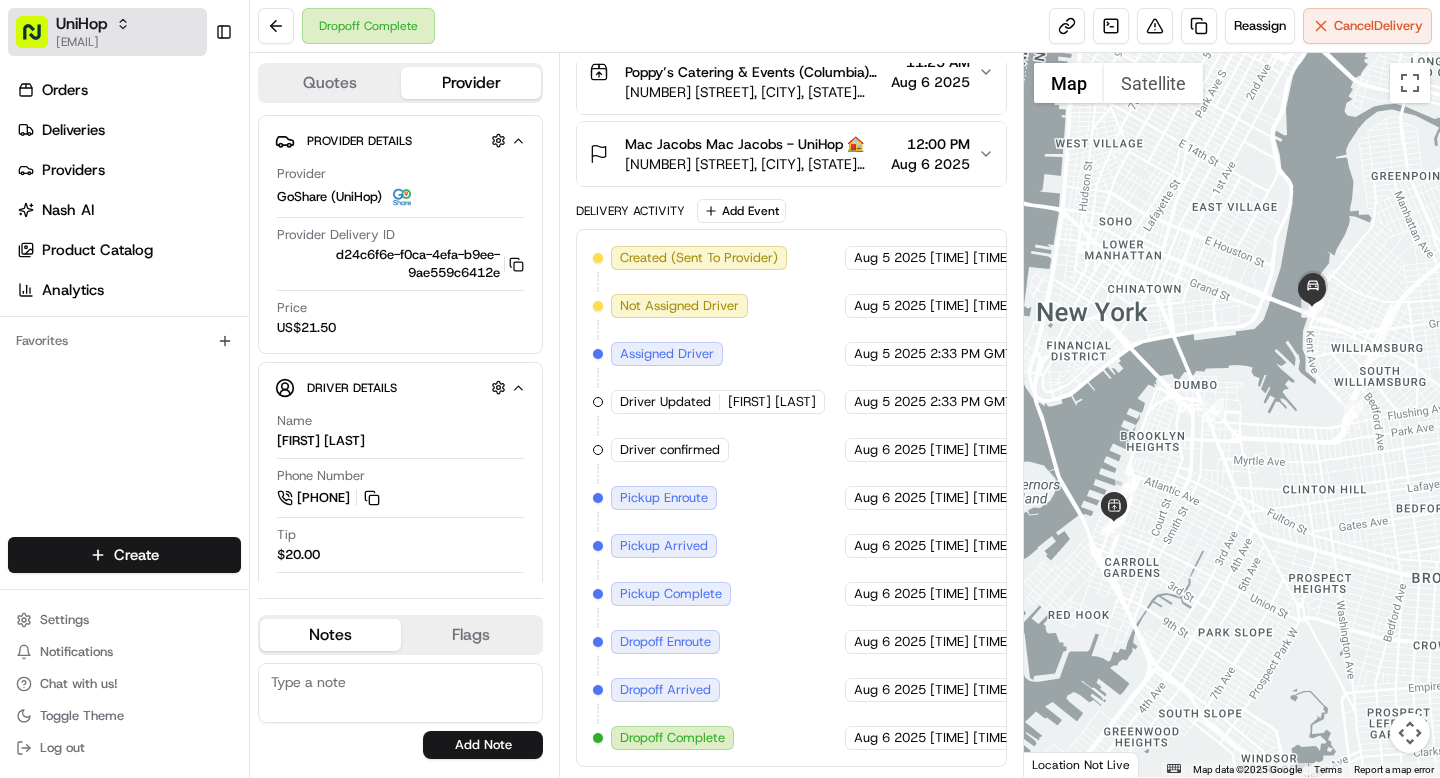 click on "[EMAIL]" at bounding box center [93, 42] 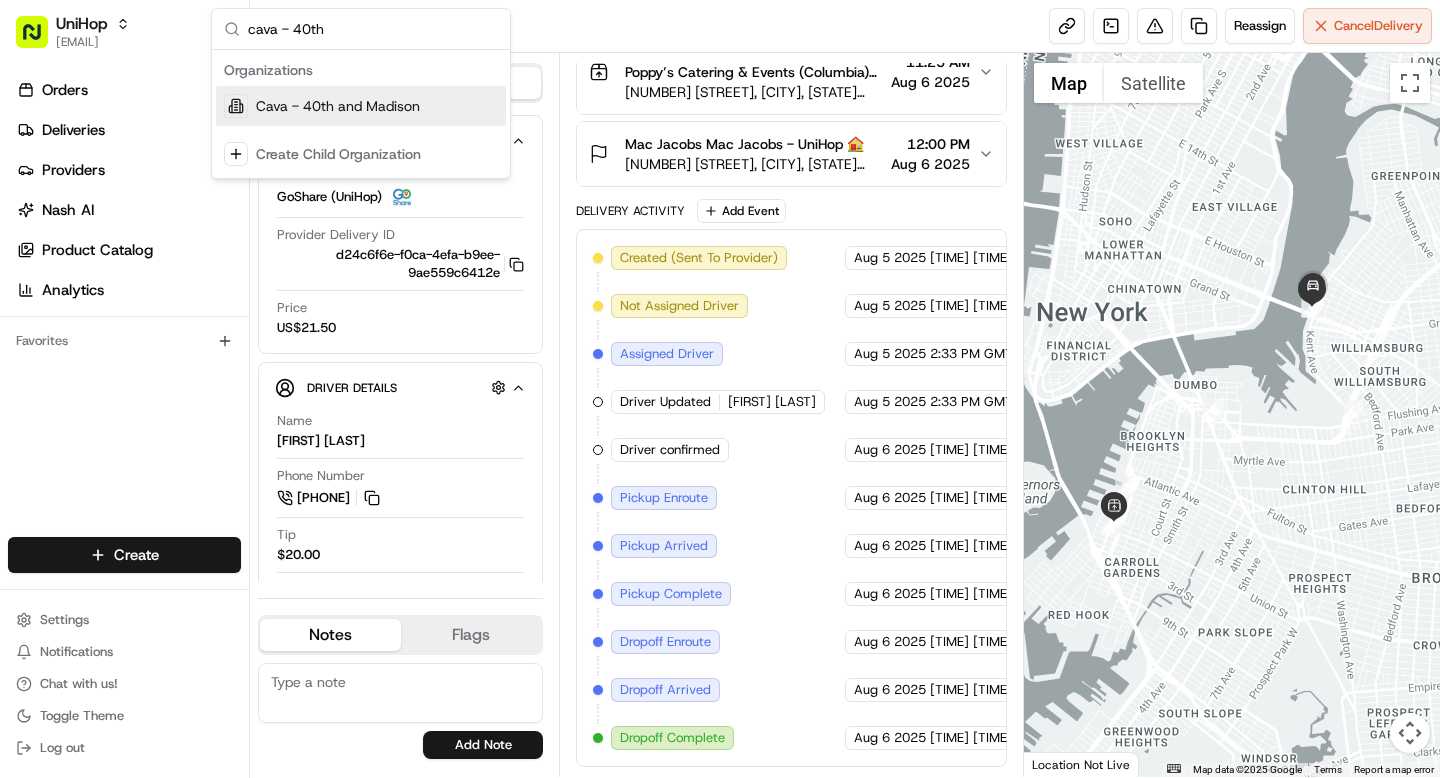 type on "cava - 40th" 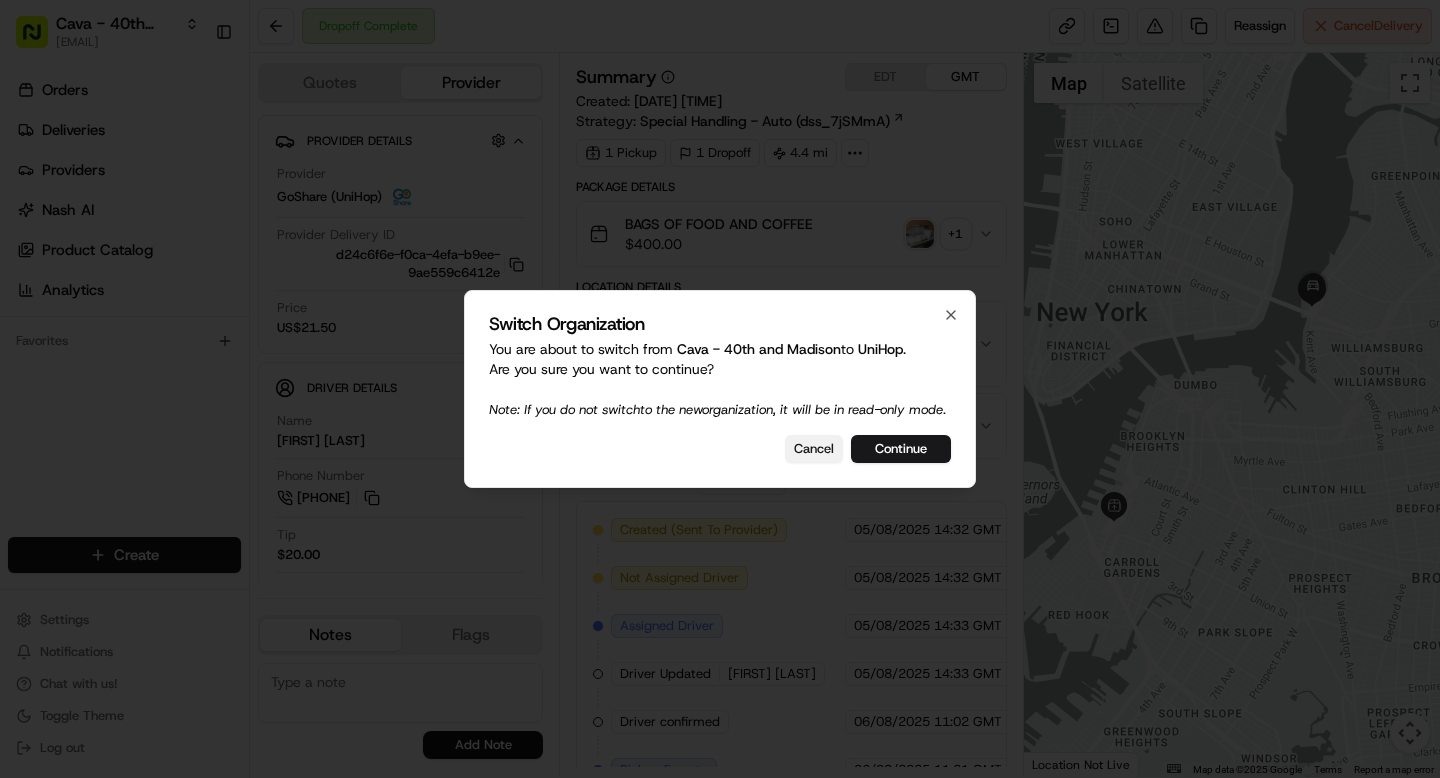 click on "Cancel" at bounding box center (814, 449) 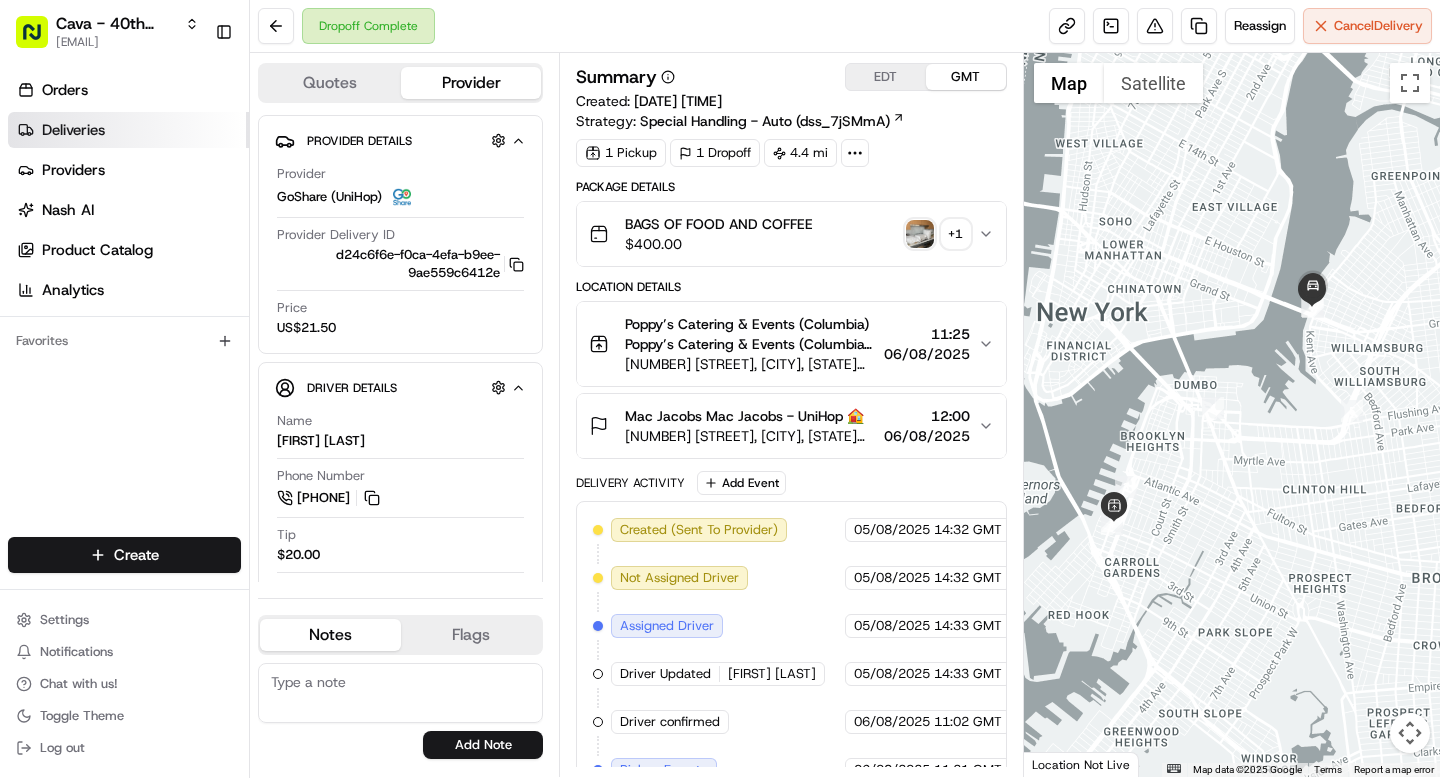 click on "Deliveries" at bounding box center [73, 130] 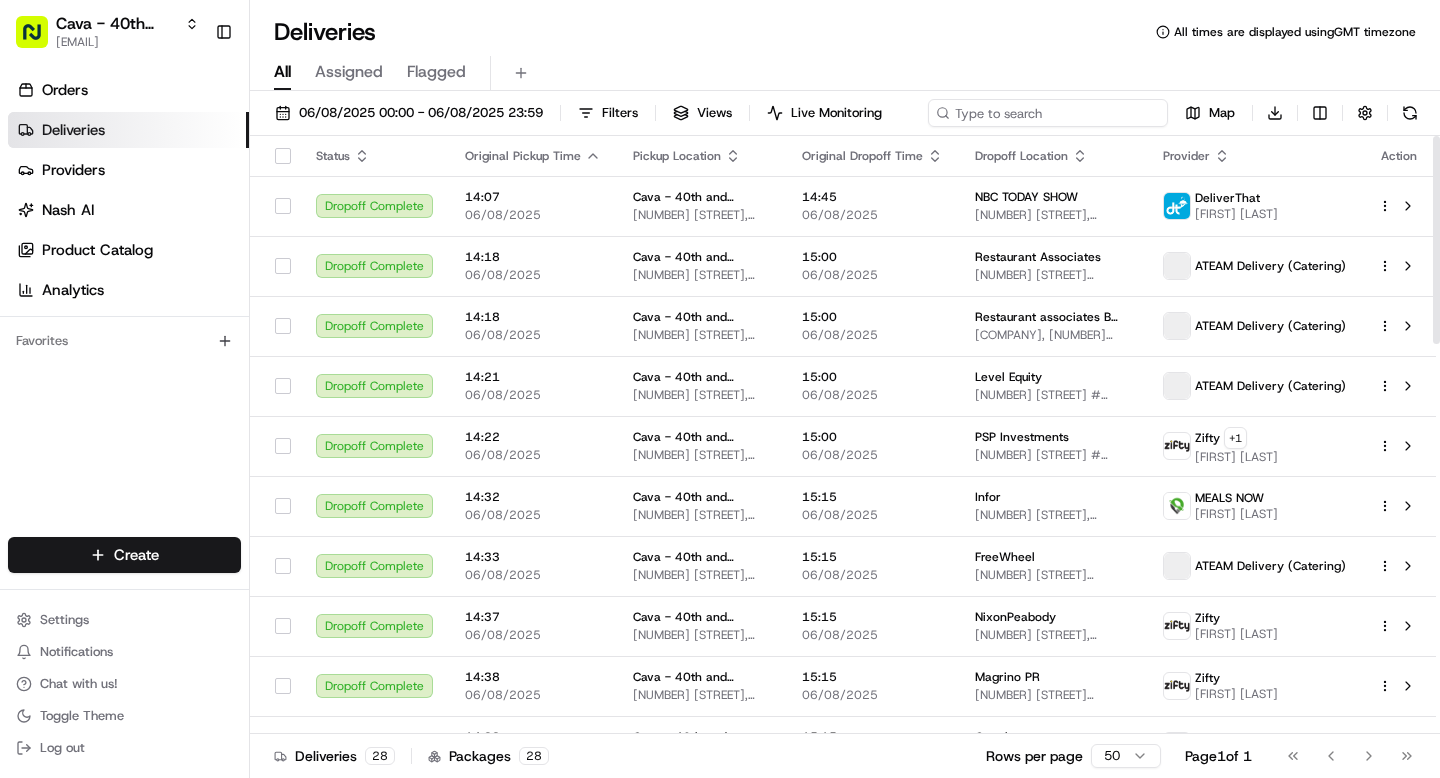 click at bounding box center [1048, 113] 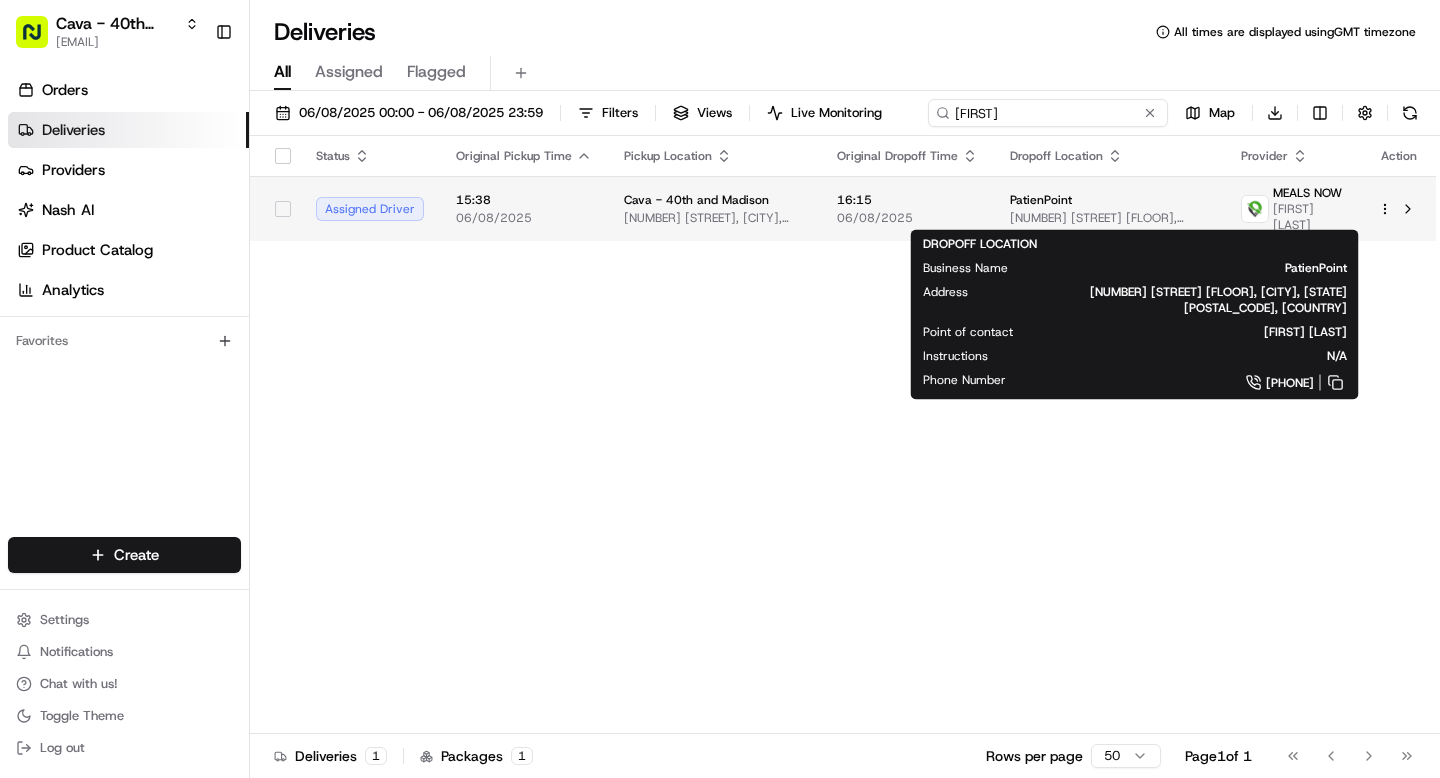 type on "Kevin" 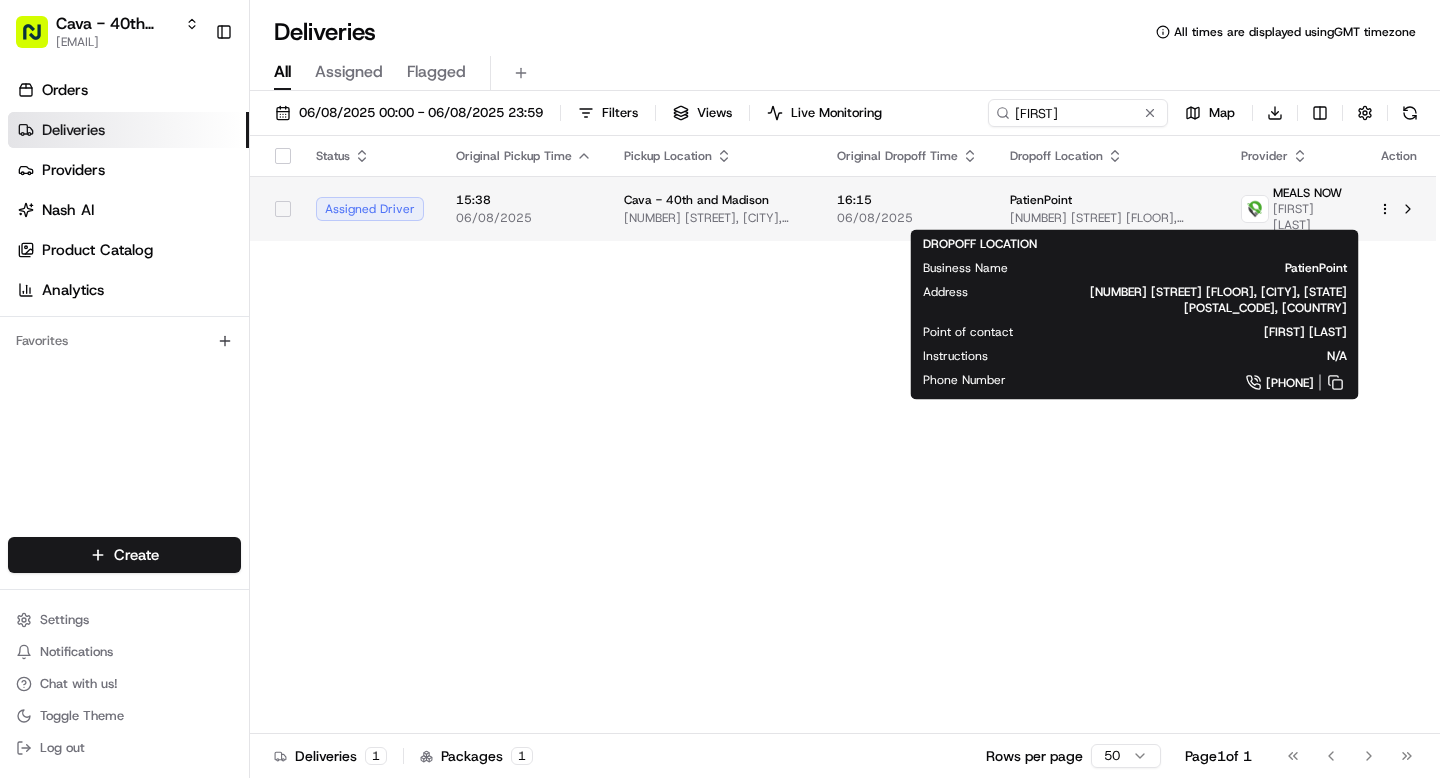 click on "PatienPoint" at bounding box center (1109, 200) 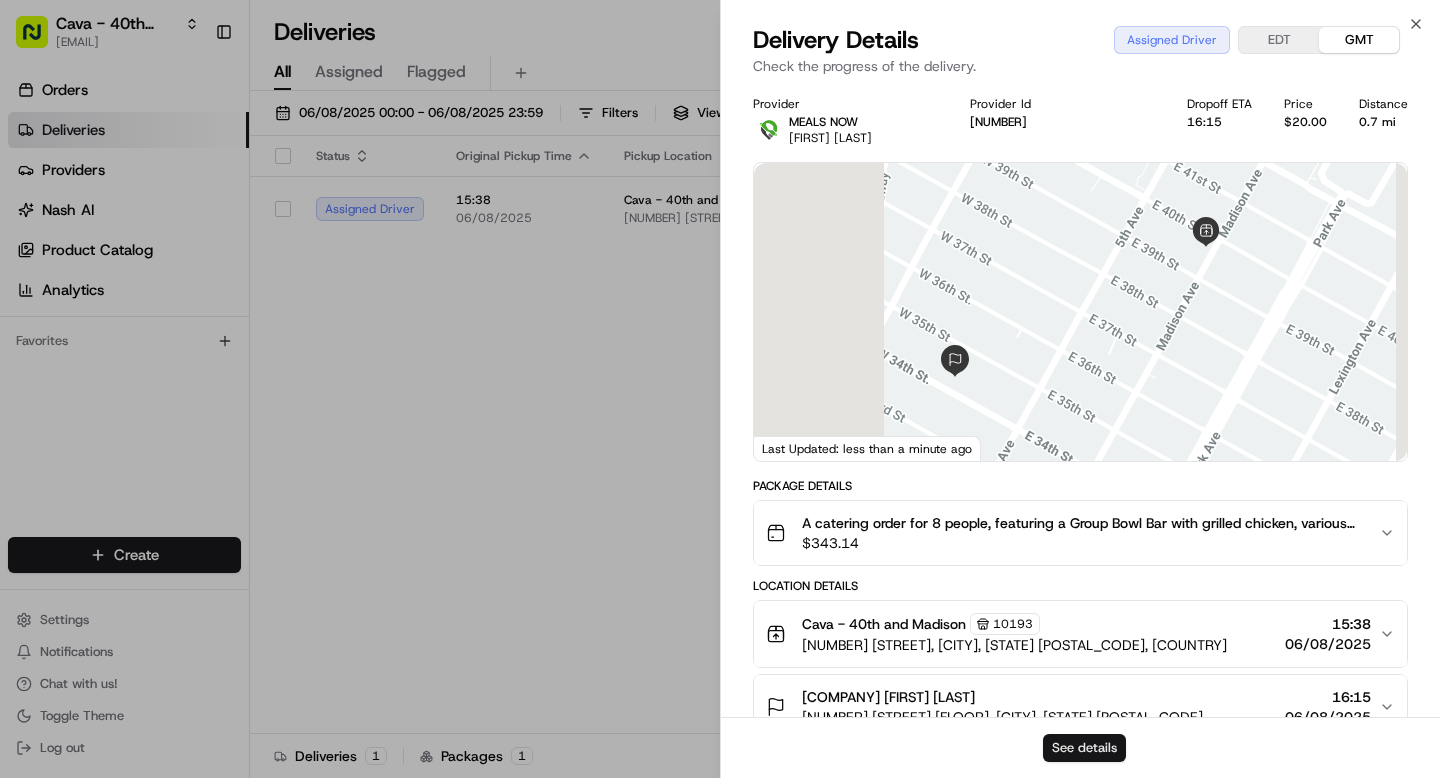 click on "See details" at bounding box center (1084, 748) 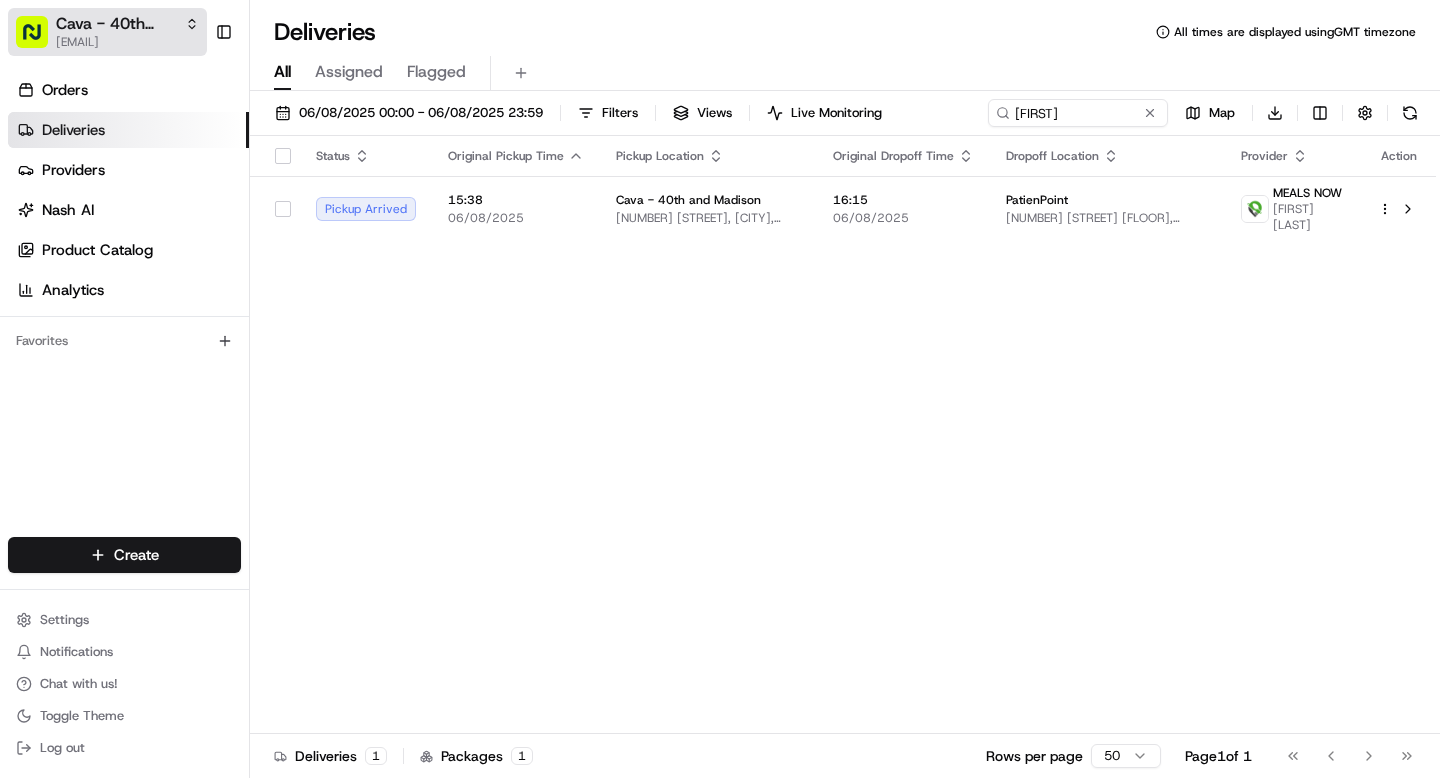 click on "Cava - 40th and Madison" at bounding box center [116, 24] 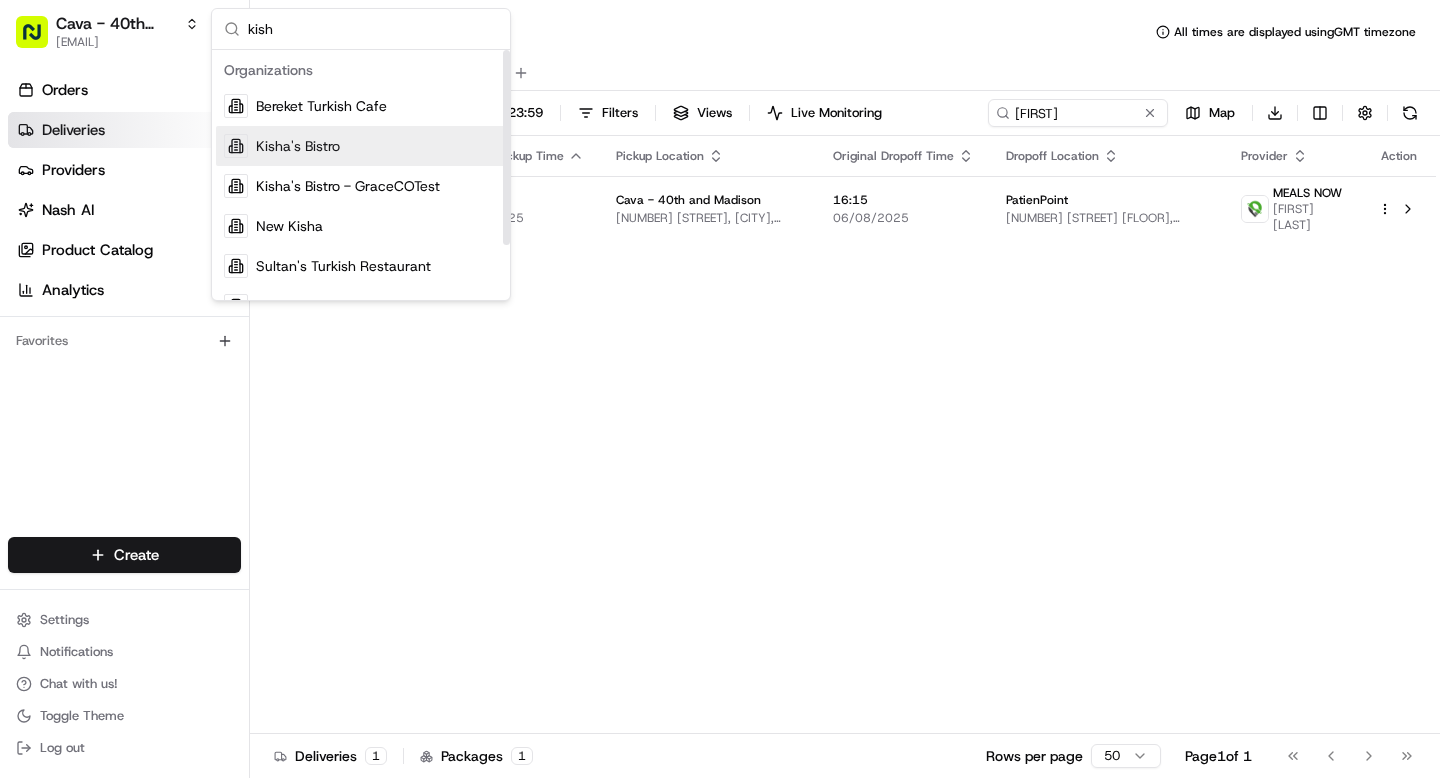 type on "kish" 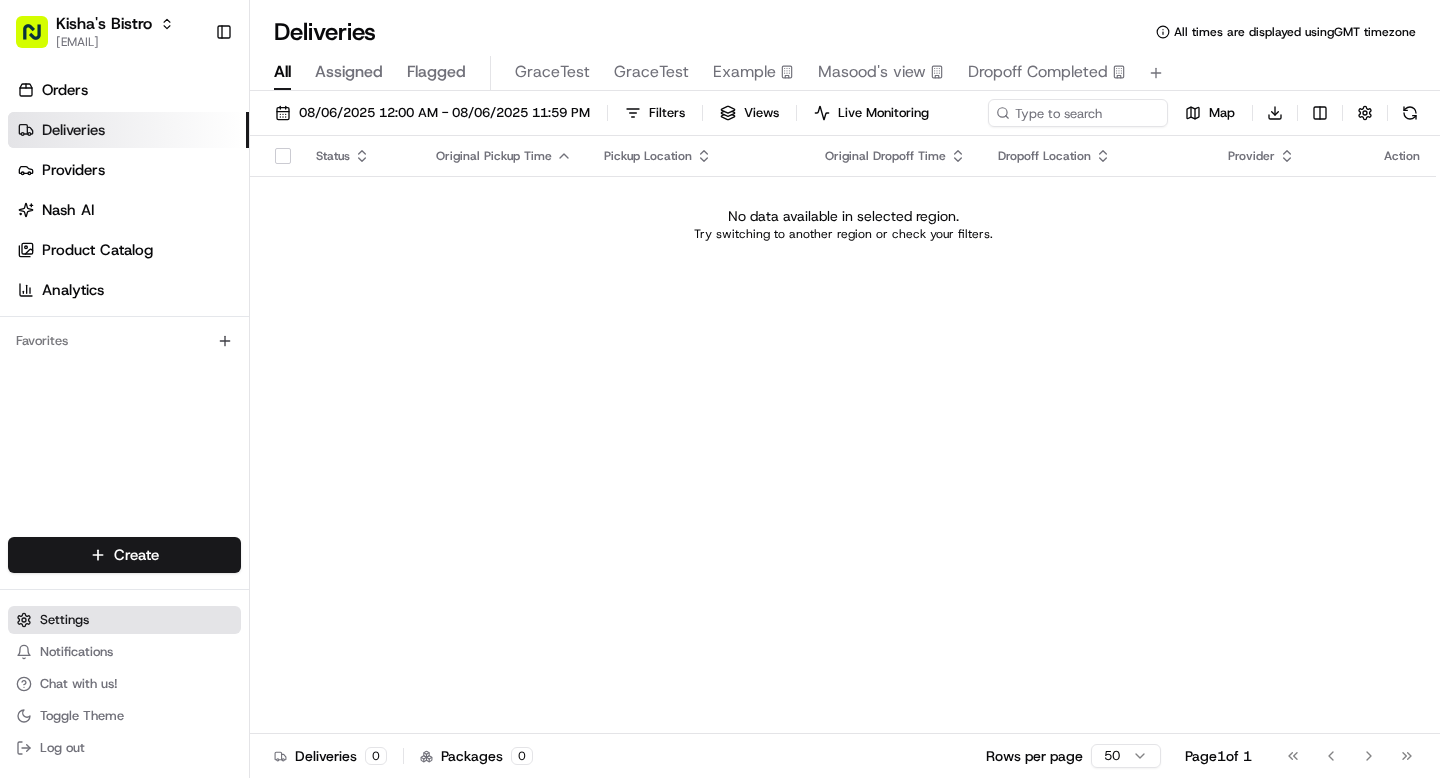 click on "Settings" at bounding box center (64, 620) 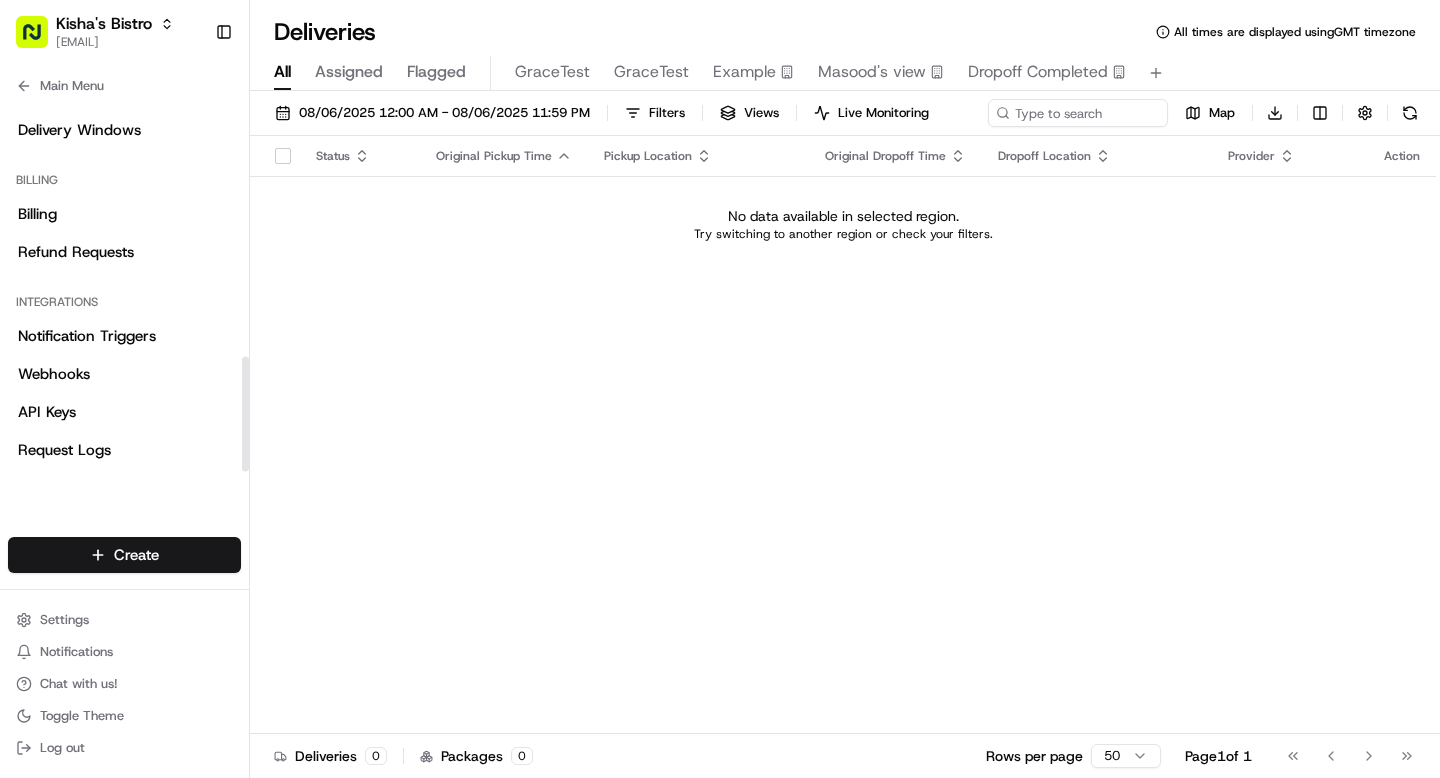 scroll, scrollTop: 843, scrollLeft: 0, axis: vertical 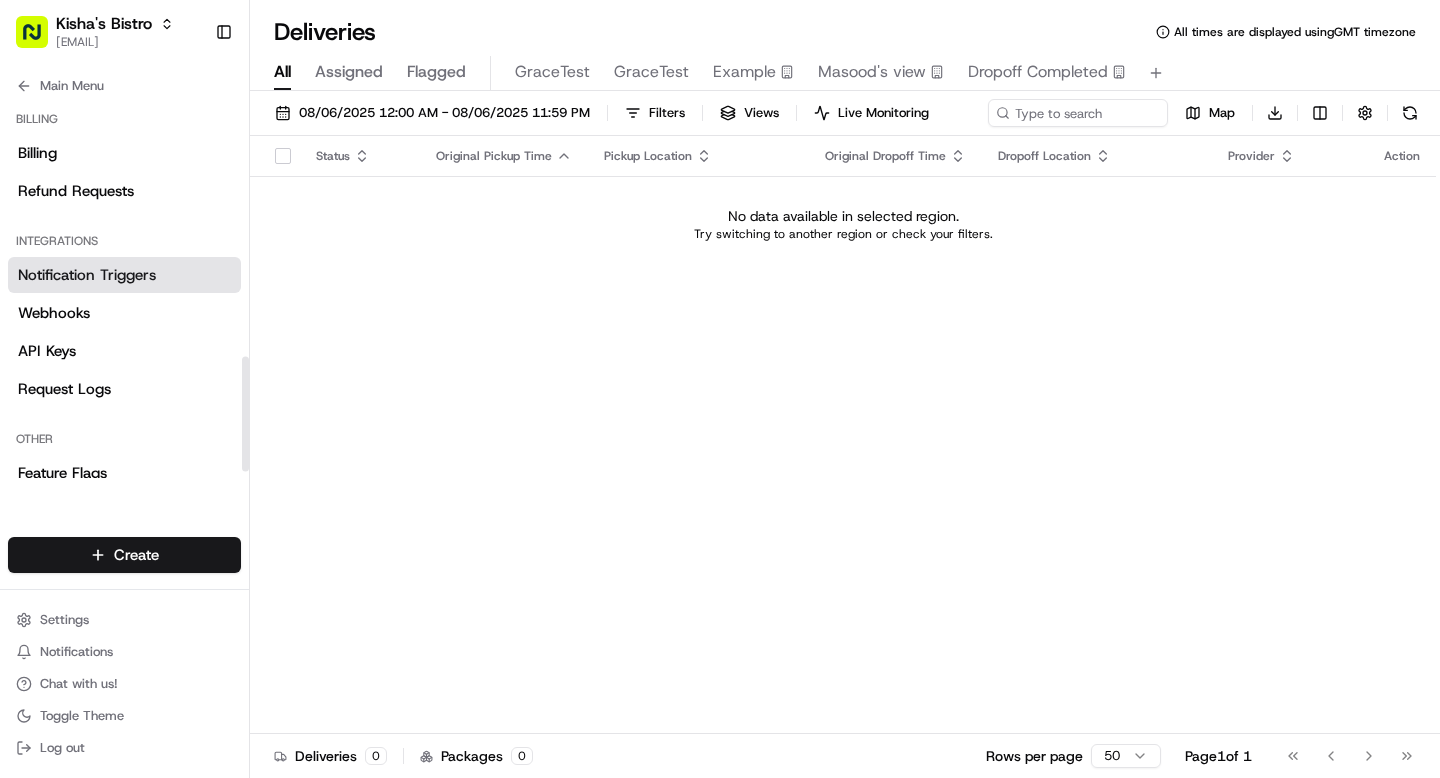 click on "Notification Triggers" at bounding box center [87, 275] 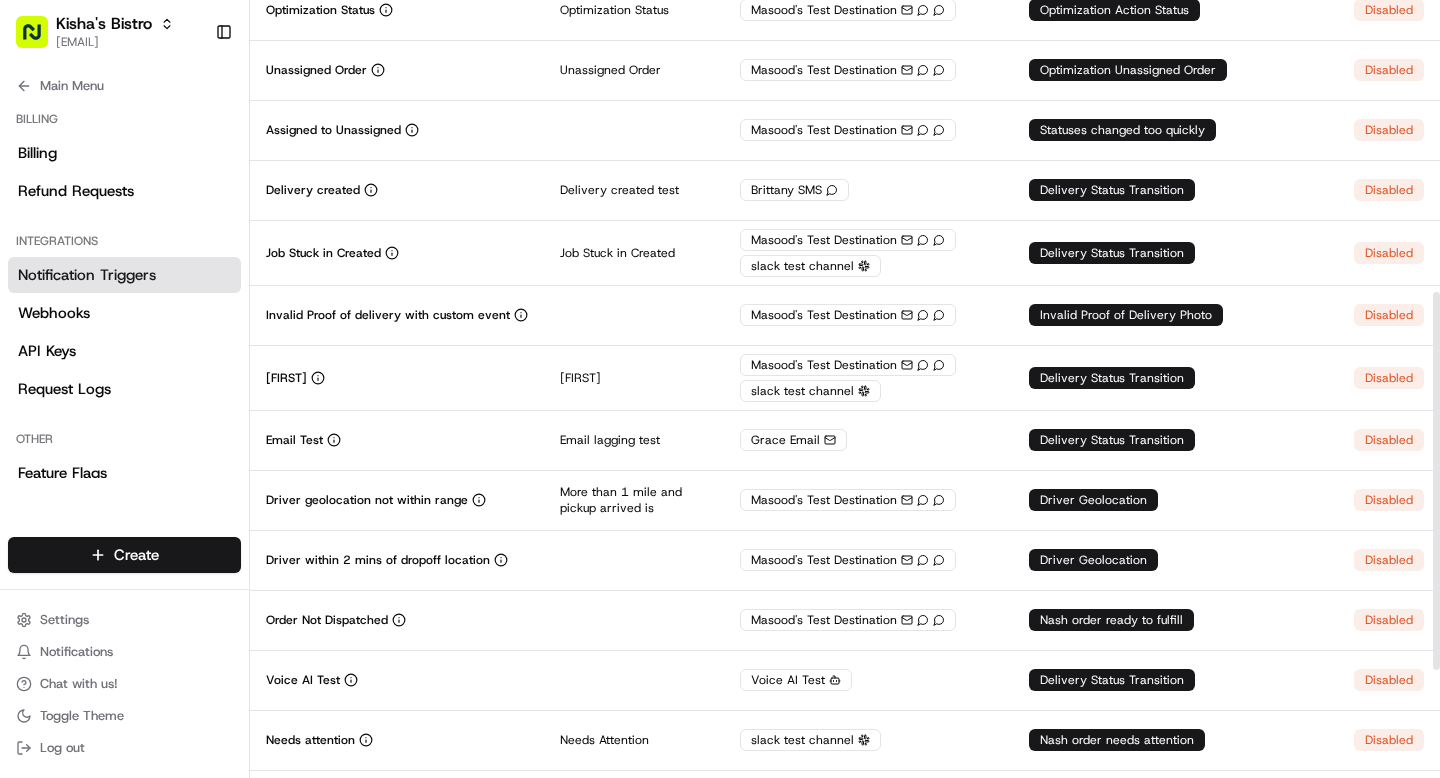 scroll, scrollTop: 823, scrollLeft: 0, axis: vertical 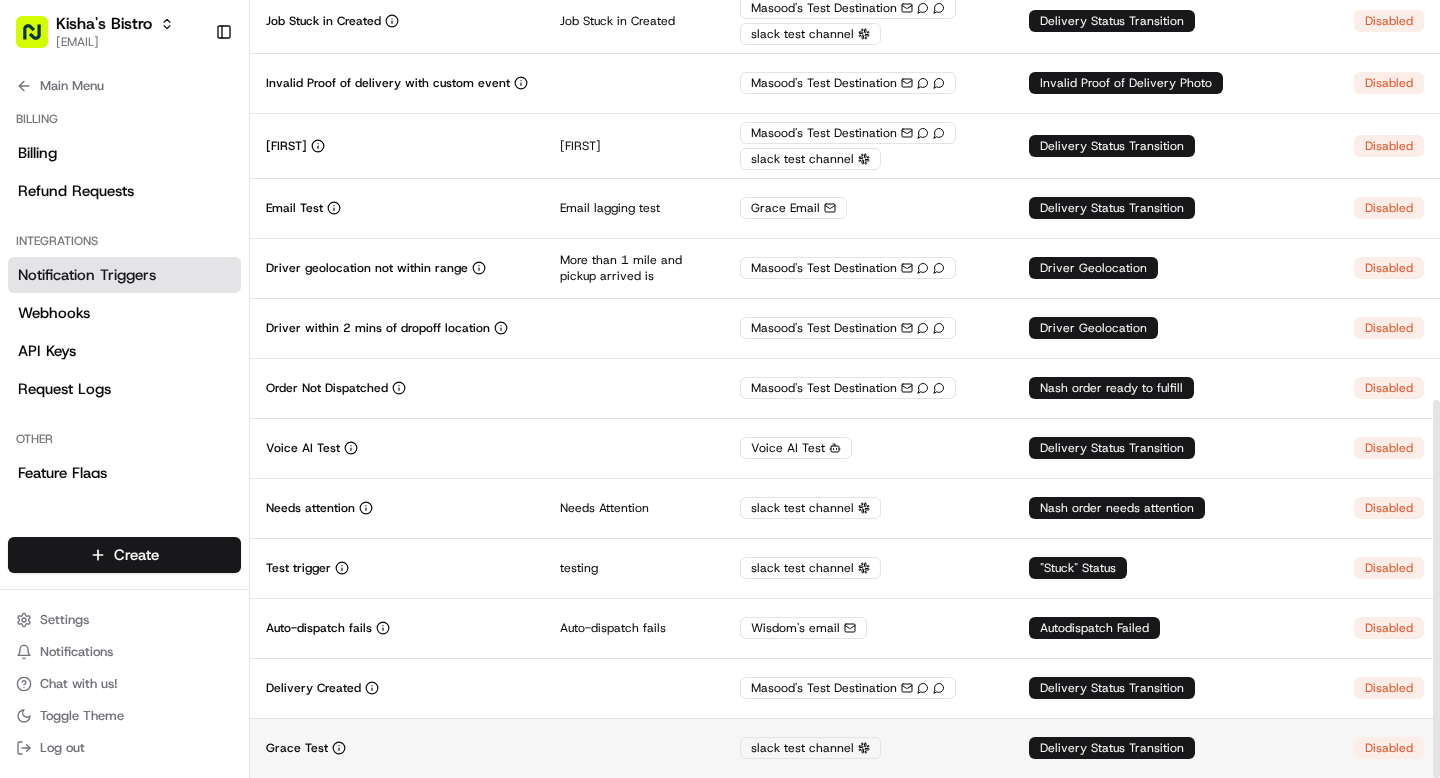 click at bounding box center (634, 748) 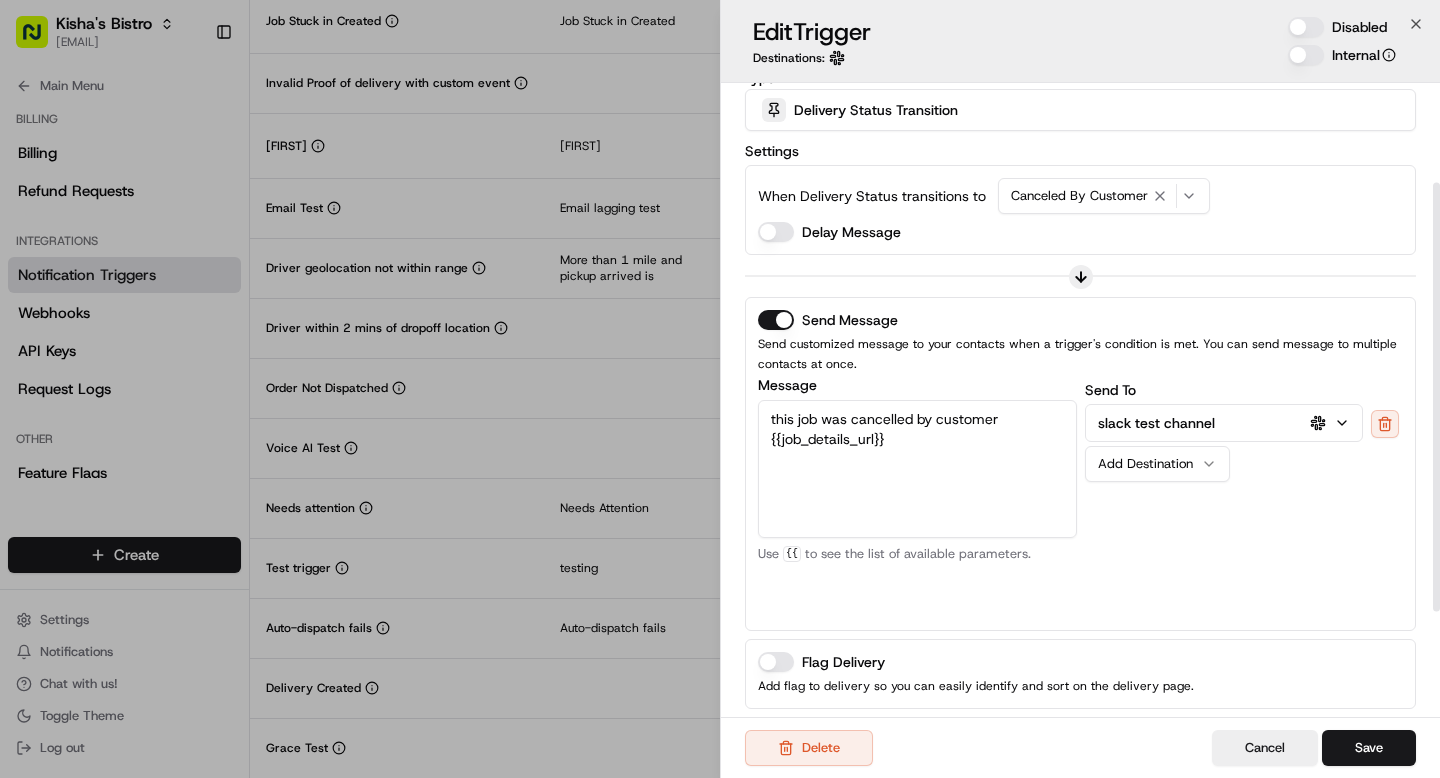 scroll, scrollTop: 158, scrollLeft: 0, axis: vertical 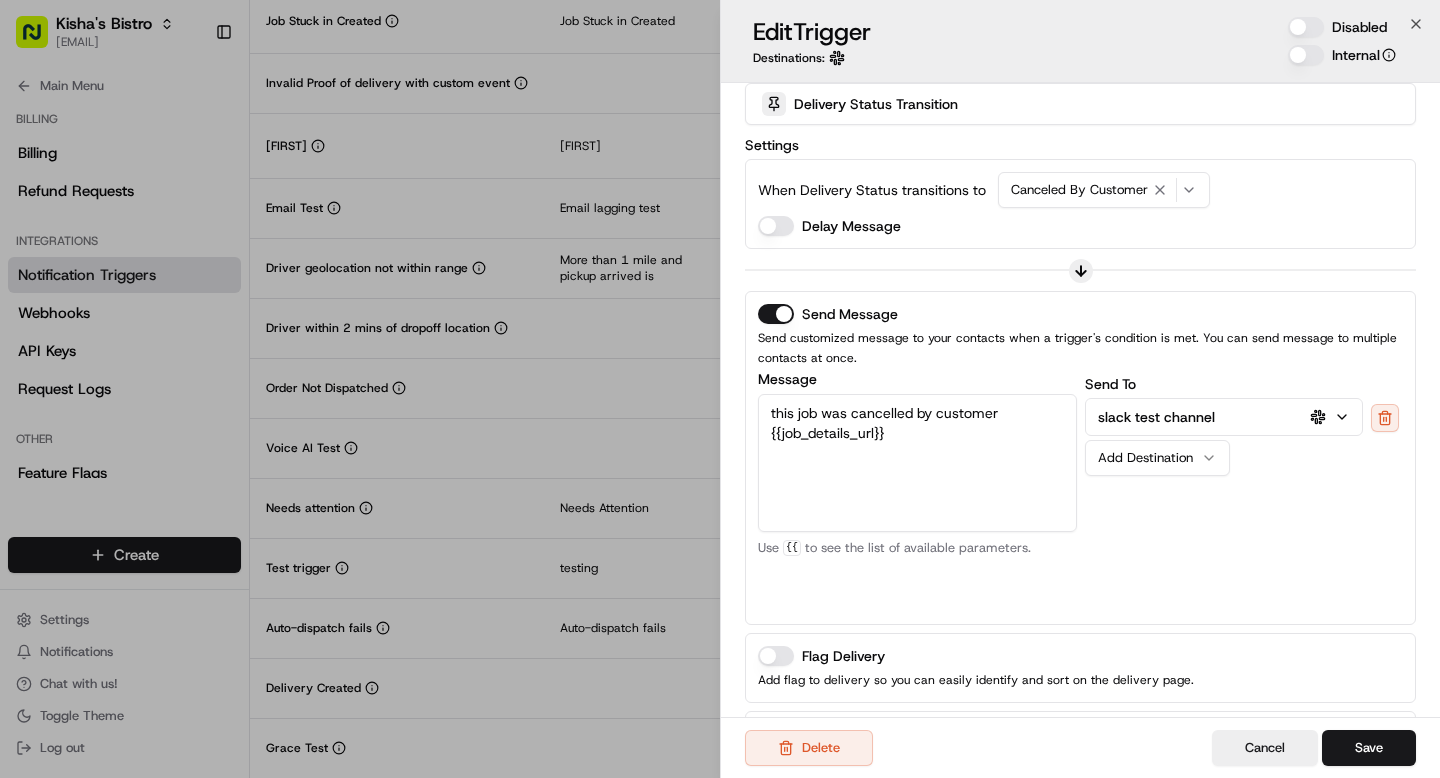 click 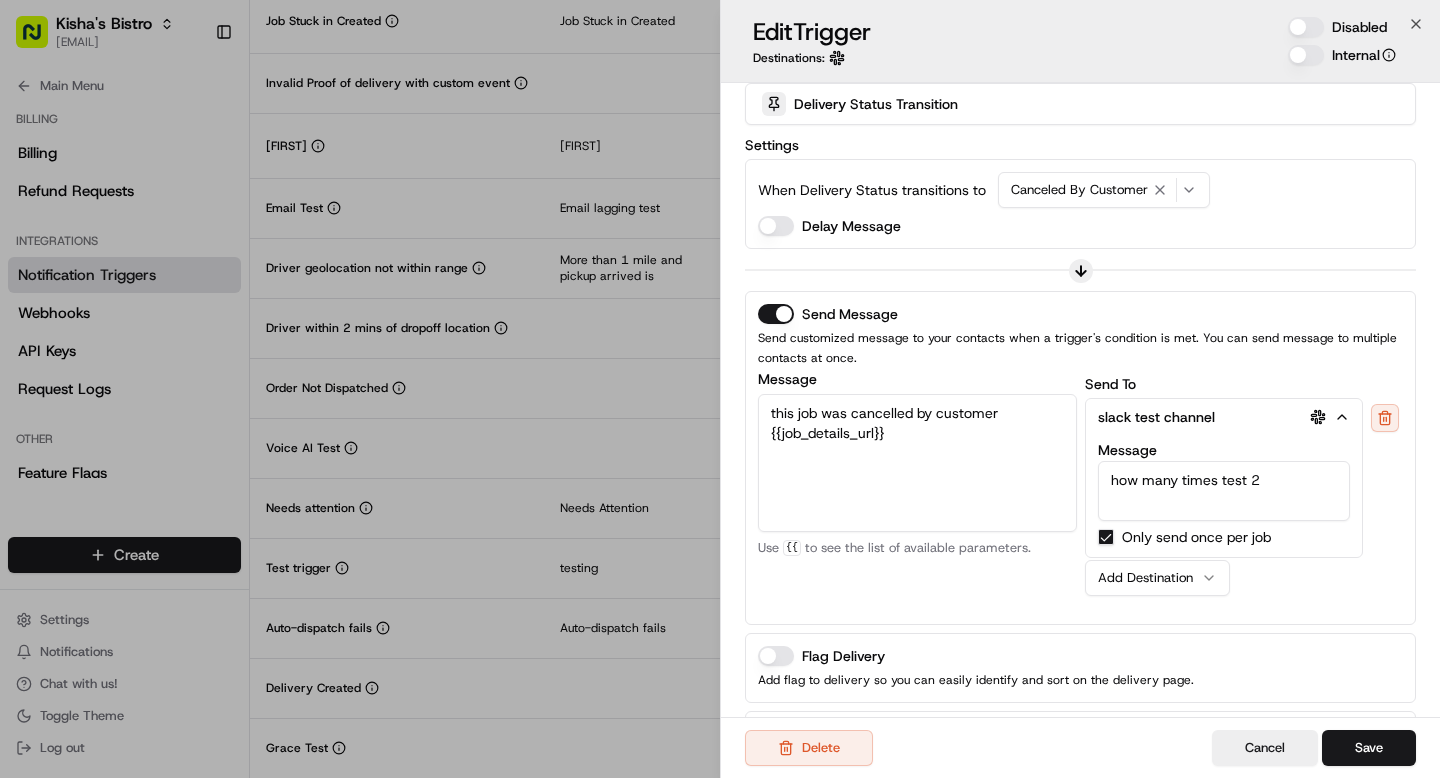 click 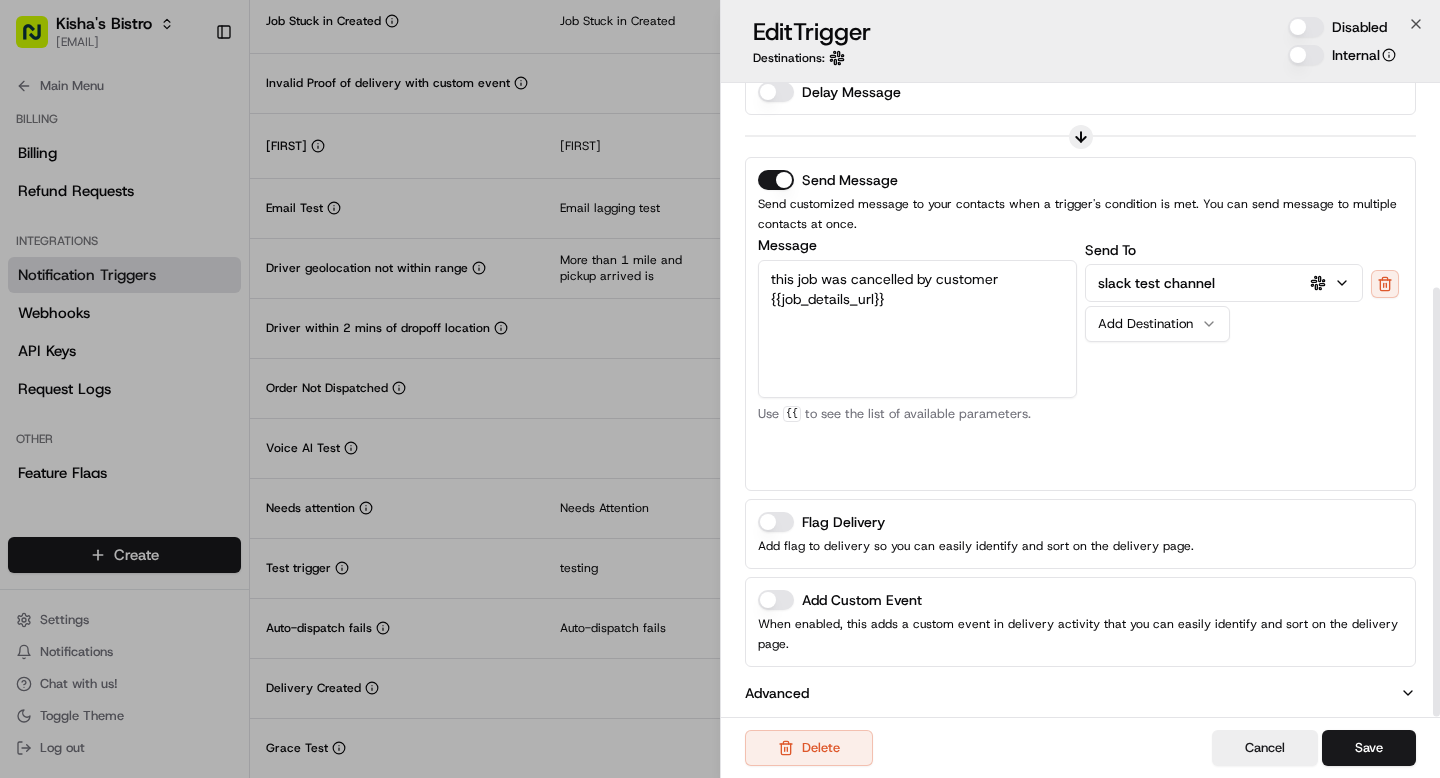 scroll, scrollTop: 302, scrollLeft: 0, axis: vertical 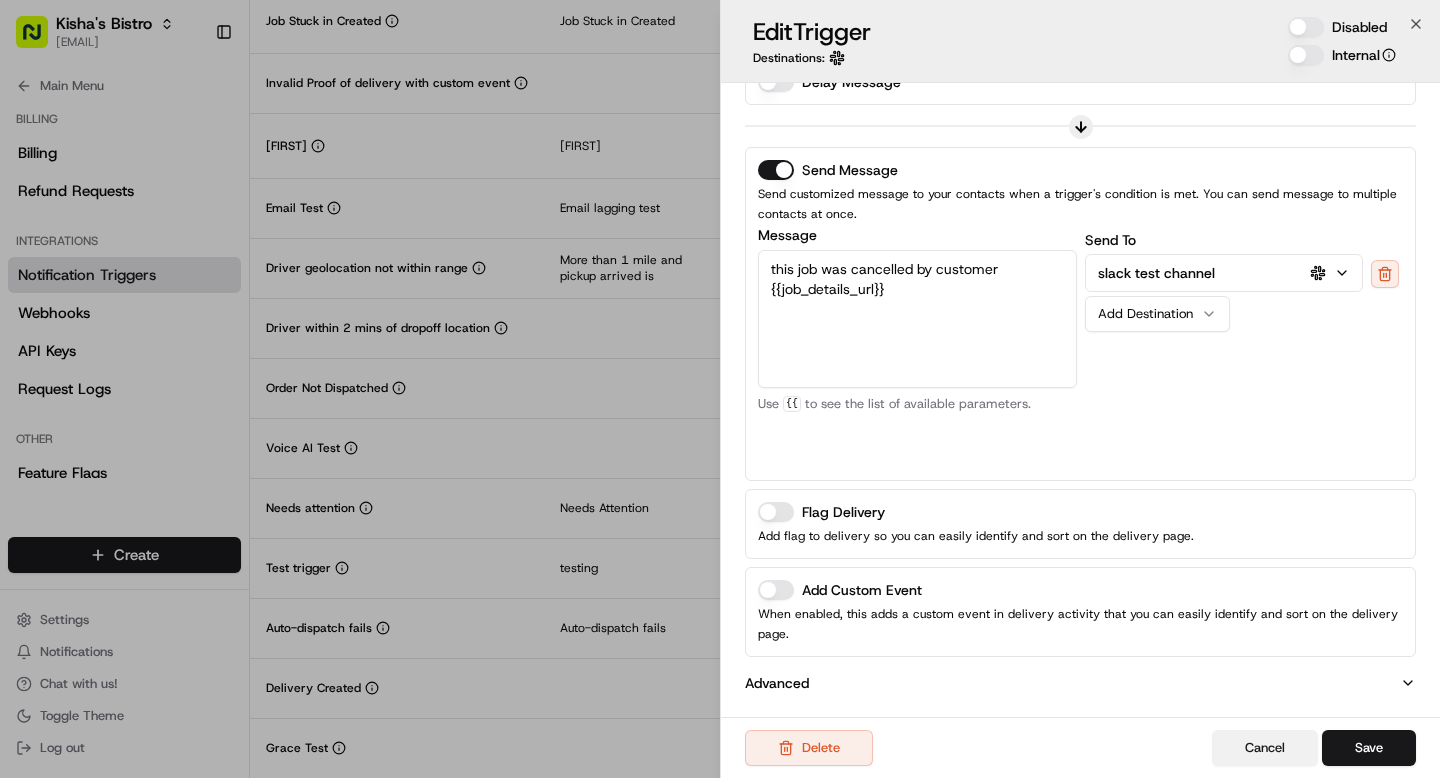click on "Cancel" at bounding box center (1265, 748) 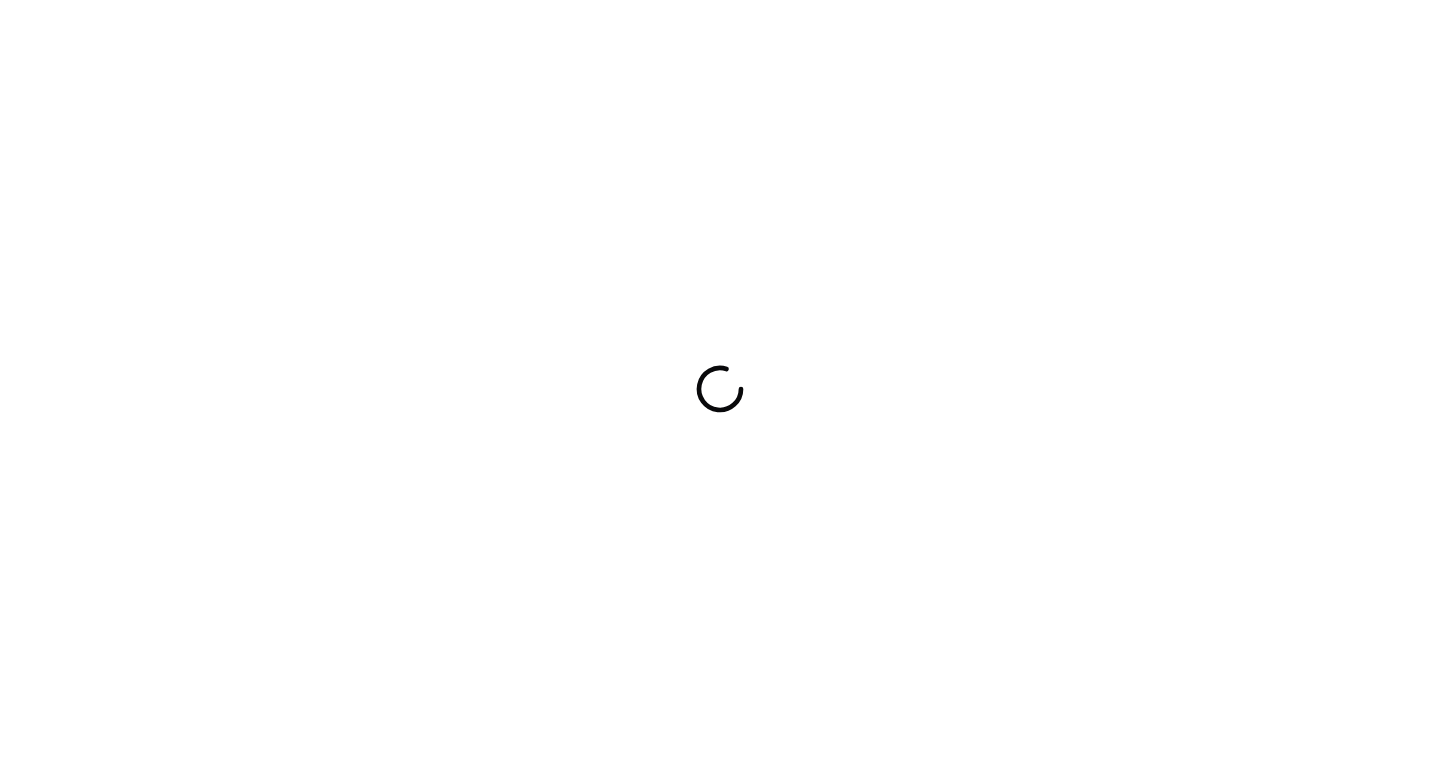 scroll, scrollTop: 0, scrollLeft: 0, axis: both 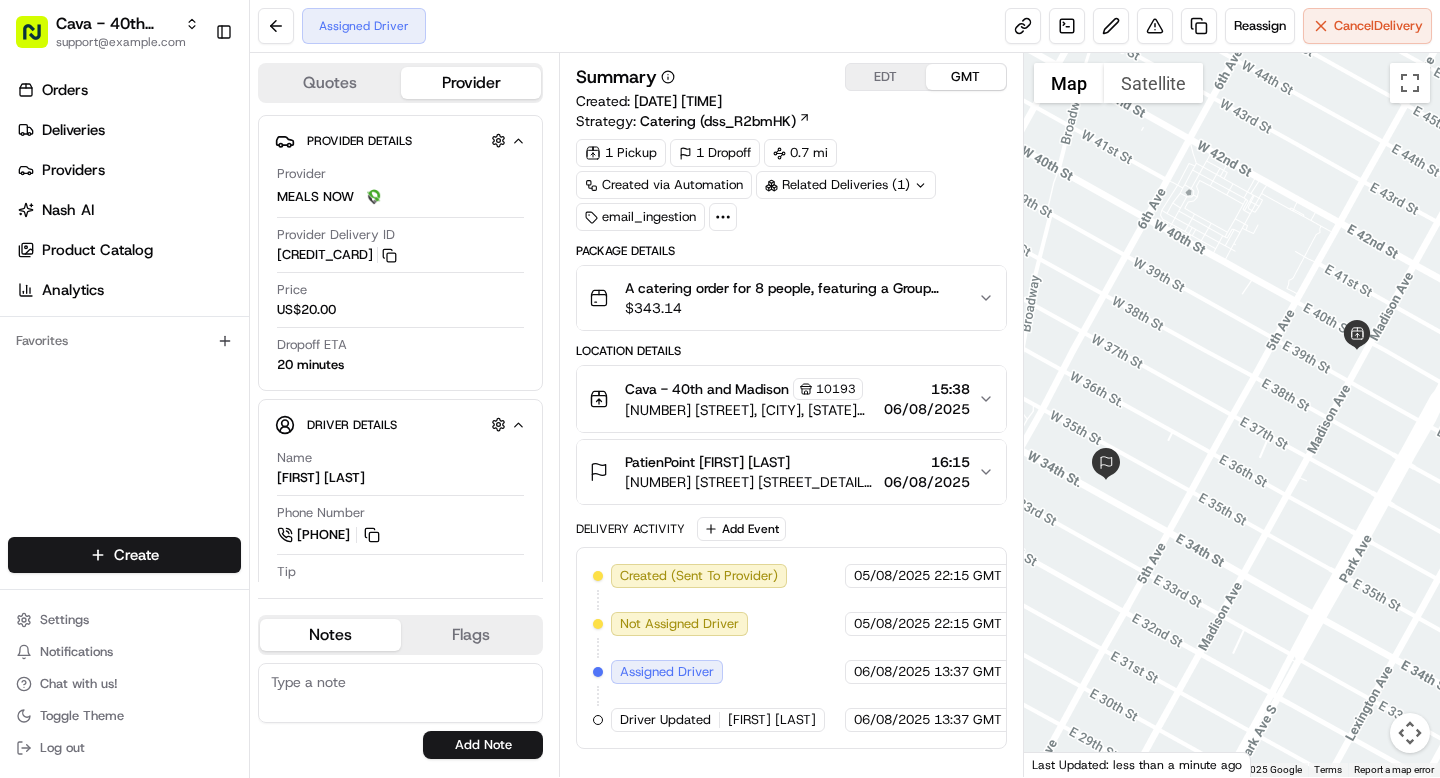 click on "EDT" at bounding box center [886, 77] 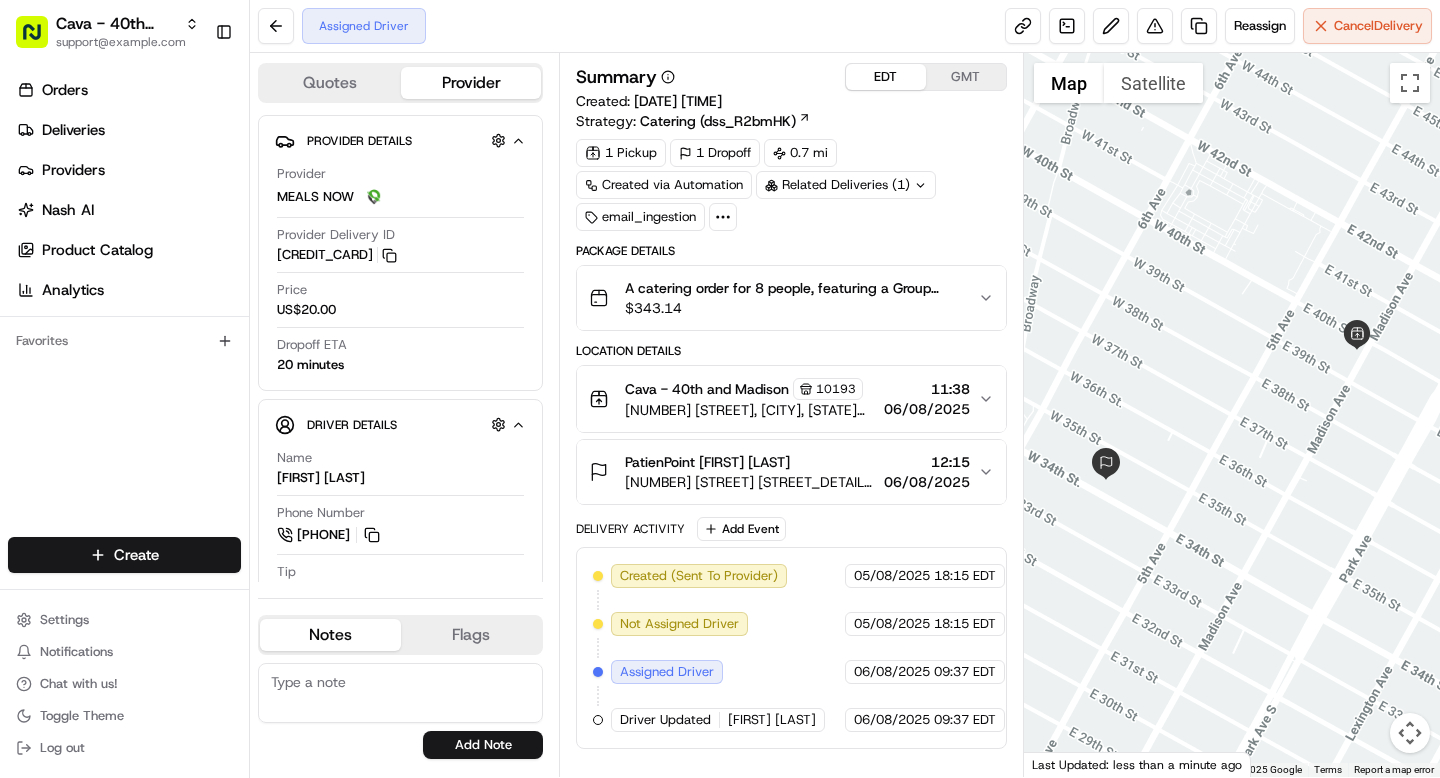 click on "GMT" at bounding box center [966, 77] 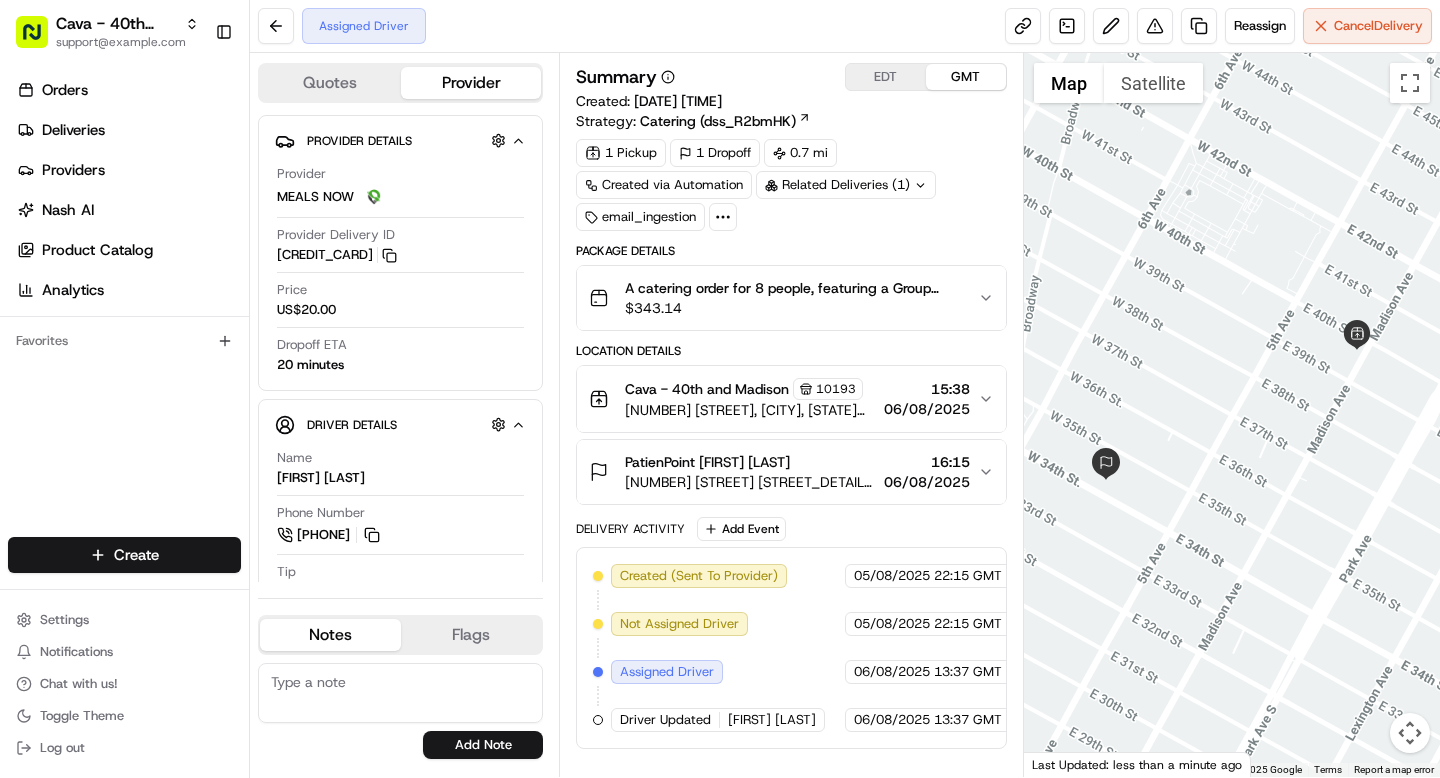 click on "06/08/2025" at bounding box center [927, 482] 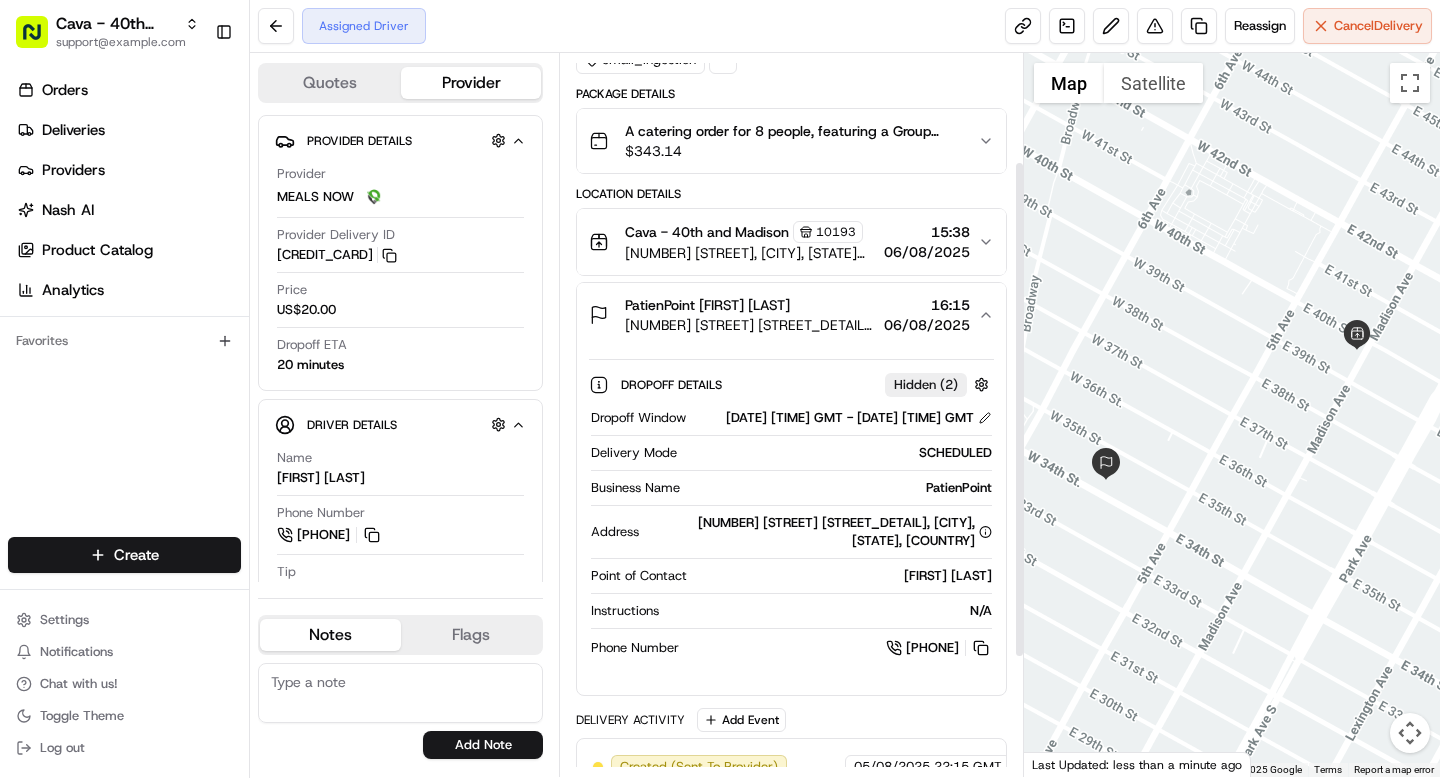 scroll, scrollTop: 172, scrollLeft: 0, axis: vertical 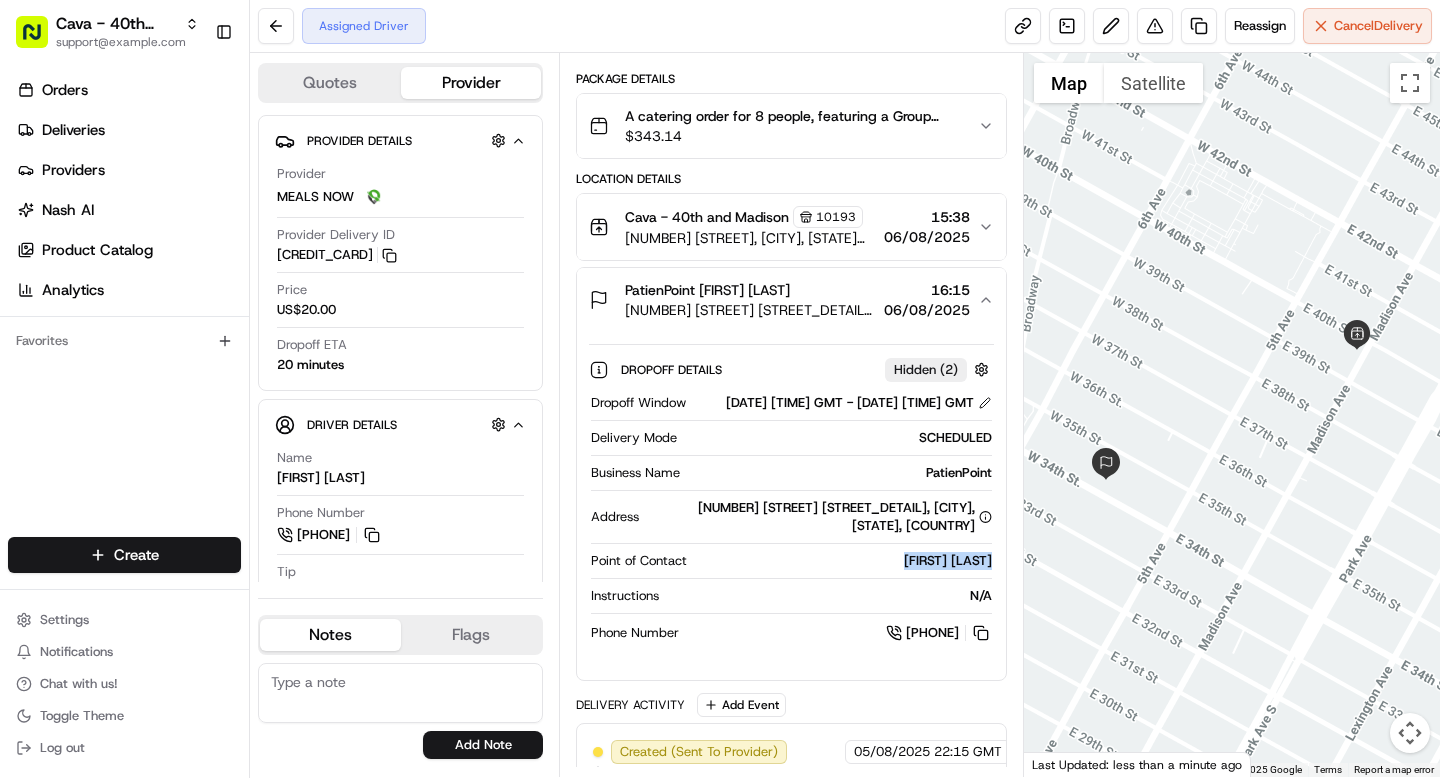 drag, startPoint x: 894, startPoint y: 563, endPoint x: 994, endPoint y: 570, distance: 100.2447 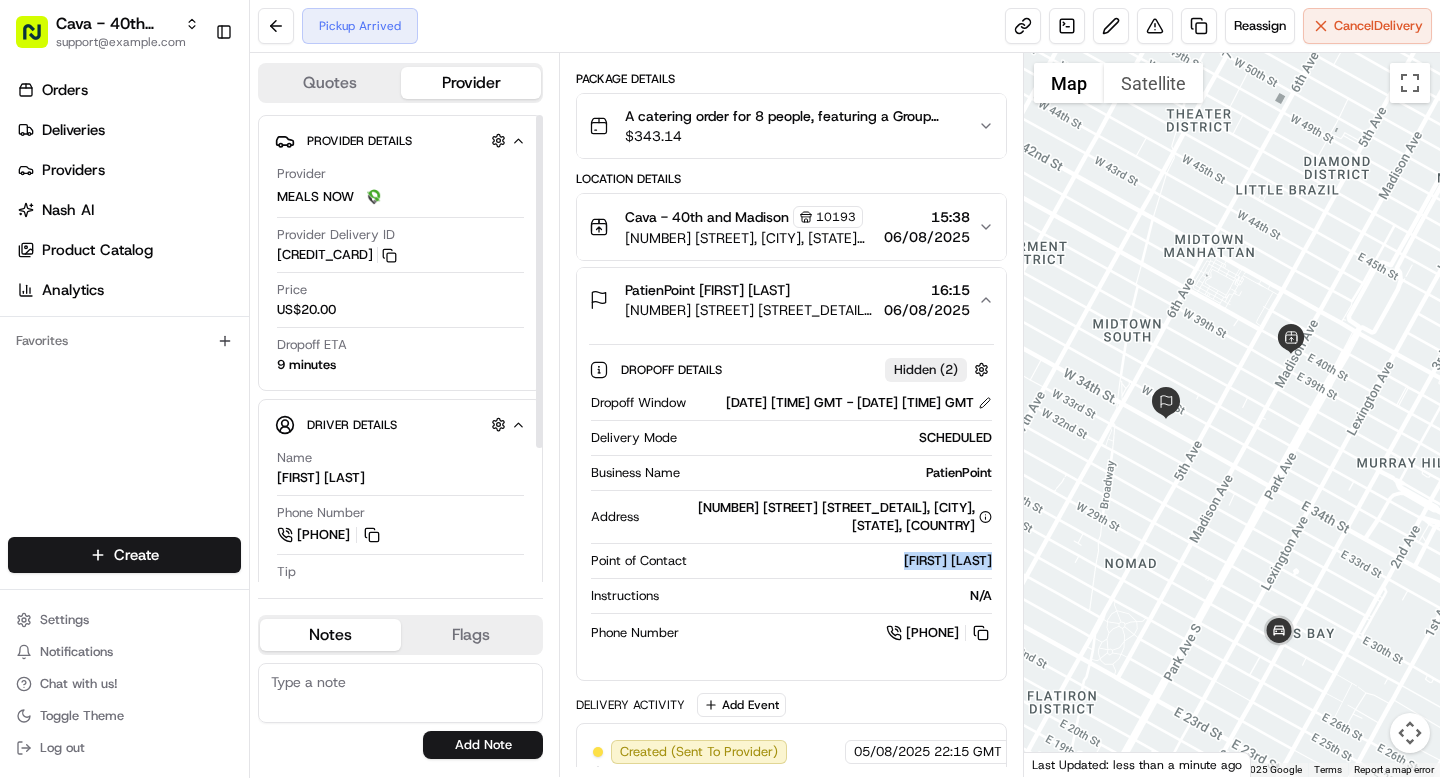 scroll, scrollTop: 172, scrollLeft: 18, axis: both 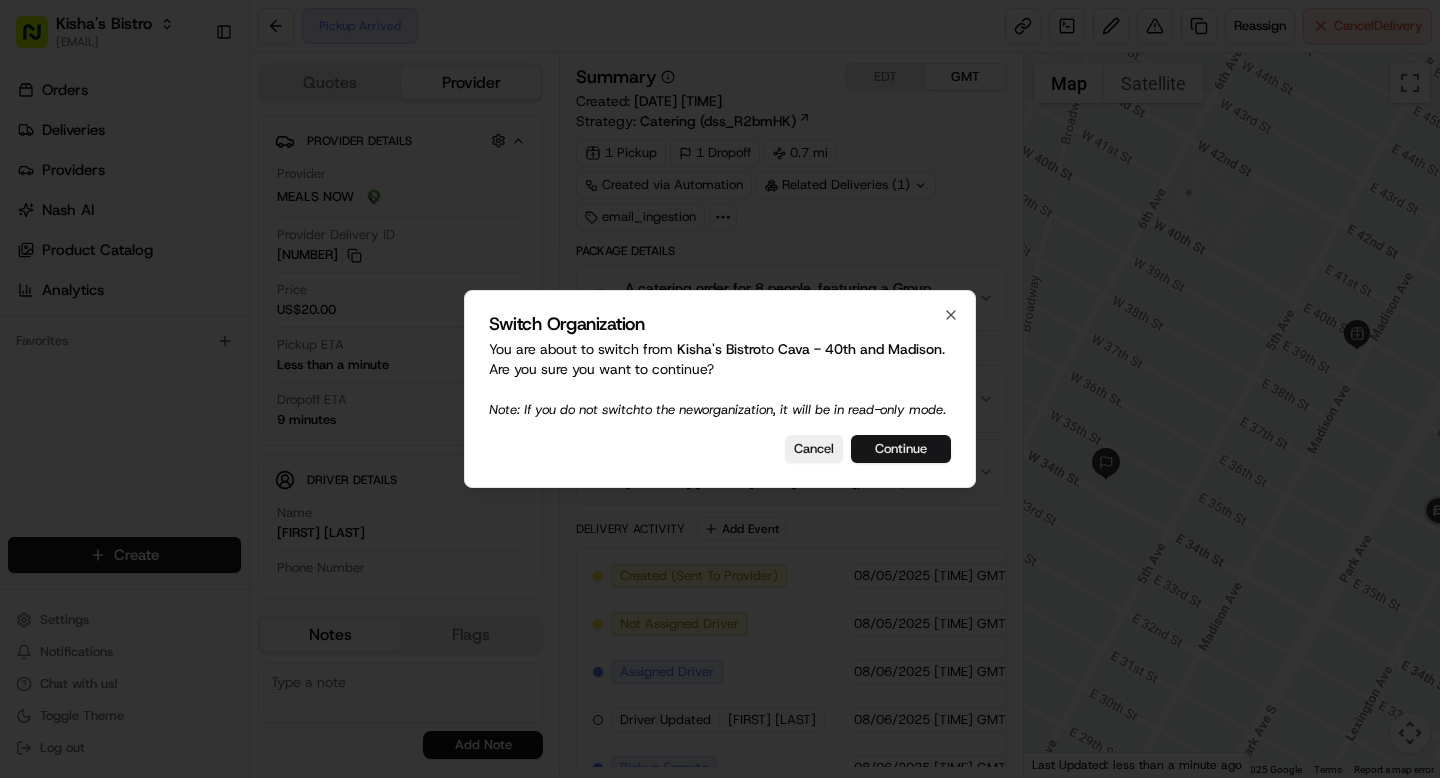 click on "Continue" at bounding box center [901, 449] 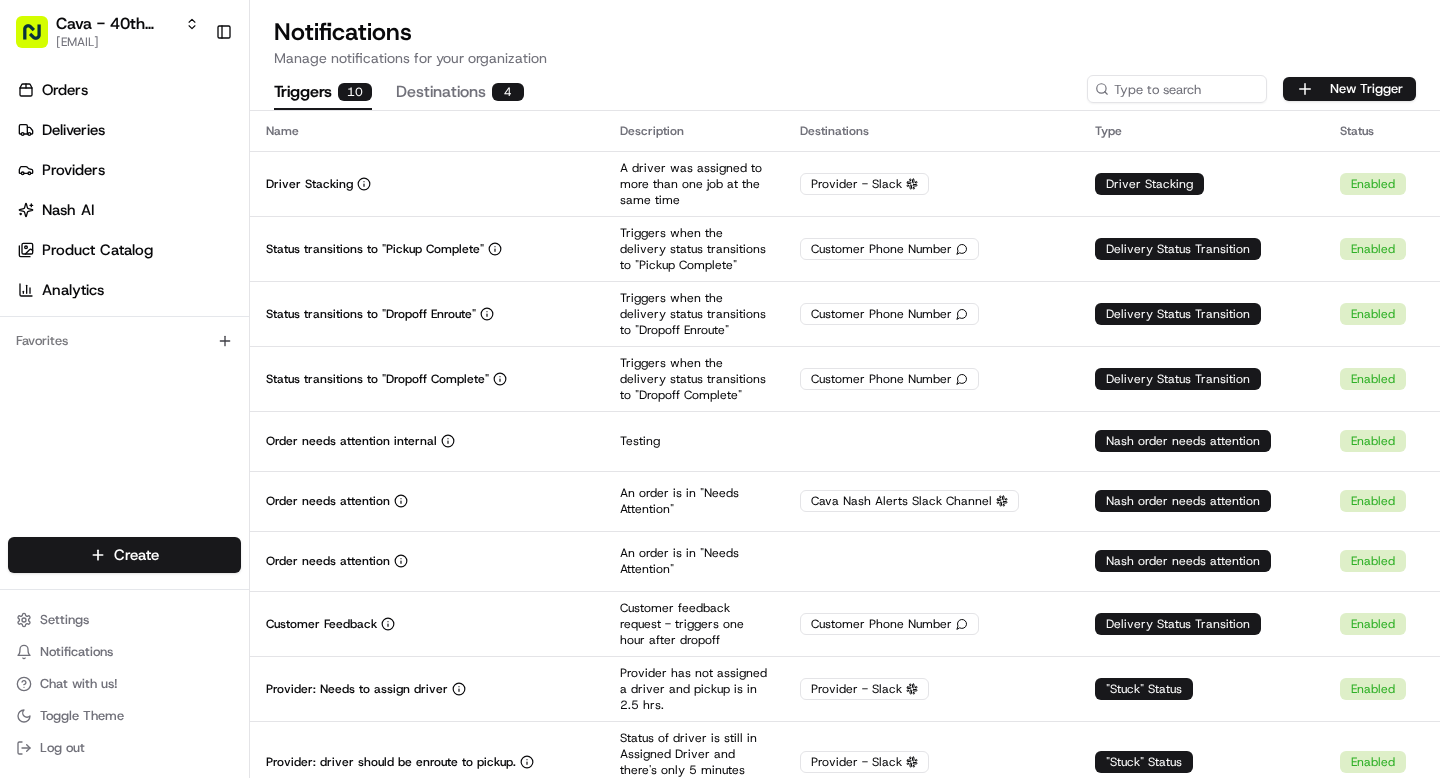 scroll, scrollTop: 0, scrollLeft: 0, axis: both 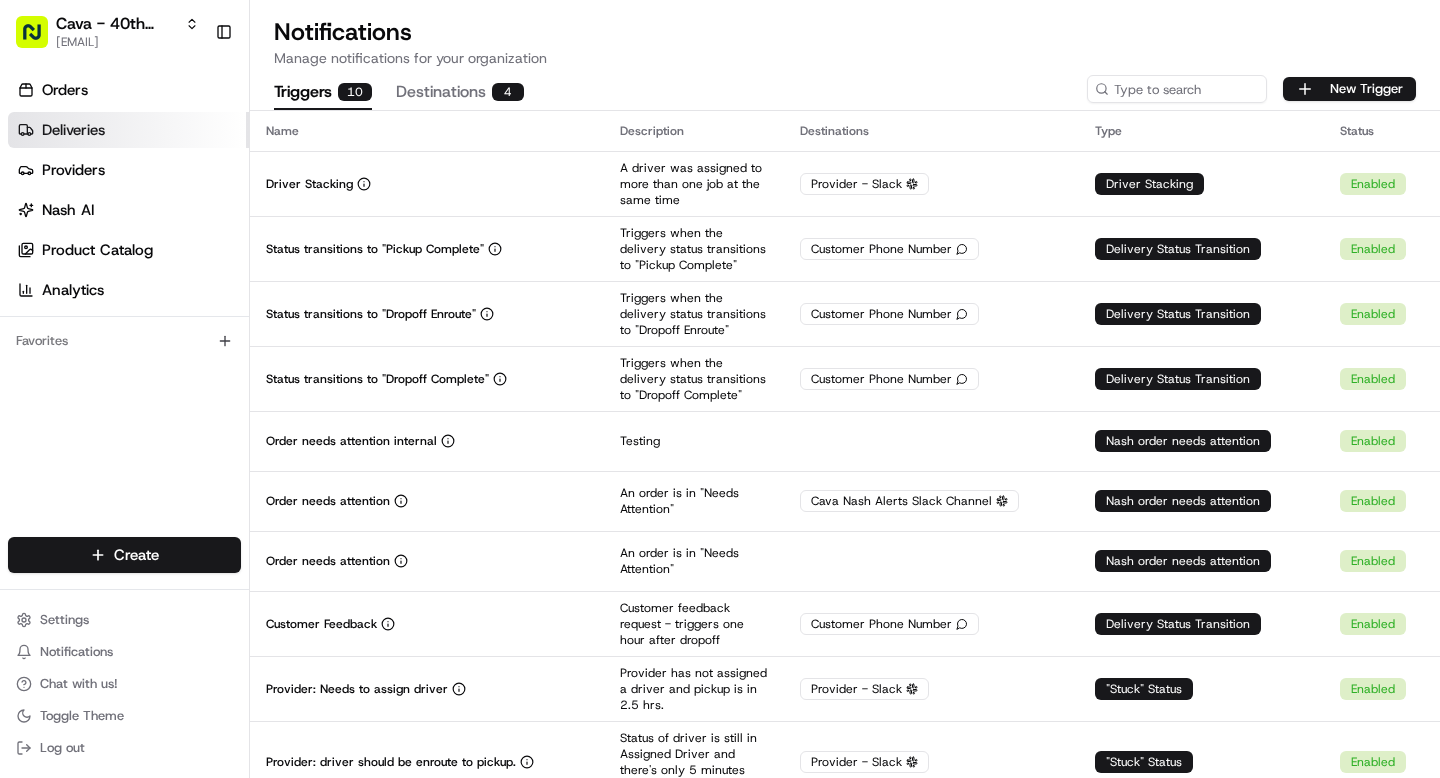 click on "Deliveries" at bounding box center [73, 130] 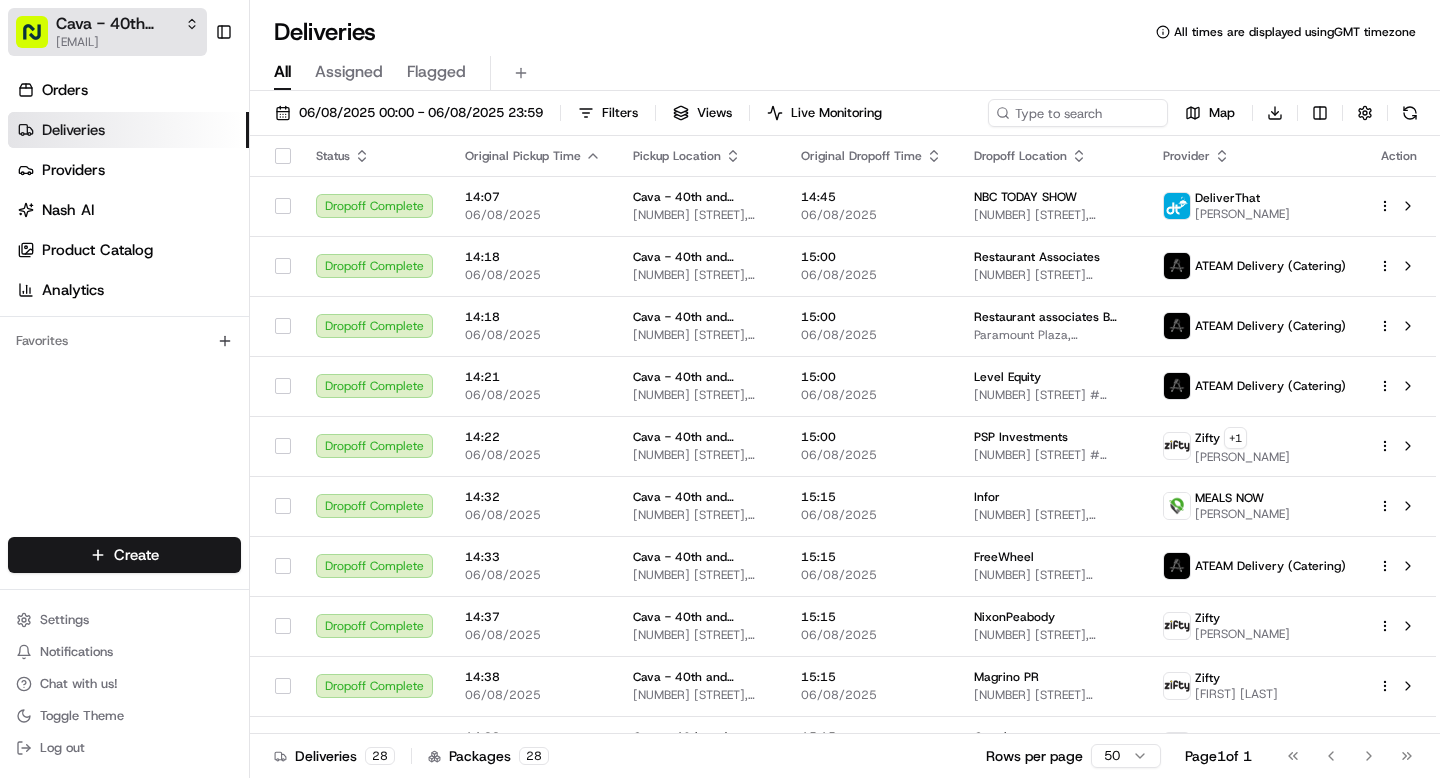 click on "Cava - 40th and Madison" at bounding box center [116, 24] 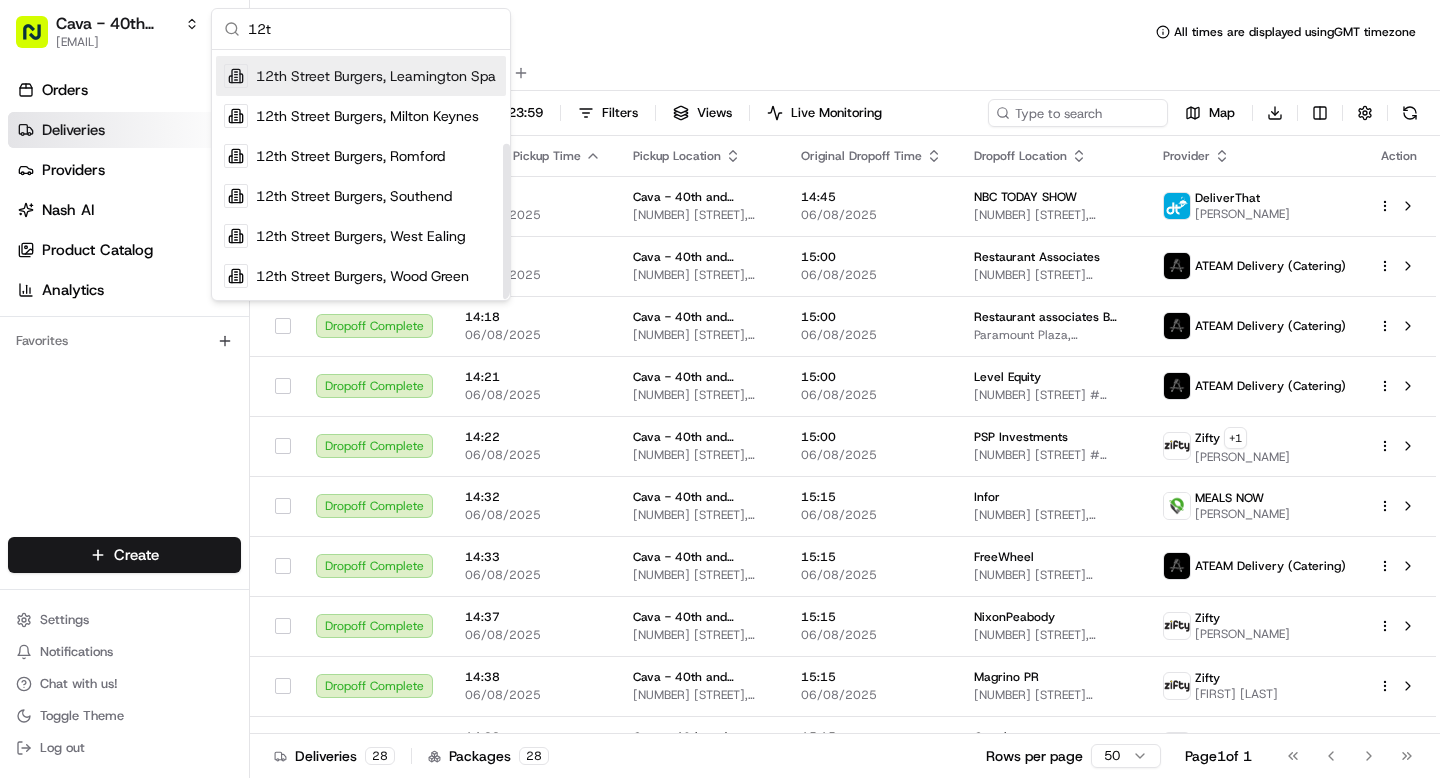 scroll, scrollTop: 76, scrollLeft: 0, axis: vertical 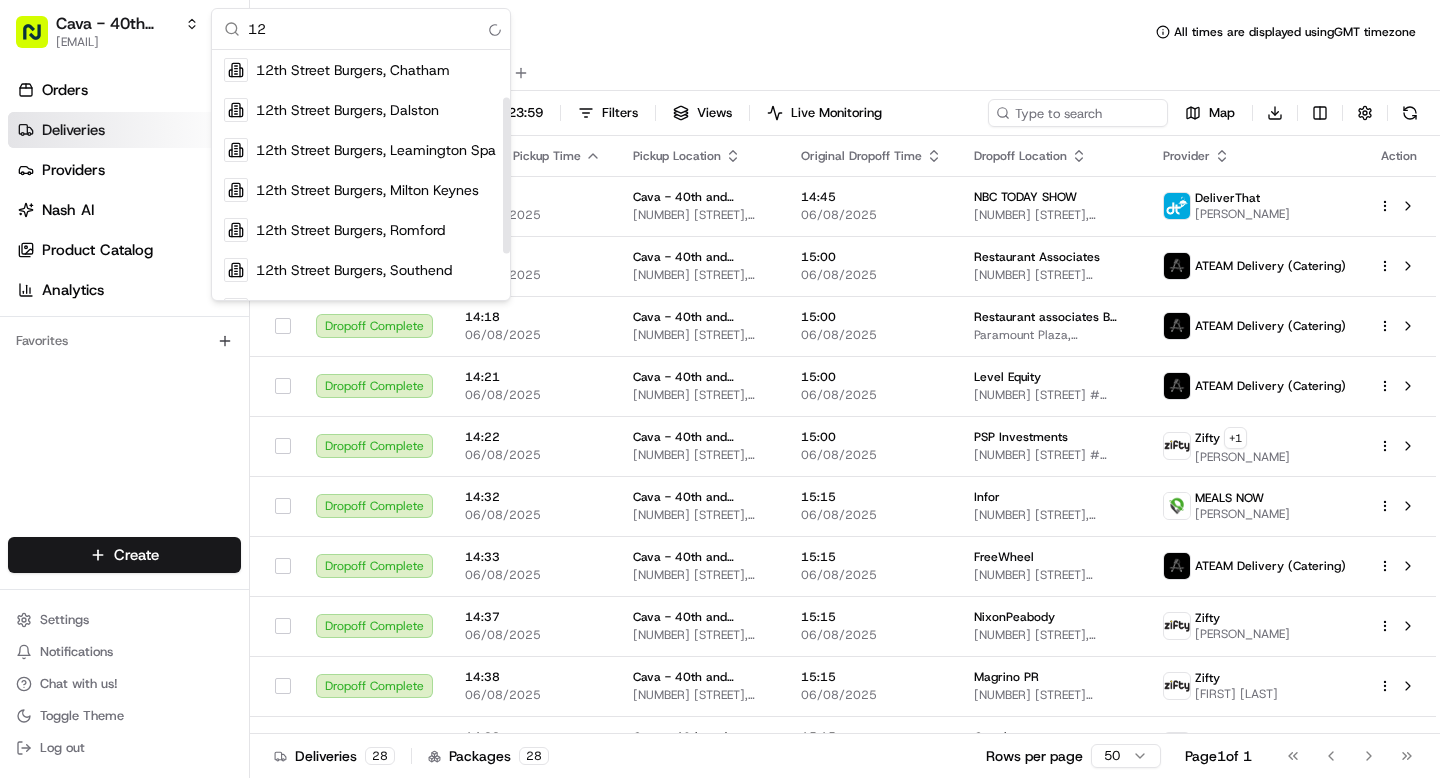 type on "1" 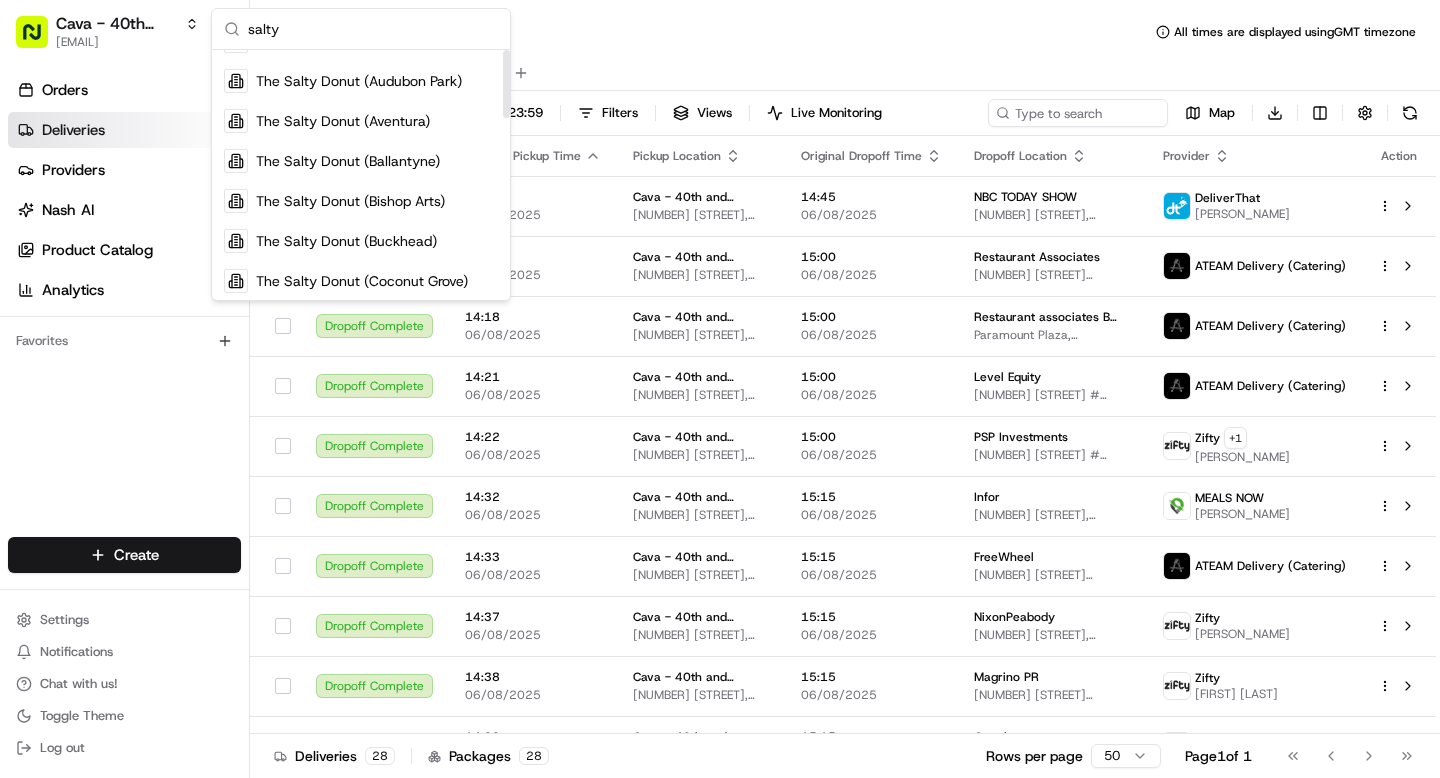 scroll, scrollTop: 0, scrollLeft: 0, axis: both 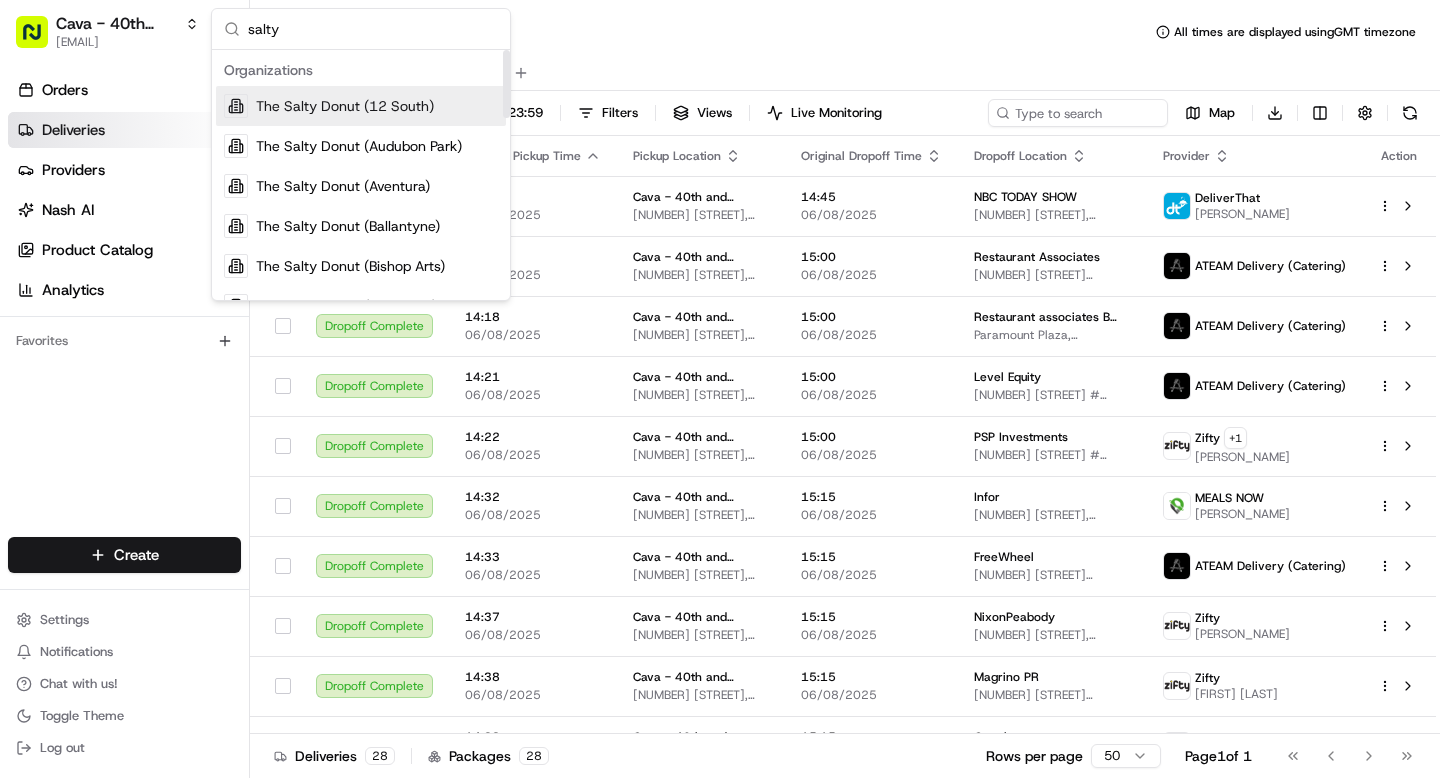 type on "salty" 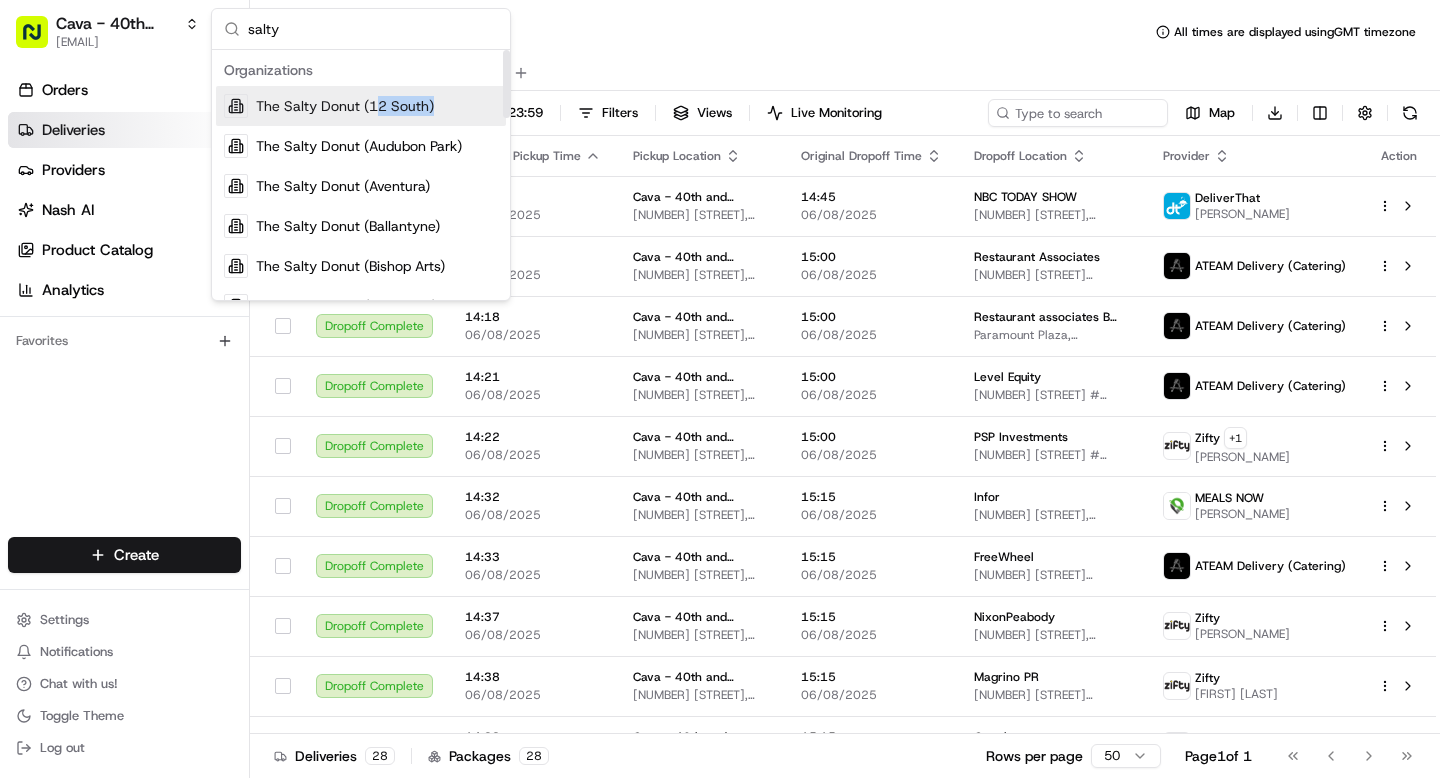 click on "The Salty Donut (12 South)" at bounding box center (361, 106) 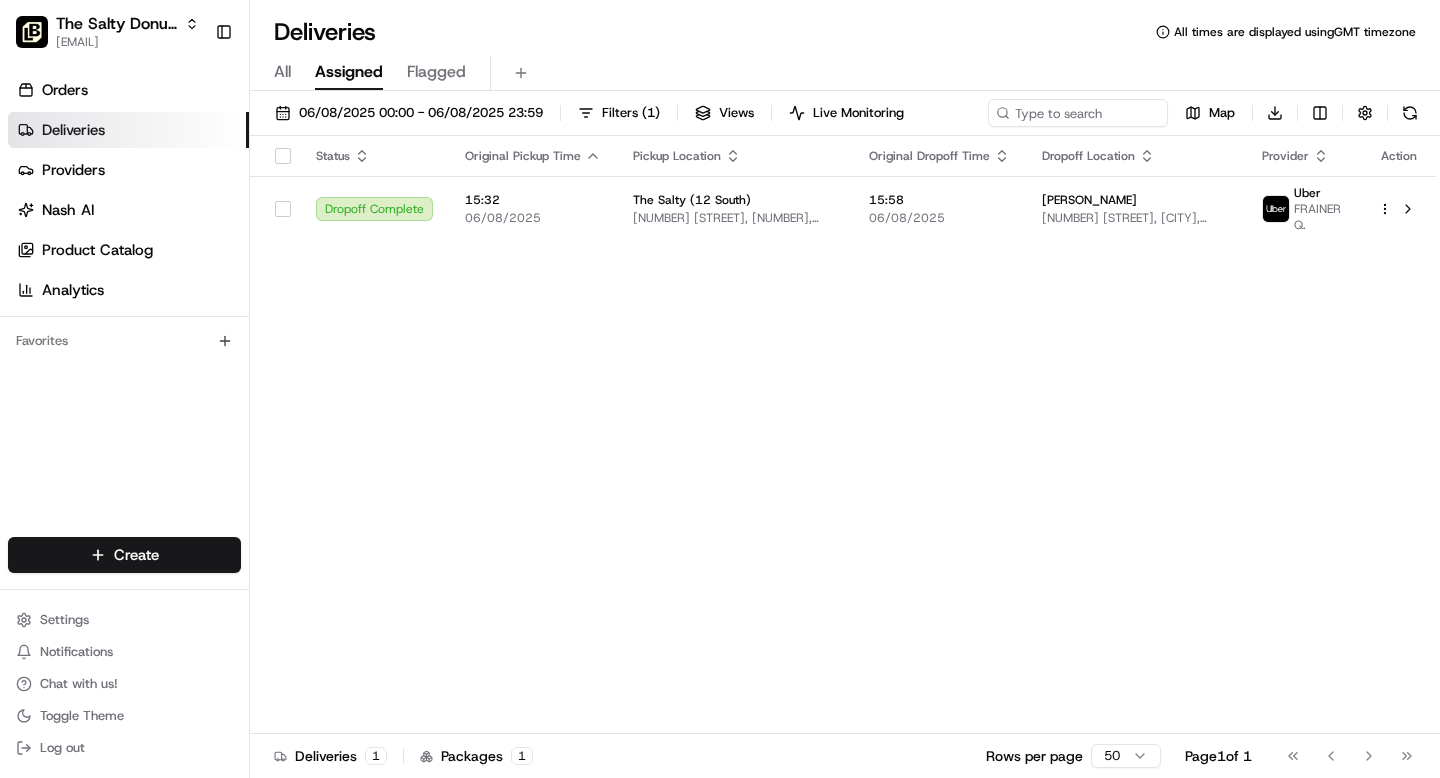 click on "All" at bounding box center (282, 72) 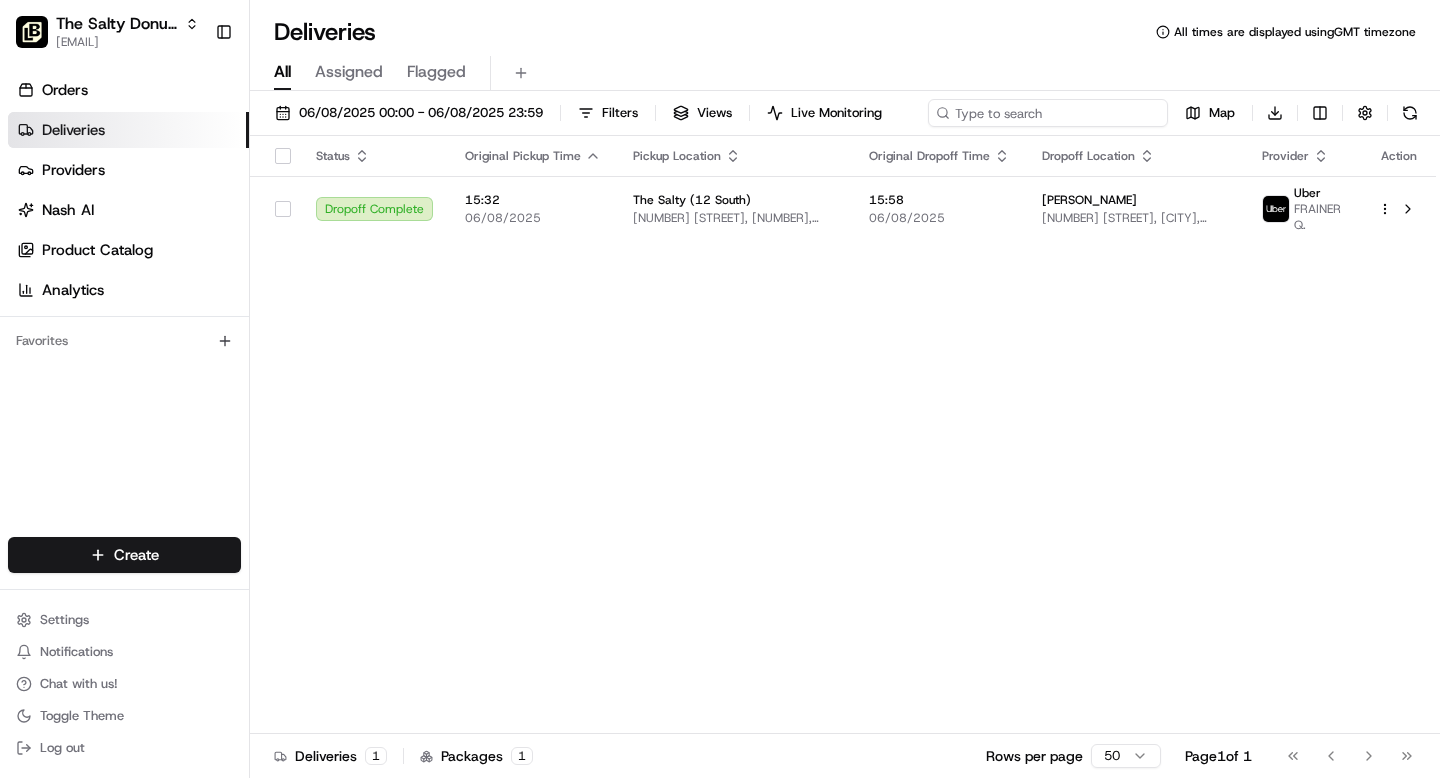 click at bounding box center (1048, 113) 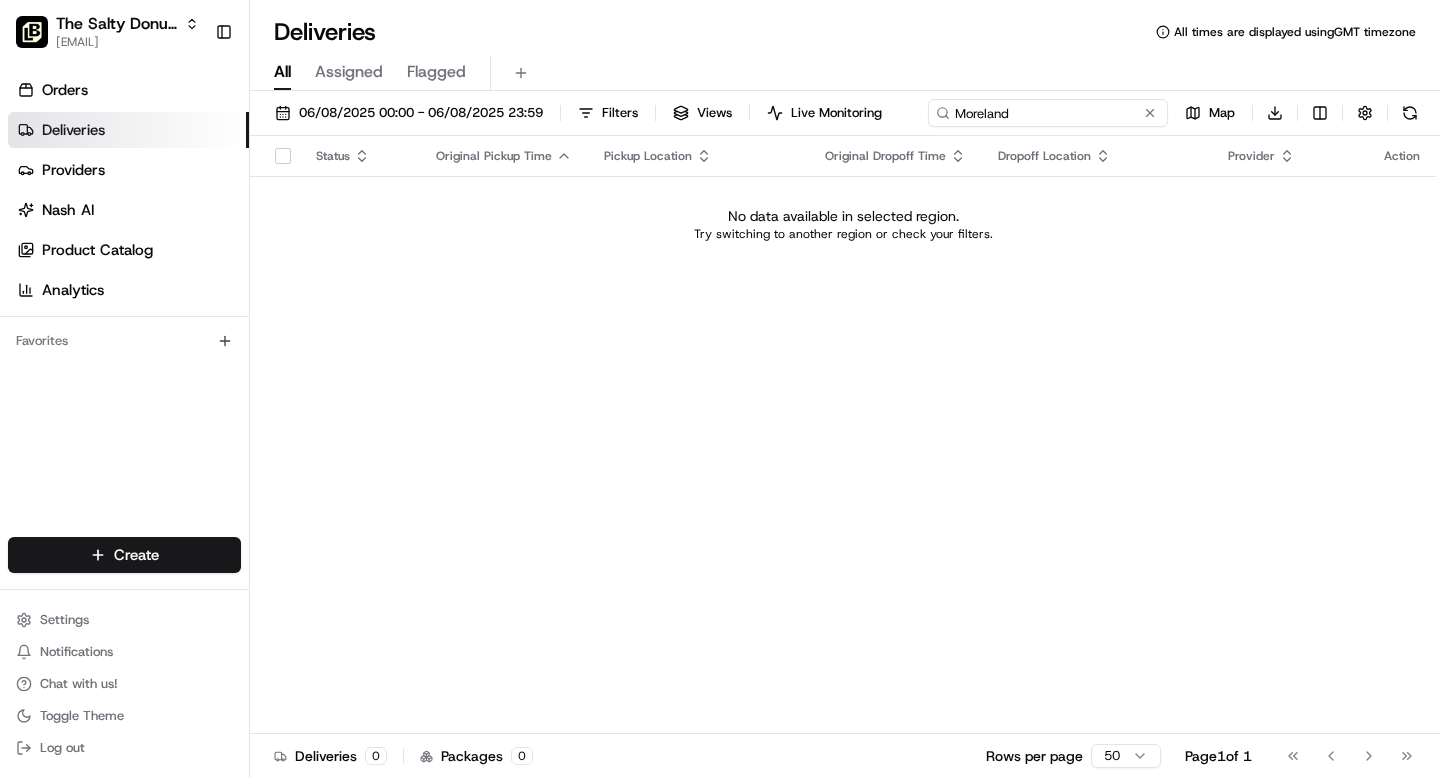 click on "Moreland" at bounding box center [1048, 113] 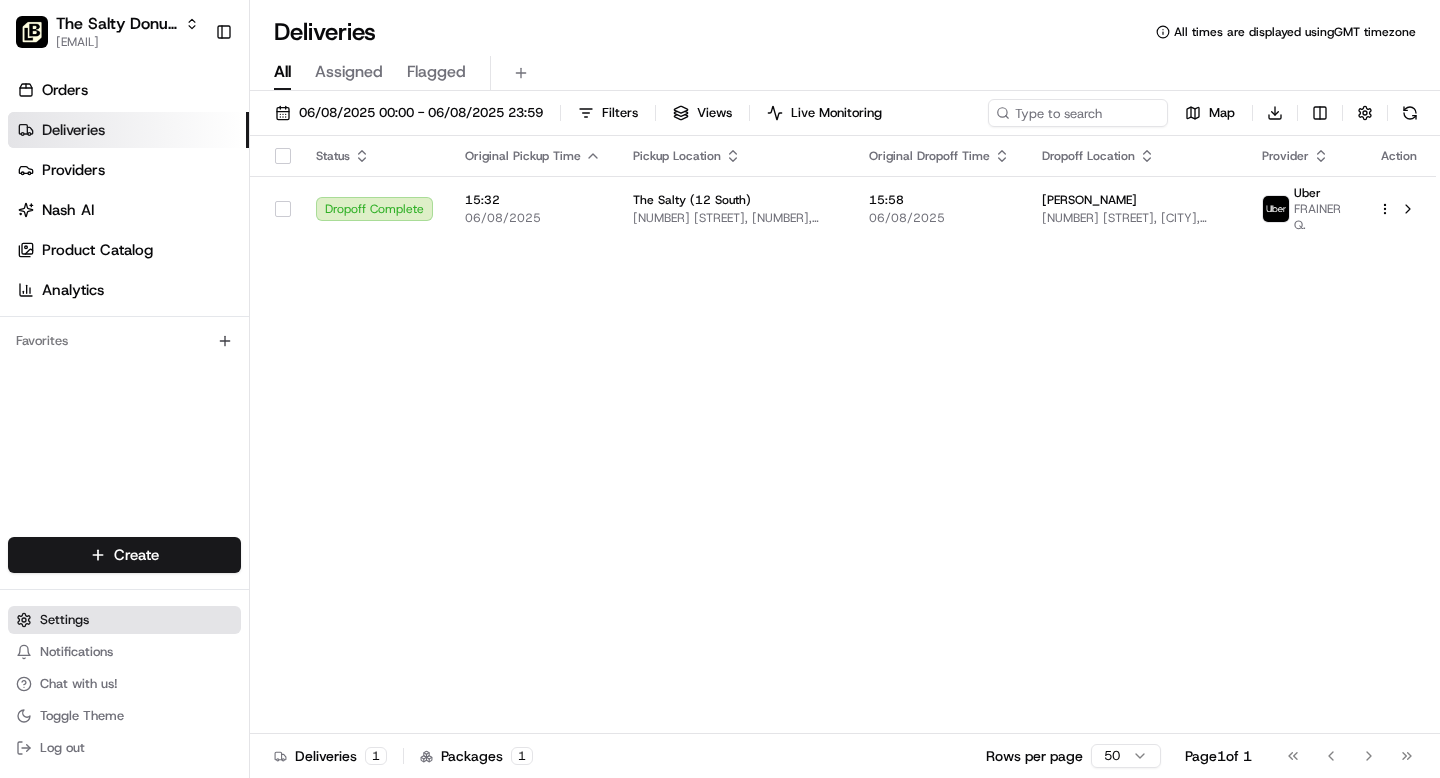 click on "Settings" at bounding box center [124, 620] 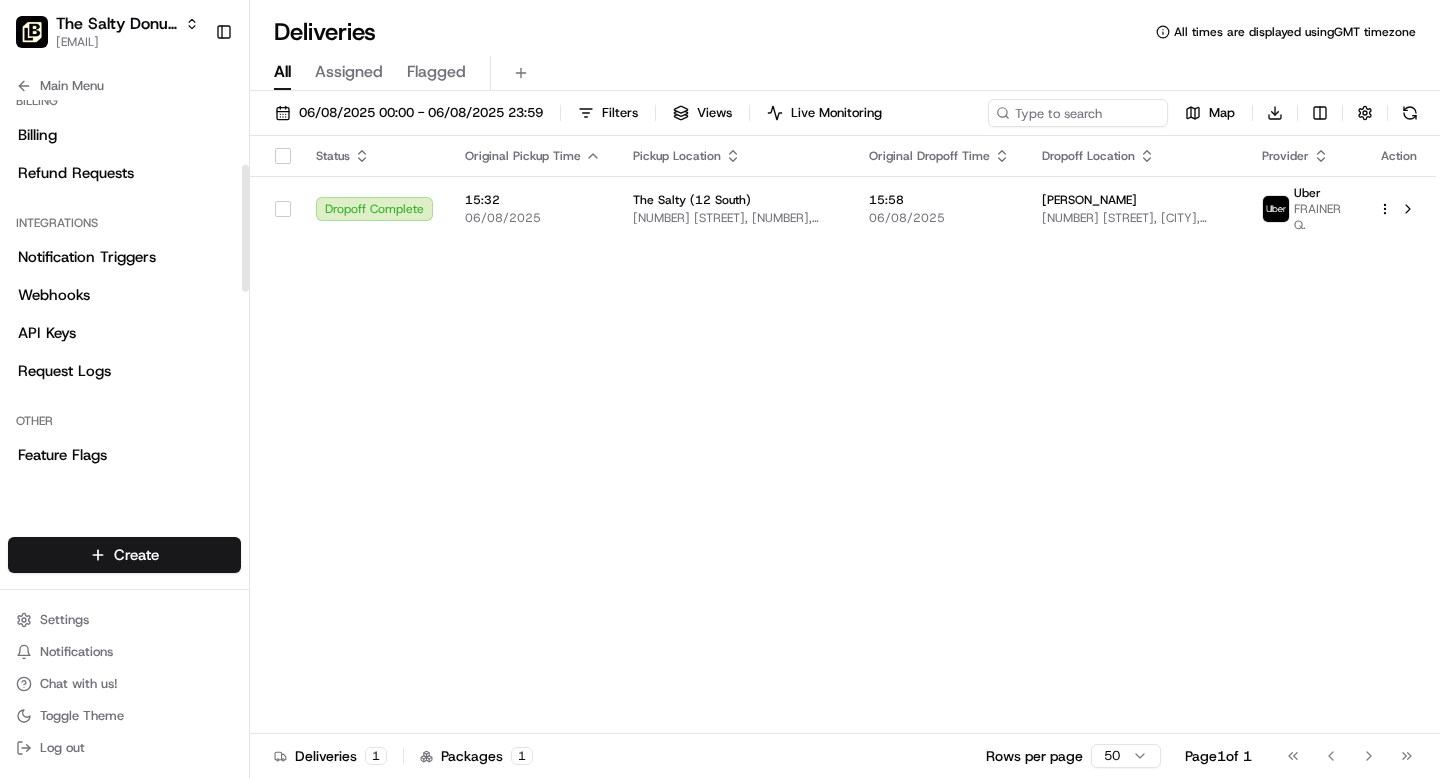 scroll, scrollTop: 750, scrollLeft: 0, axis: vertical 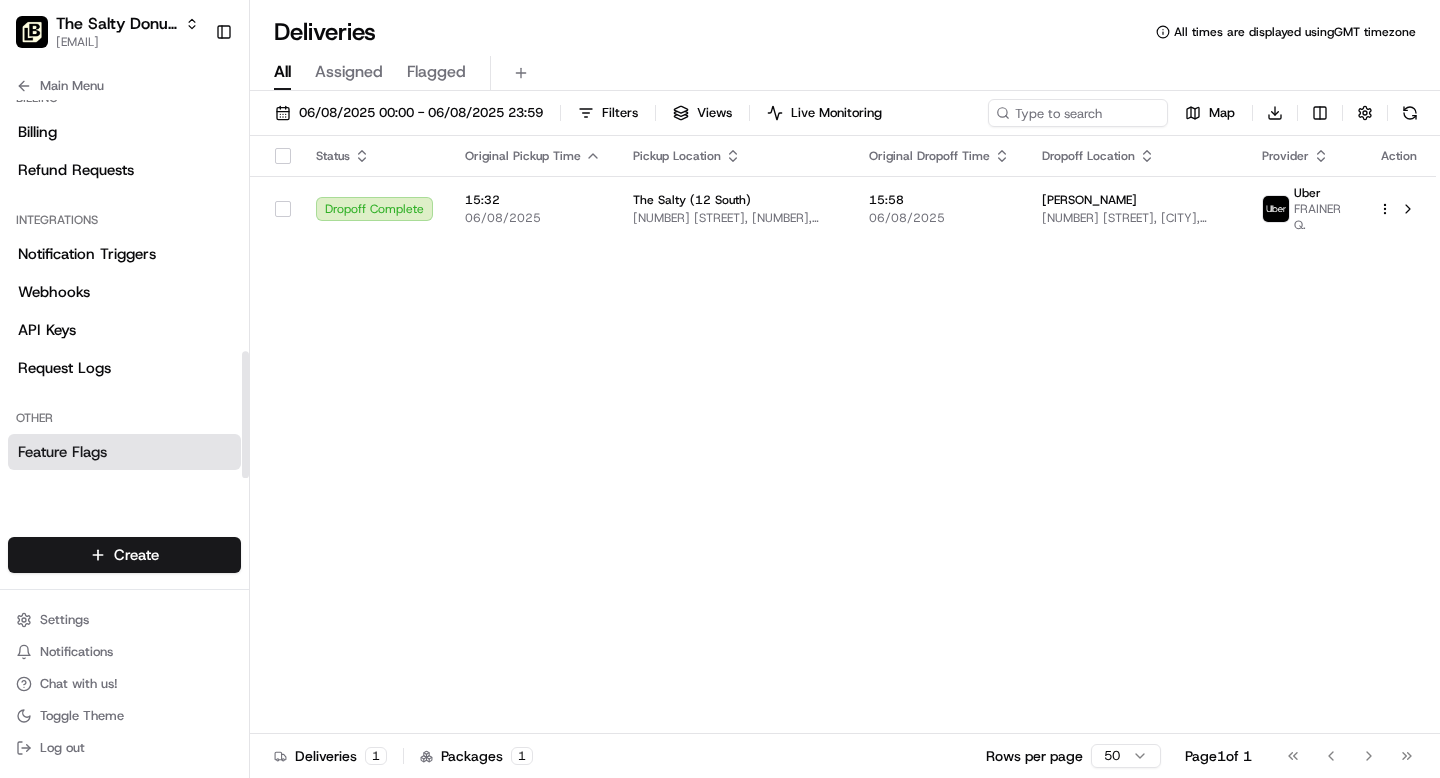 click on "Feature Flags" at bounding box center (124, 452) 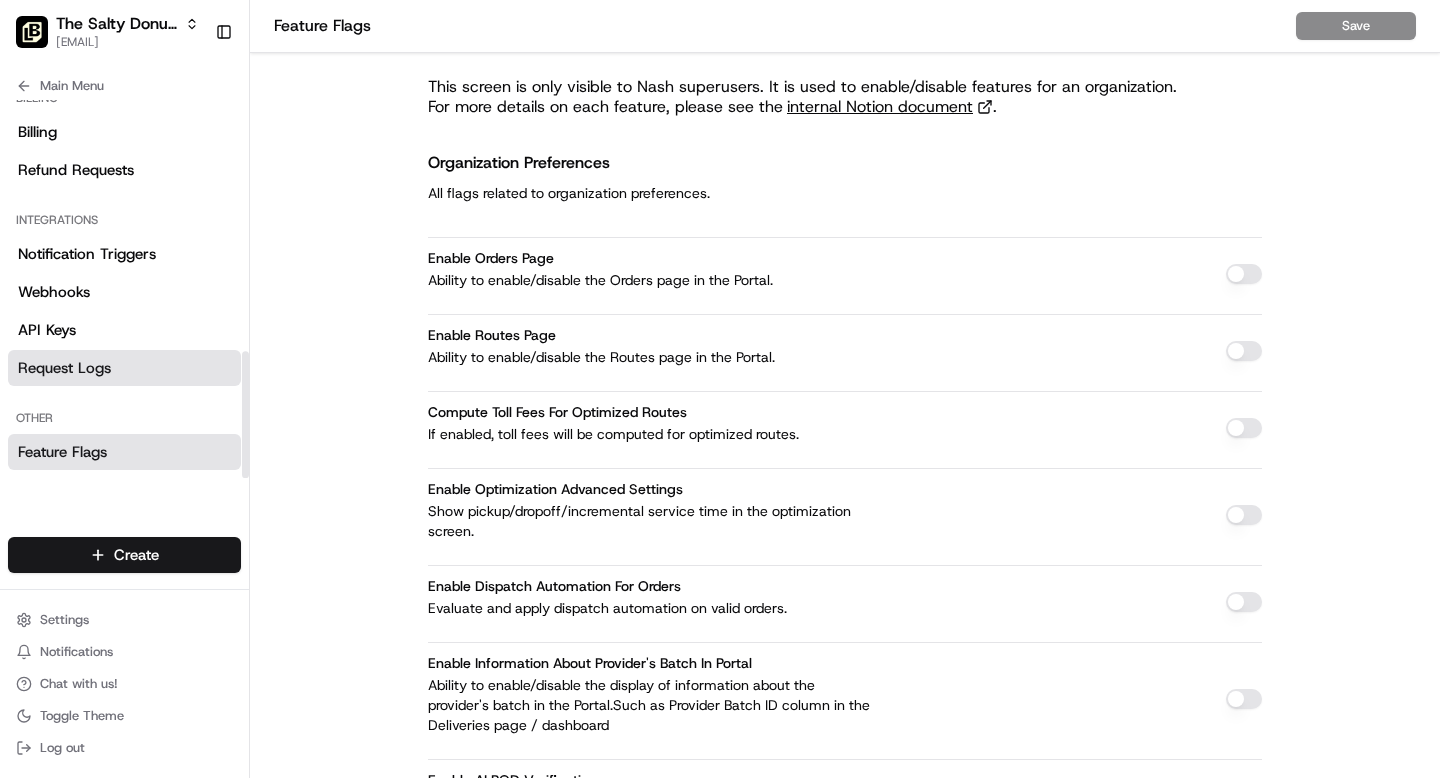 click on "Request Logs" at bounding box center (64, 368) 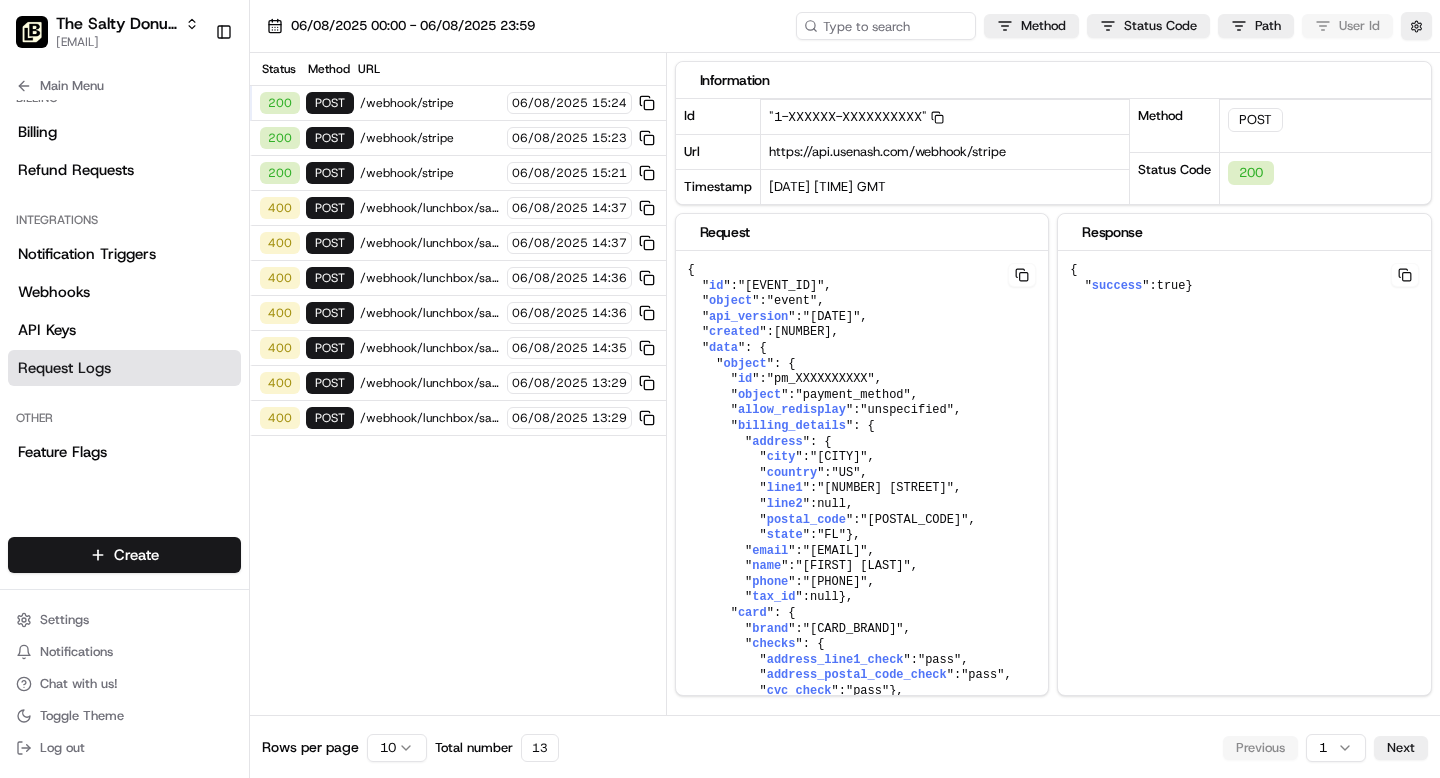click on "/webhook/lunchbox/saltydonut" at bounding box center [430, 208] 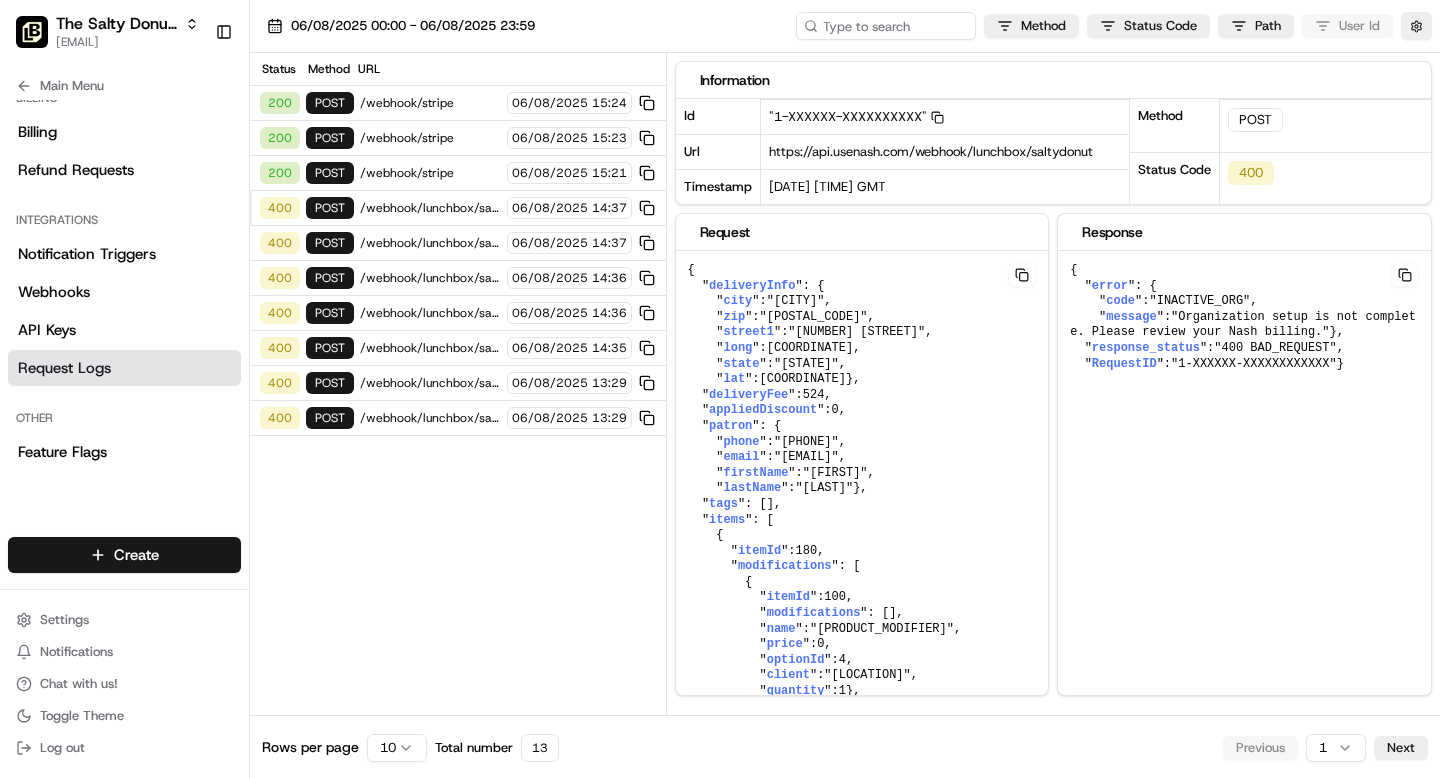 click on "/webhook/lunchbox/saltydonut" at bounding box center (430, 418) 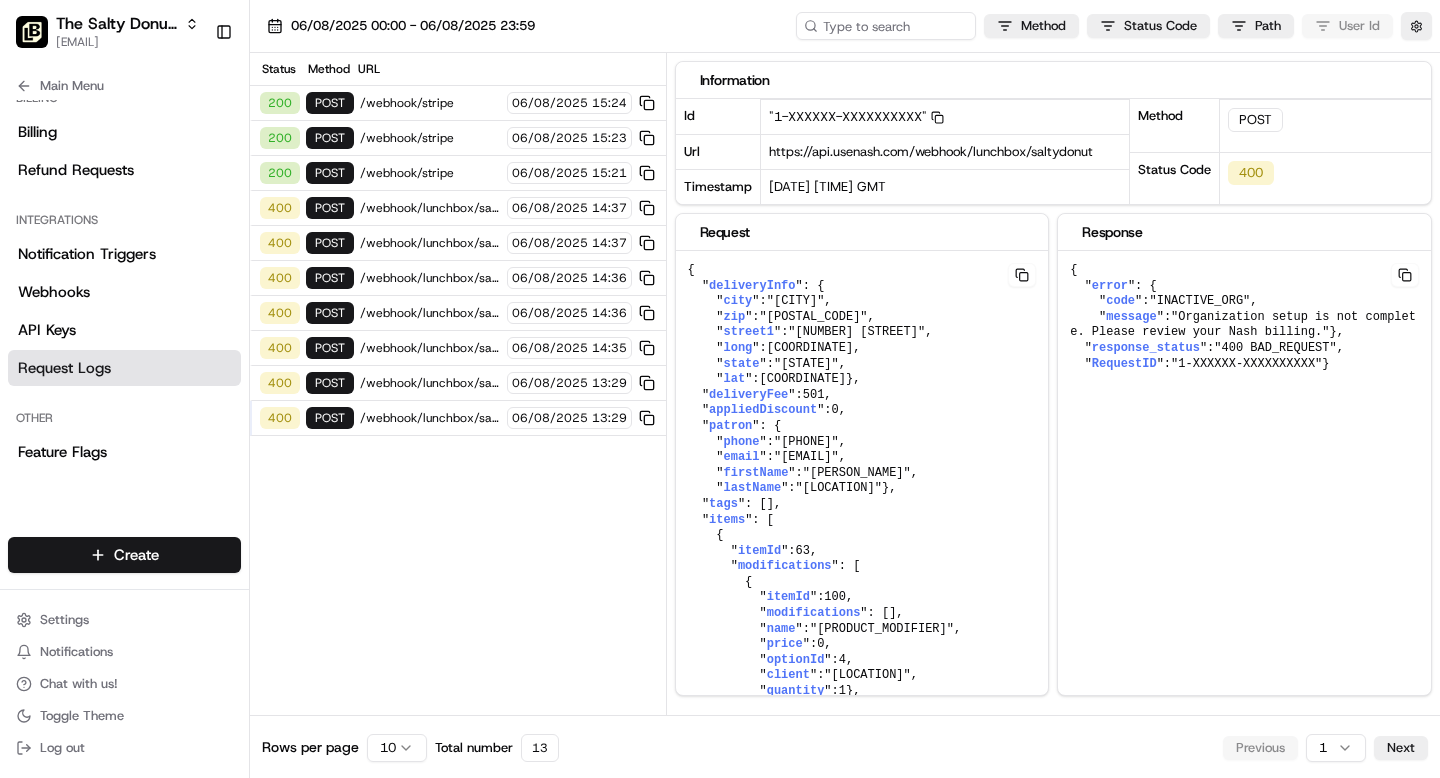 click on "/webhook/stripe" at bounding box center (430, 173) 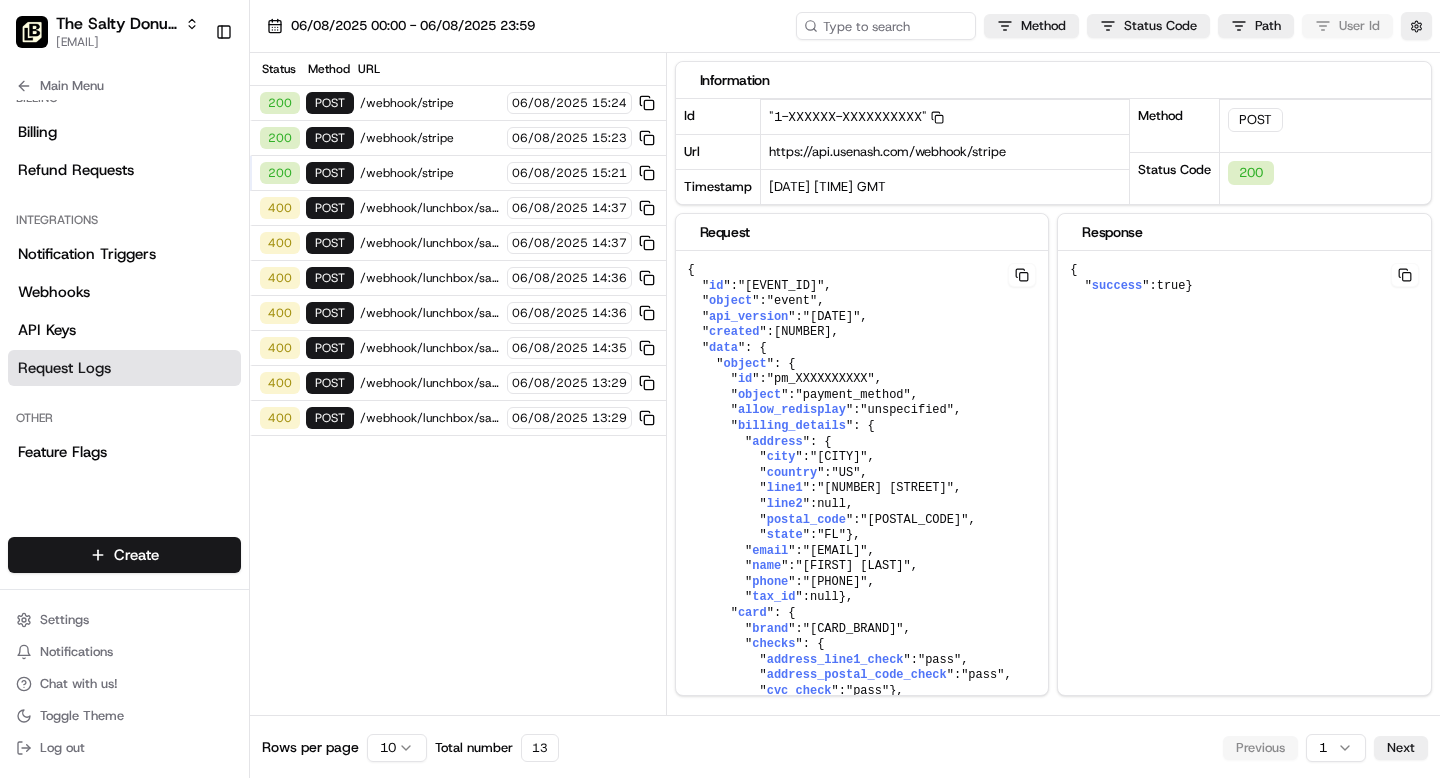 click on "/webhook/lunchbox/saltydonut" at bounding box center [430, 418] 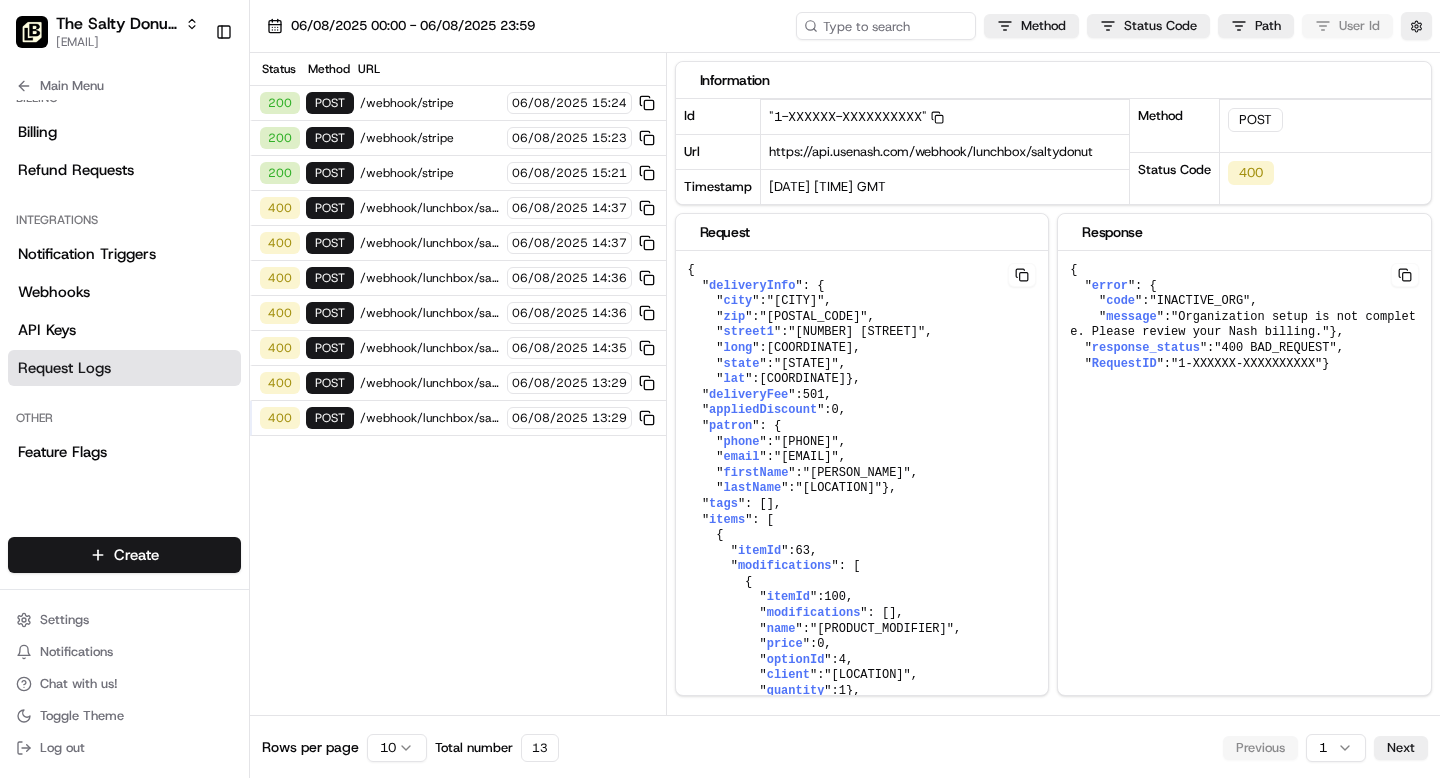 drag, startPoint x: 1118, startPoint y: 410, endPoint x: 1068, endPoint y: 268, distance: 150.54567 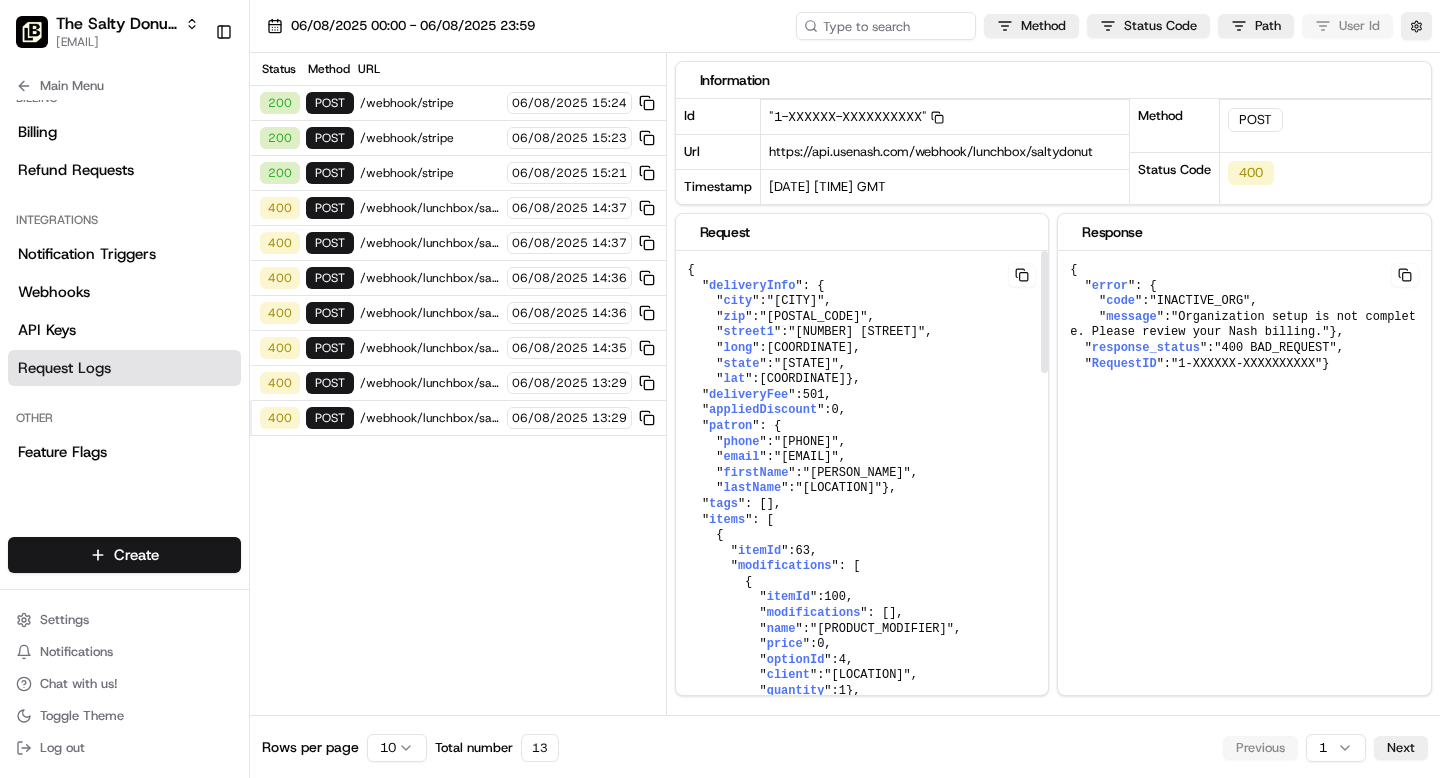 click on "{
" error ": {
" code ":  "INACTIVE_ORG" ,
" message ":  "Organization setup is not complete. Please review your Nash billing."
},
" response_status ":  "400 BAD_REQUEST" ,
" RequestID ":  "1-689358ad-153e03df22eea2f03cc26b8b"
}" at bounding box center [862, 980] 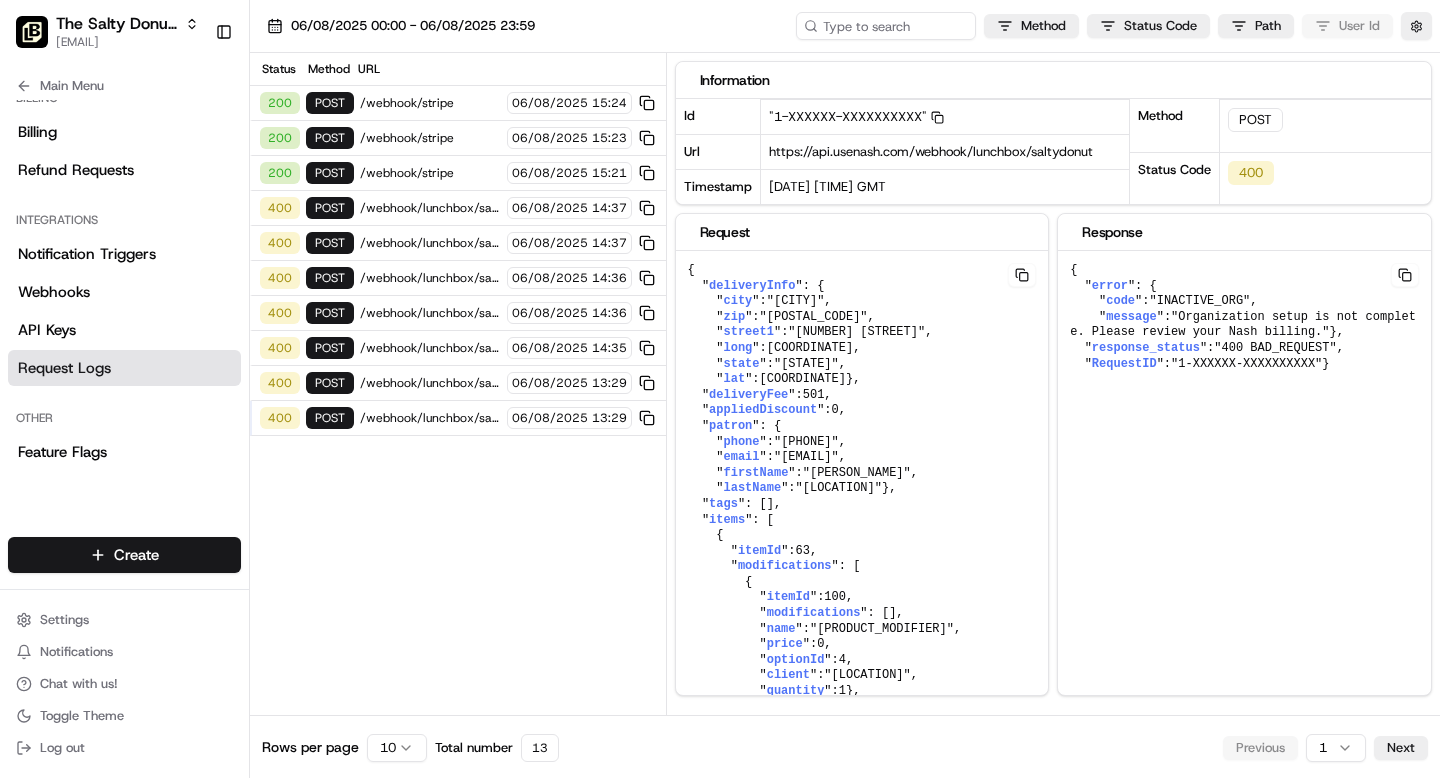 drag, startPoint x: 1088, startPoint y: 413, endPoint x: 1072, endPoint y: 266, distance: 147.86818 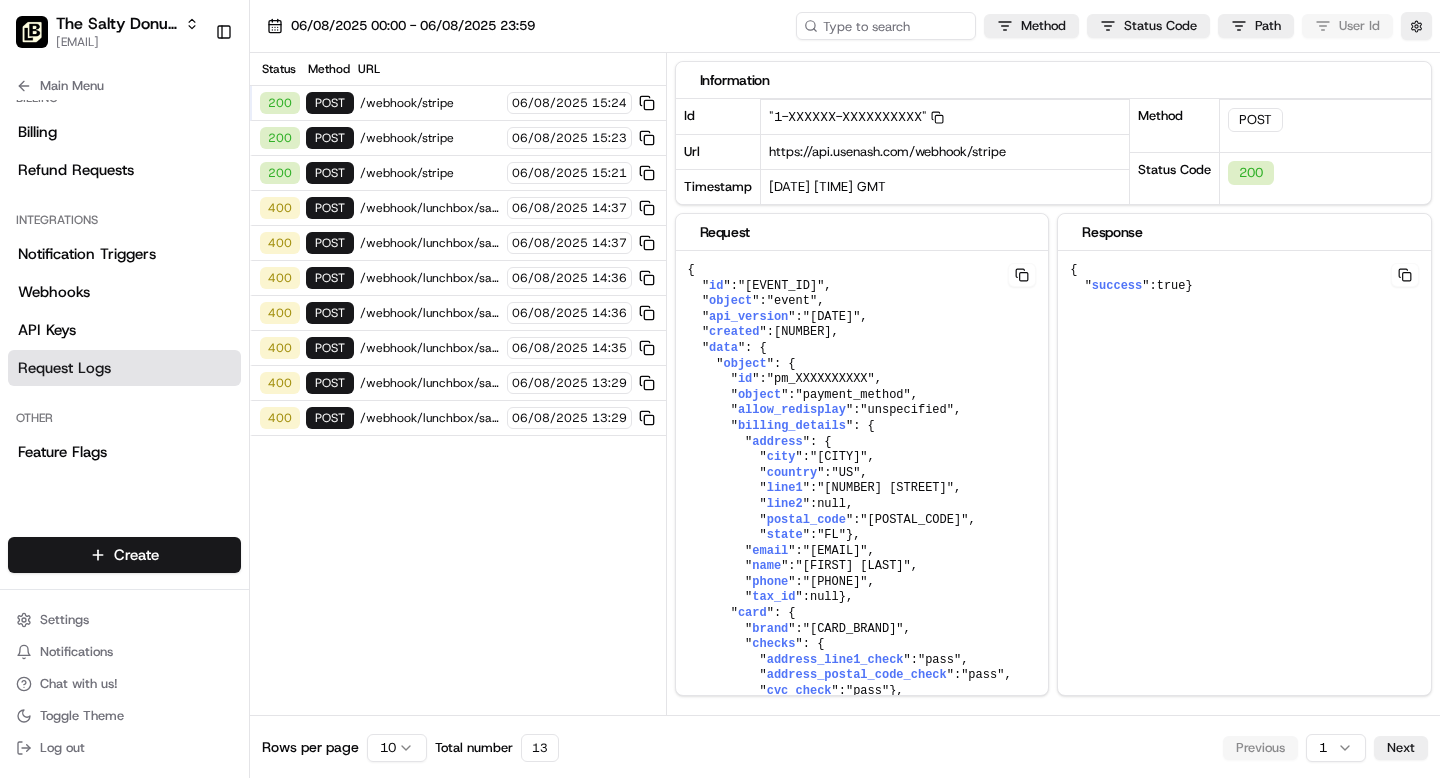 click on "/webhook/lunchbox/saltydonut" at bounding box center [430, 208] 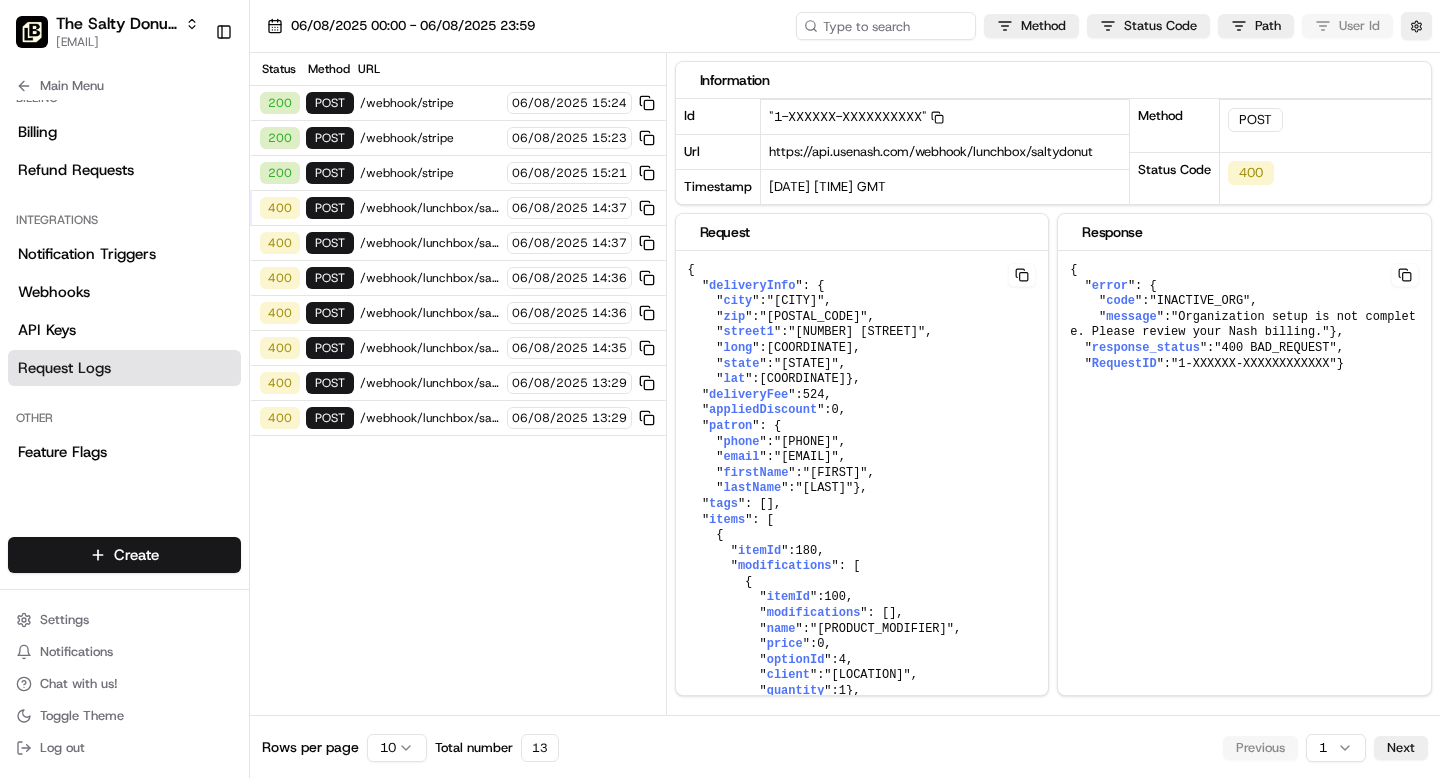 click on "400 POST /webhook/lunchbox/saltydonut 06/08/2025 14:37" at bounding box center (458, 243) 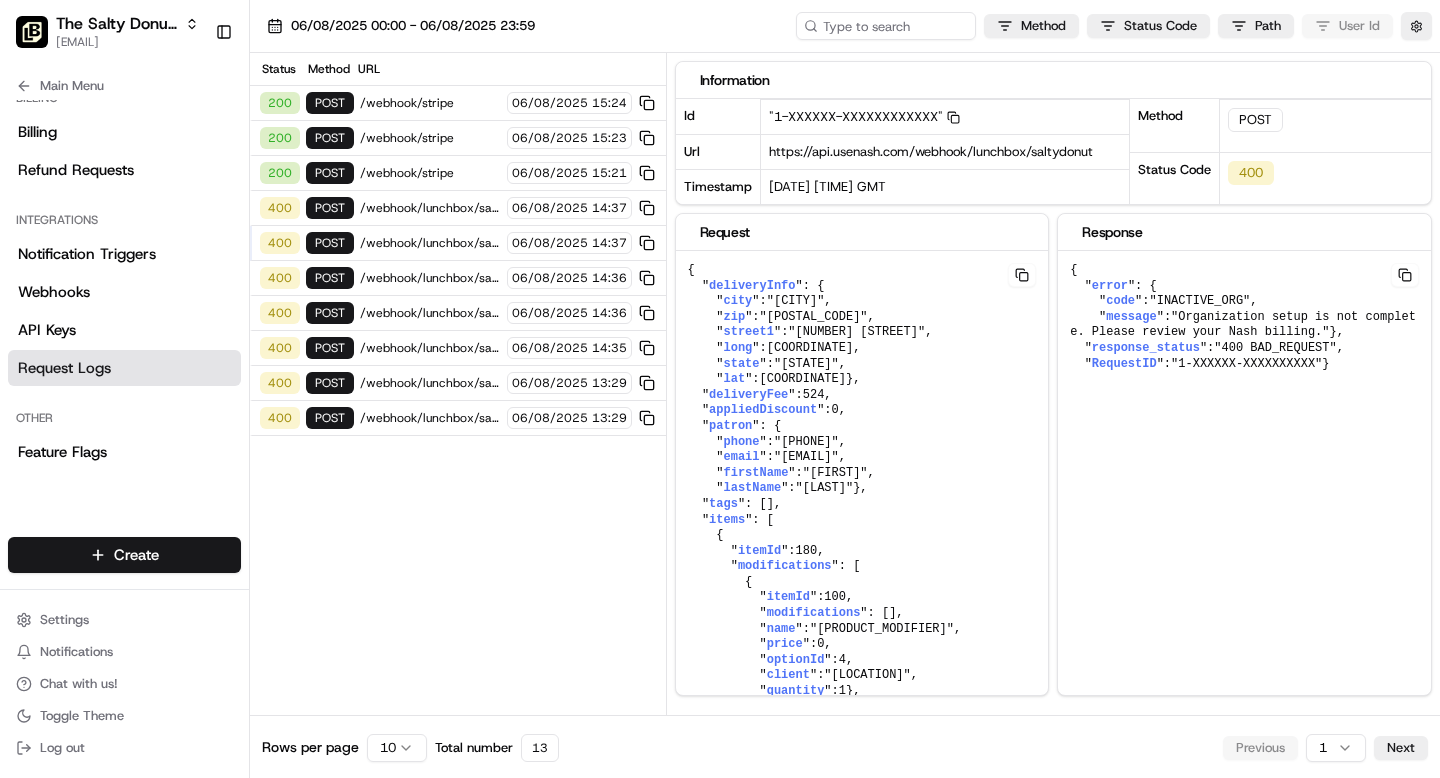 click on "/webhook/lunchbox/saltydonut" at bounding box center (430, 208) 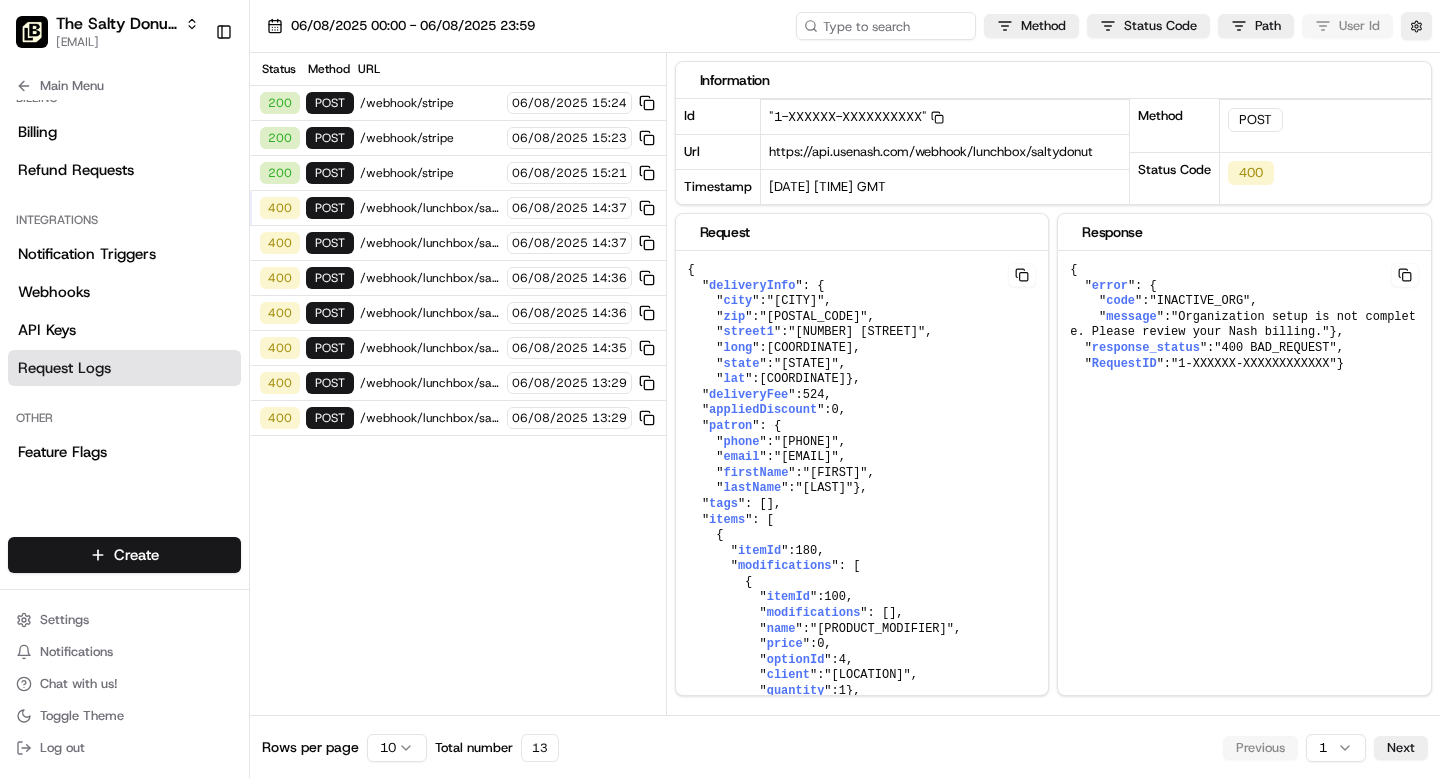 click on "400 POST /webhook/lunchbox/saltydonut 06/08/2025 14:37" at bounding box center (458, 243) 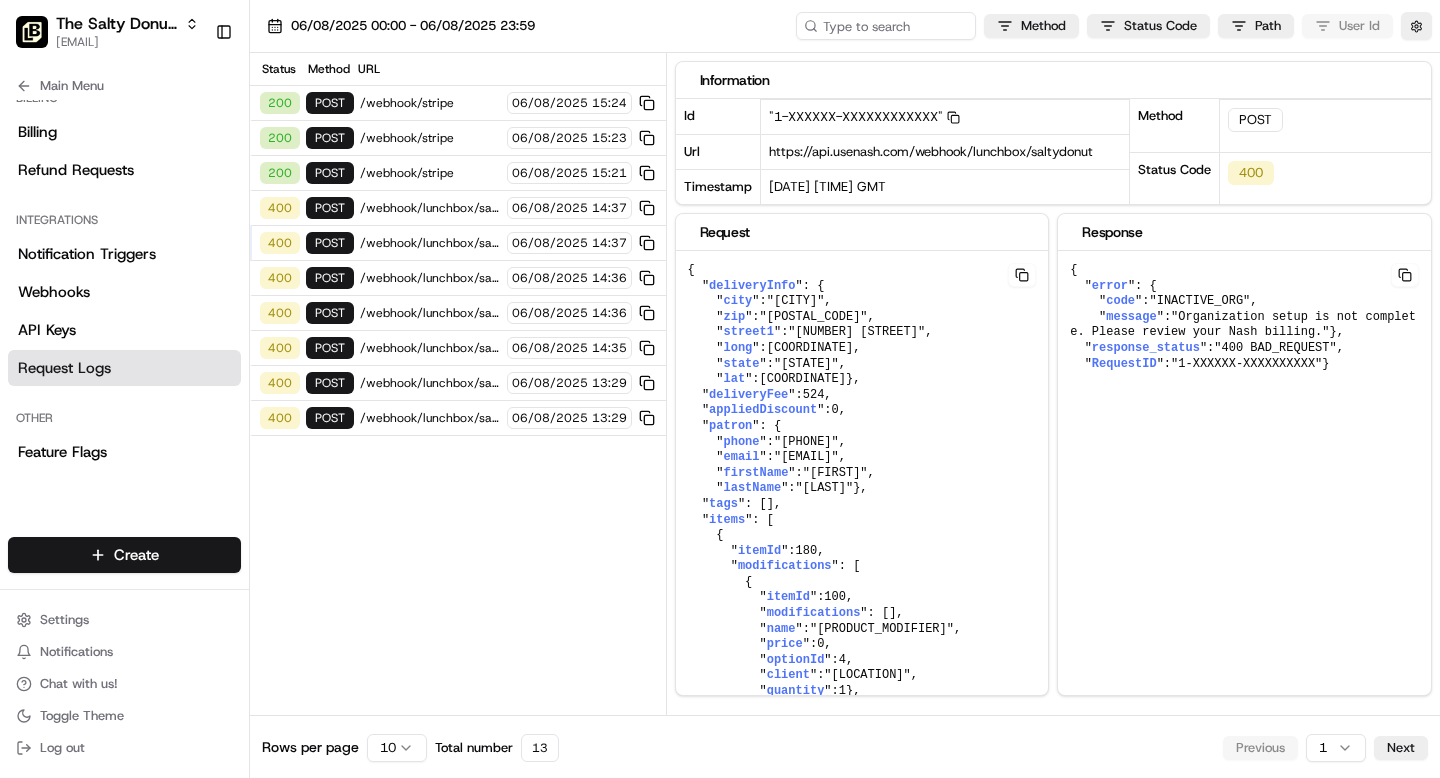 click on "/webhook/lunchbox/saltydonut" at bounding box center [430, 278] 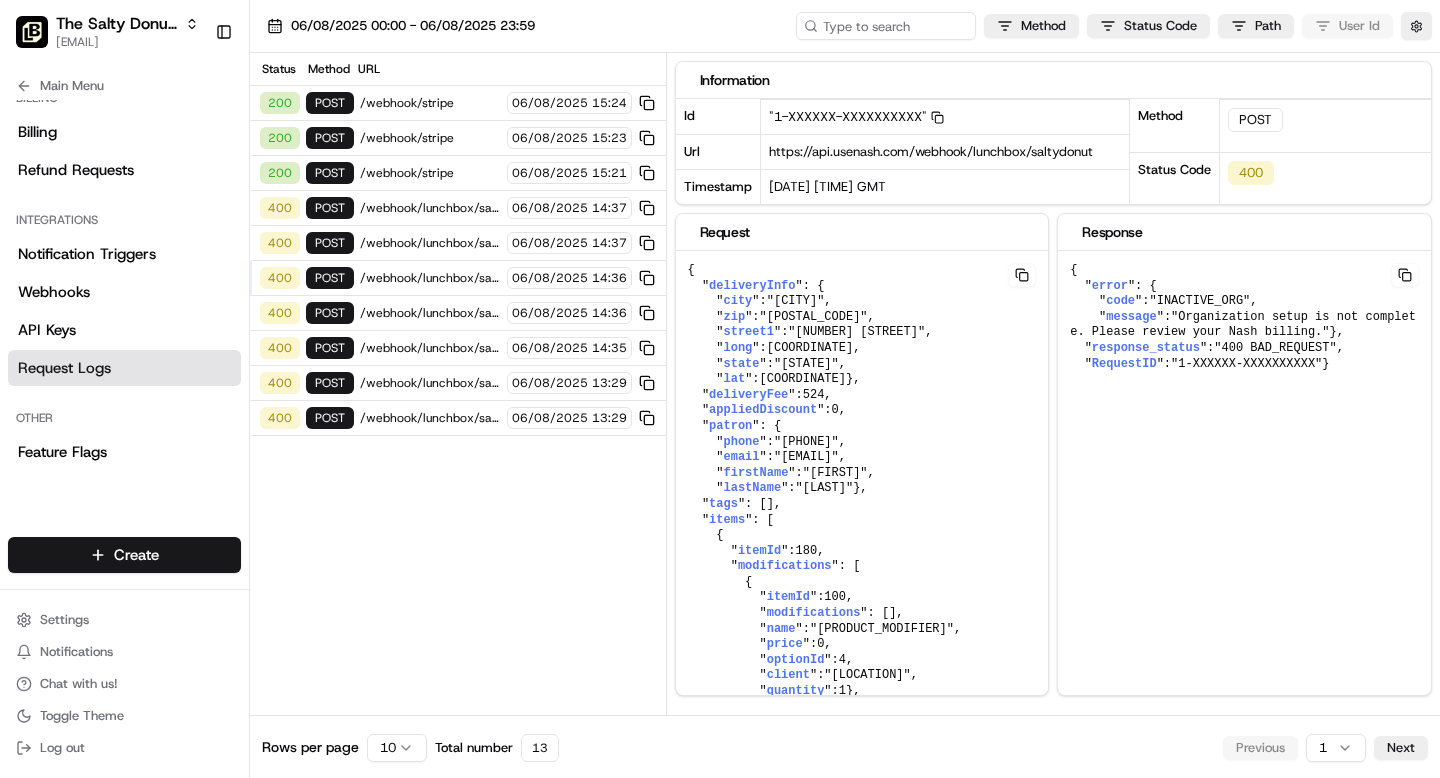 click on "400 POST /webhook/lunchbox/saltydonut 06/08/2025 14:36" at bounding box center [458, 313] 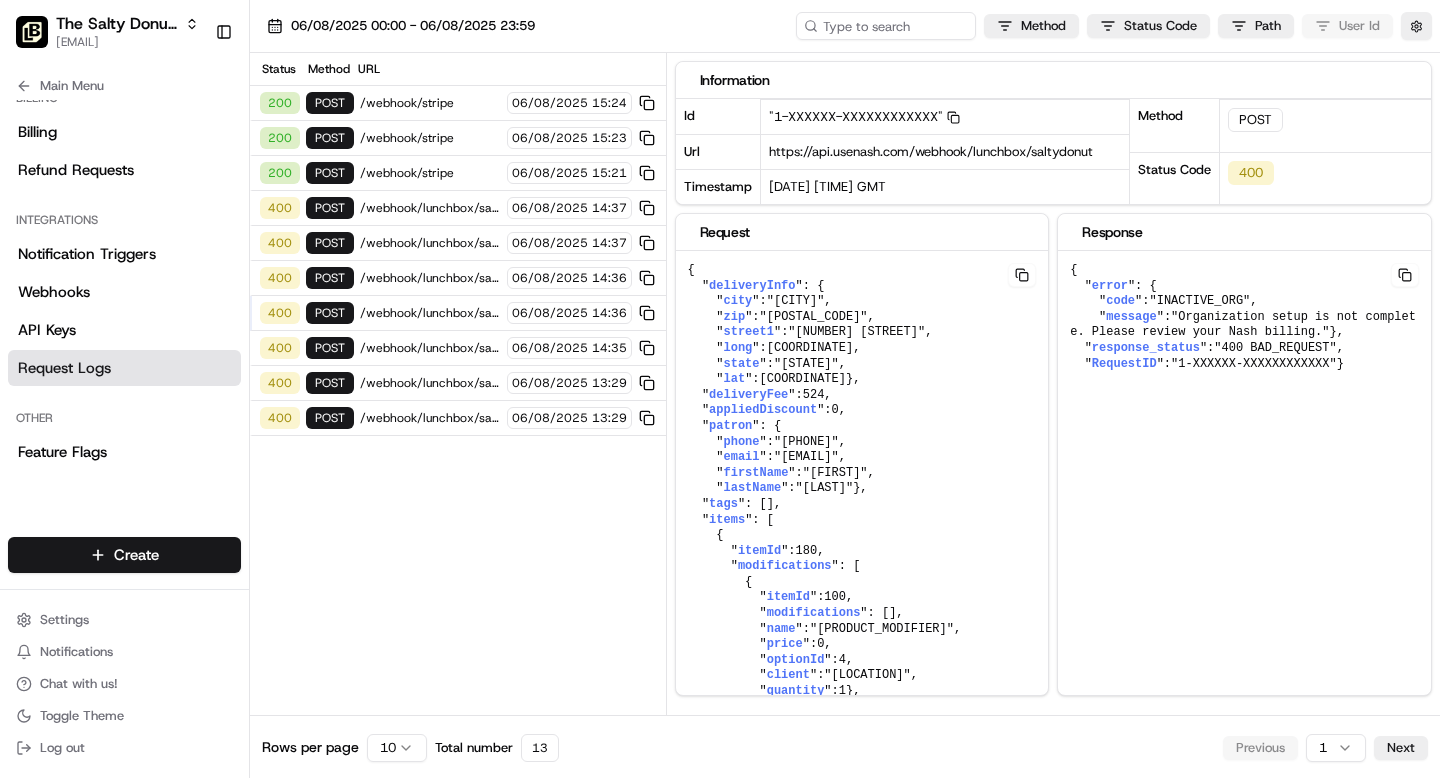 click on "/webhook/lunchbox/saltydonut" at bounding box center [430, 418] 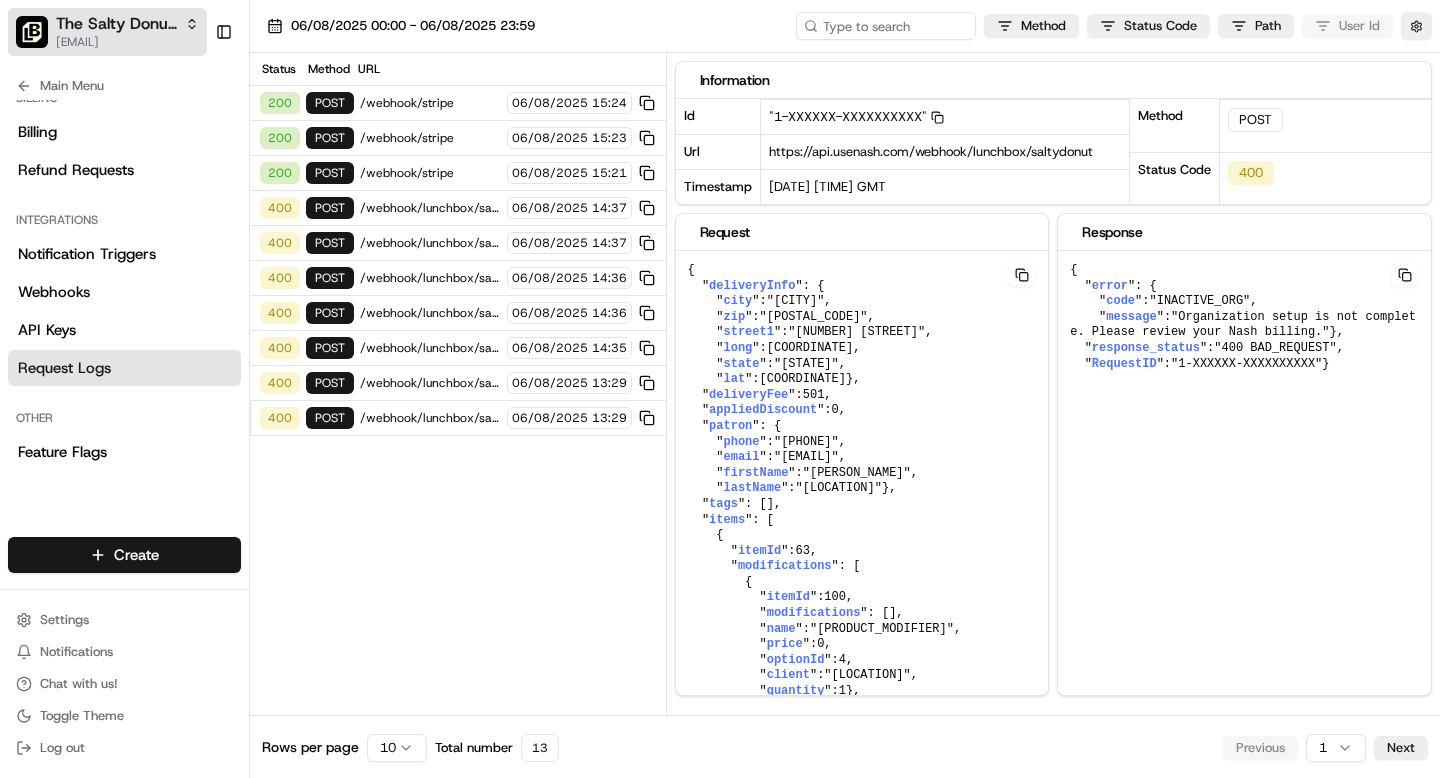 click on "The Salty Donut (12 South)" at bounding box center (116, 24) 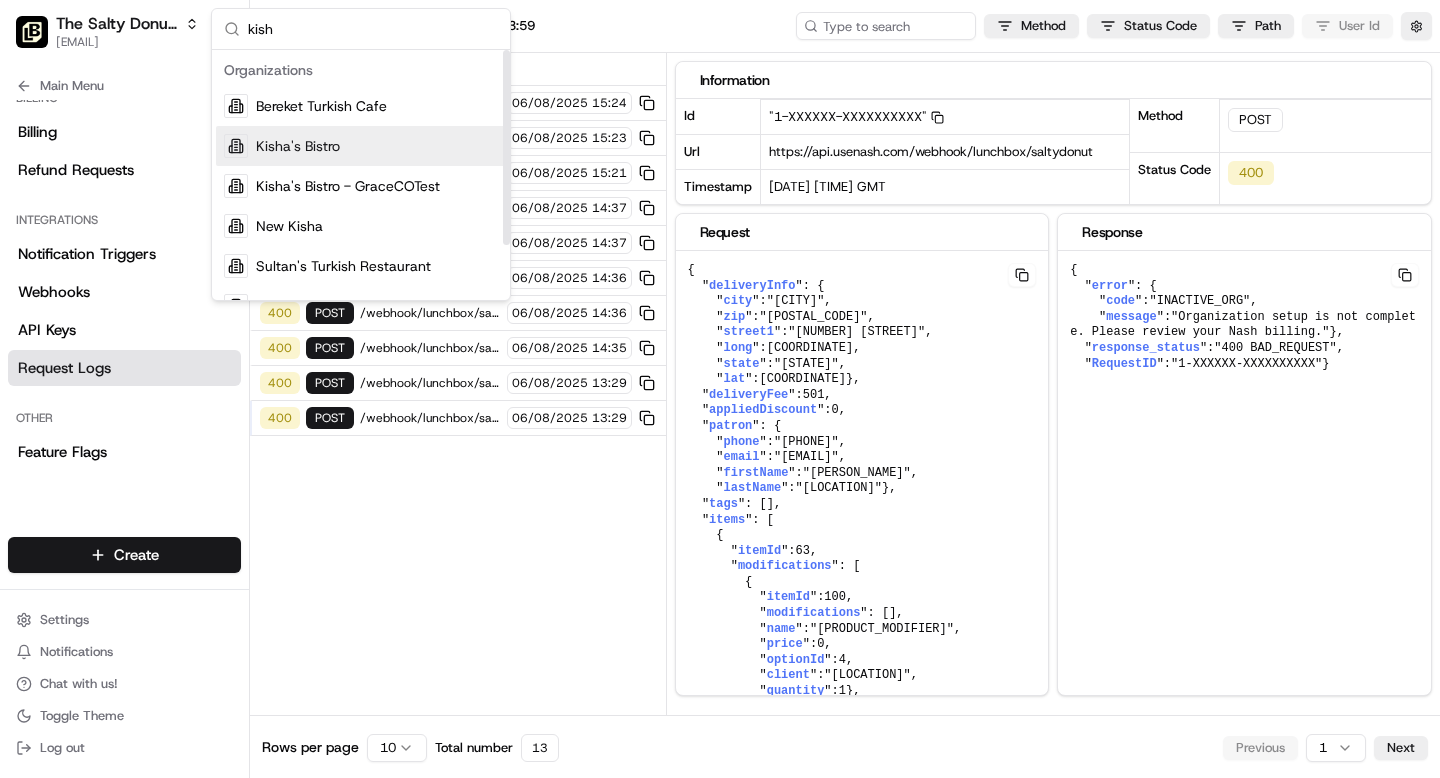 type on "kish" 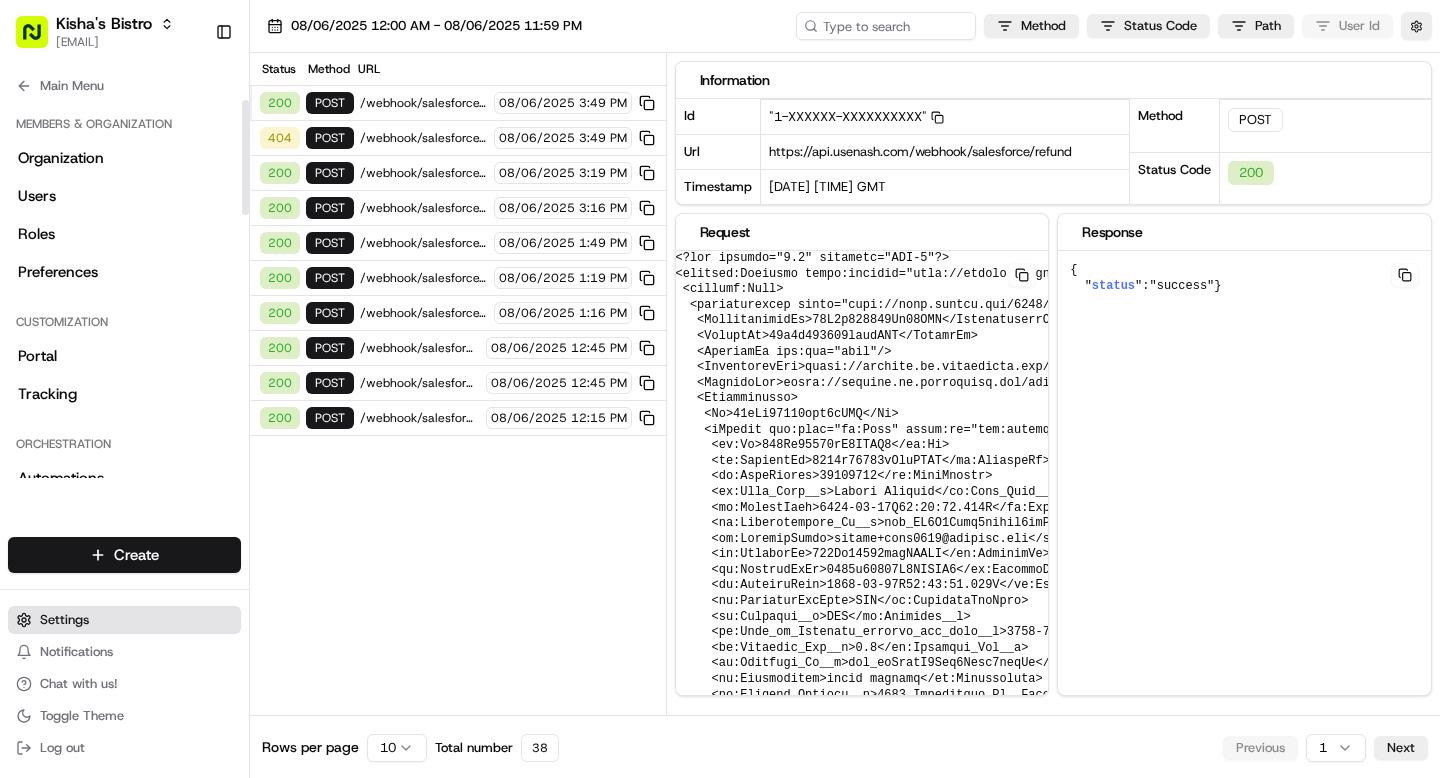 click on "Settings" at bounding box center [64, 620] 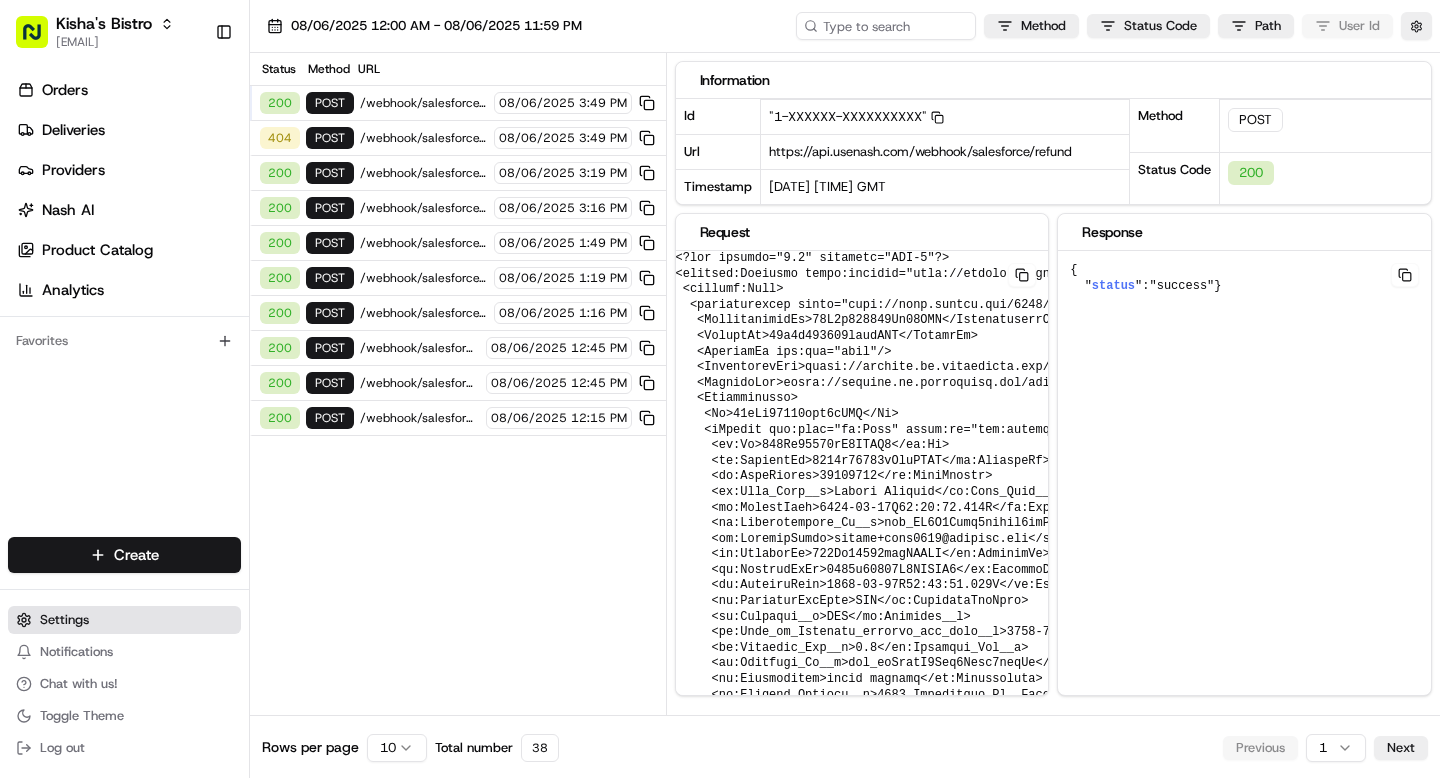 click on "Settings" at bounding box center [64, 620] 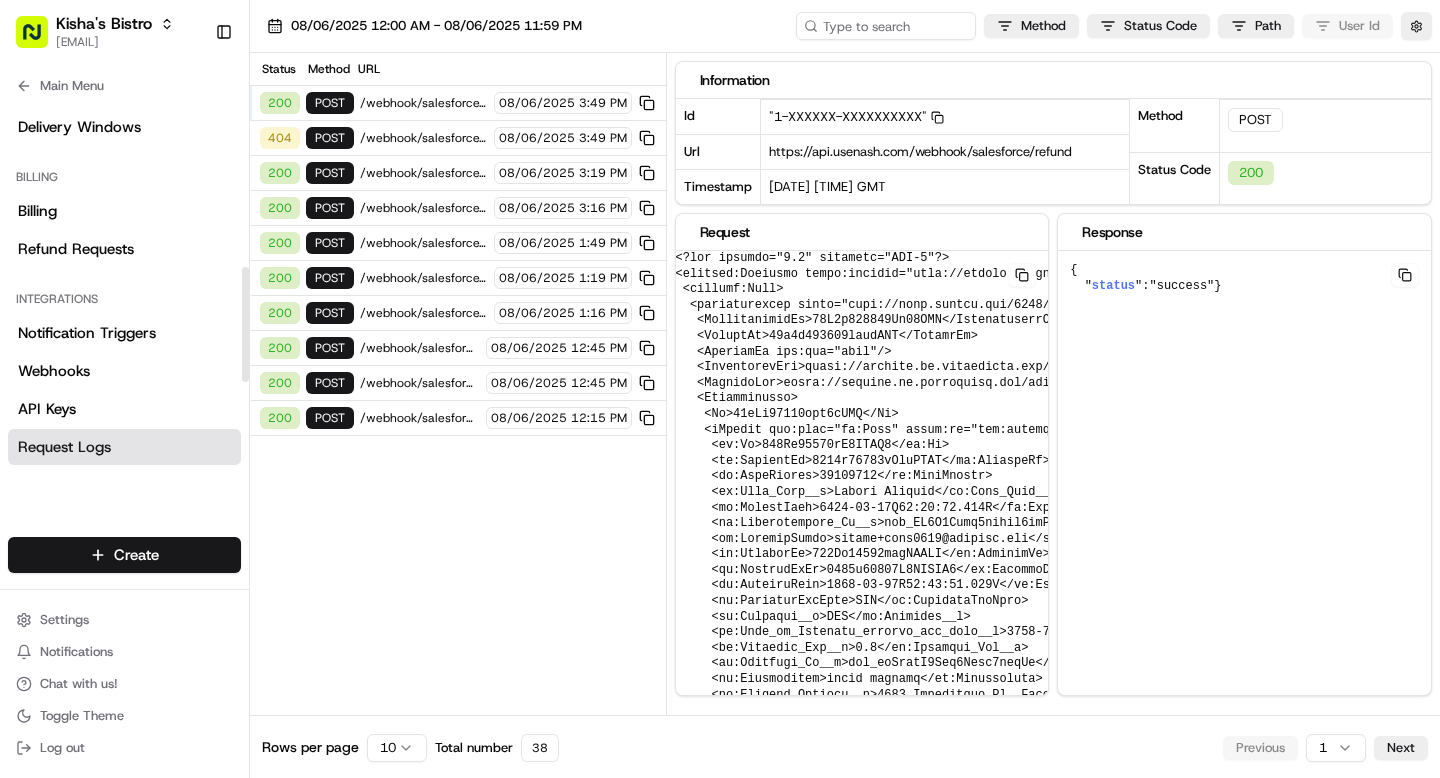 scroll, scrollTop: 864, scrollLeft: 0, axis: vertical 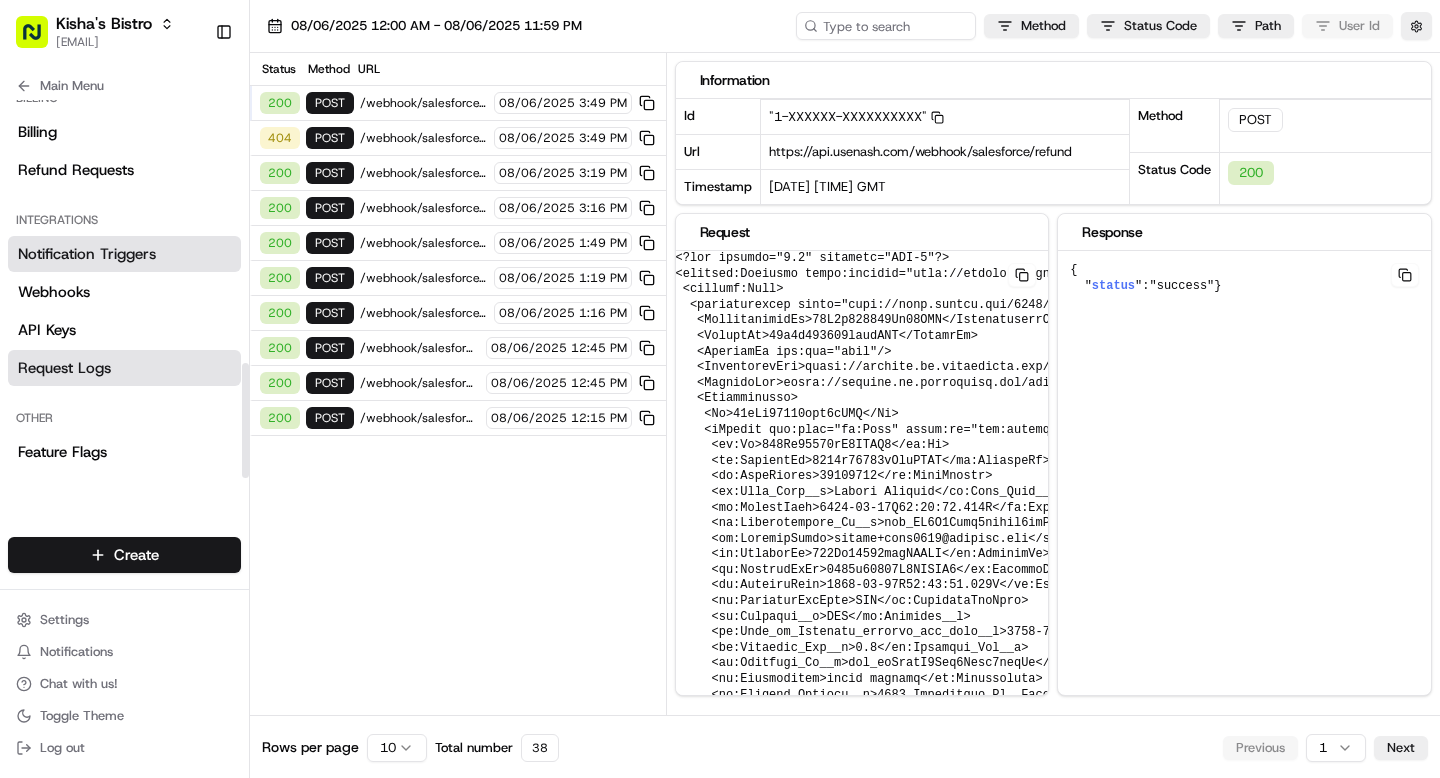 click on "Notification Triggers" at bounding box center [87, 254] 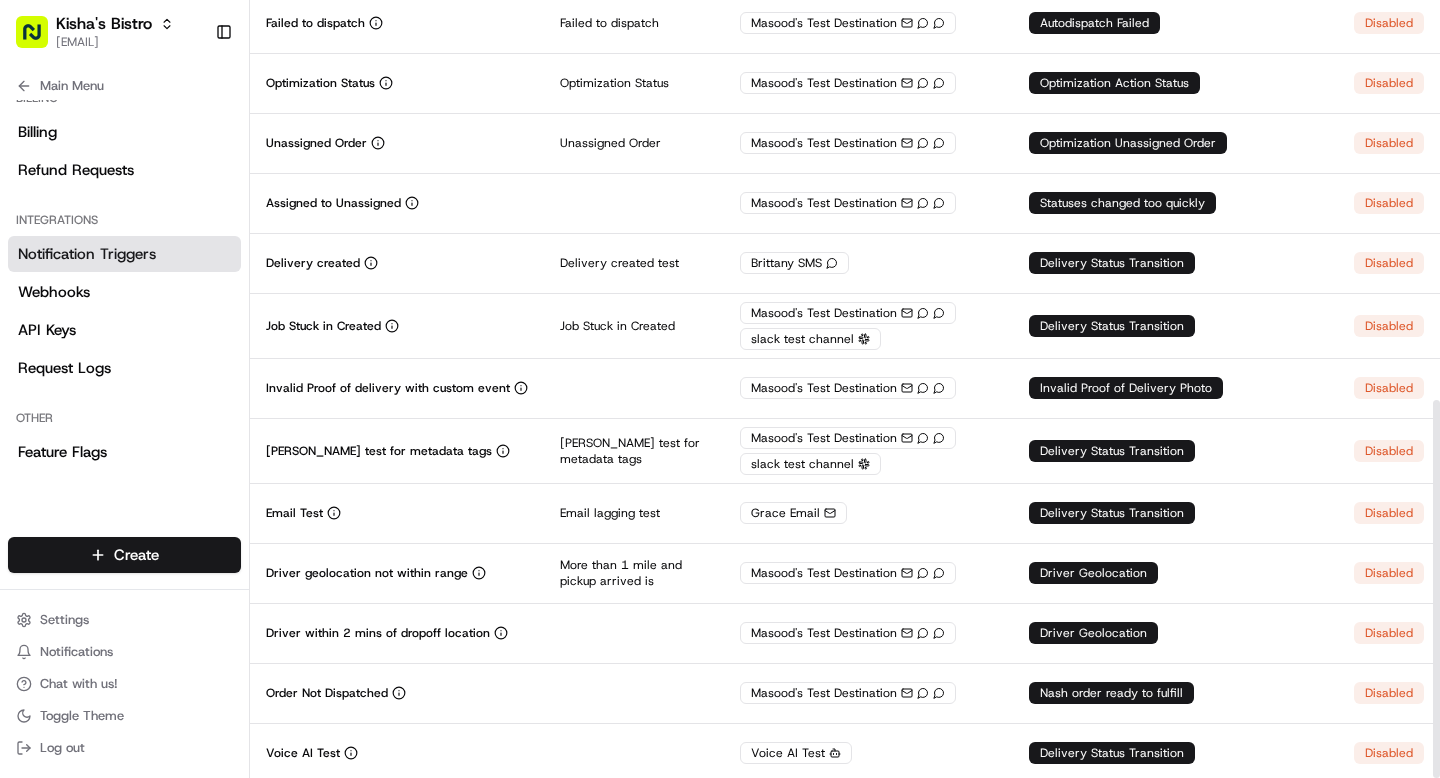 scroll, scrollTop: 823, scrollLeft: 0, axis: vertical 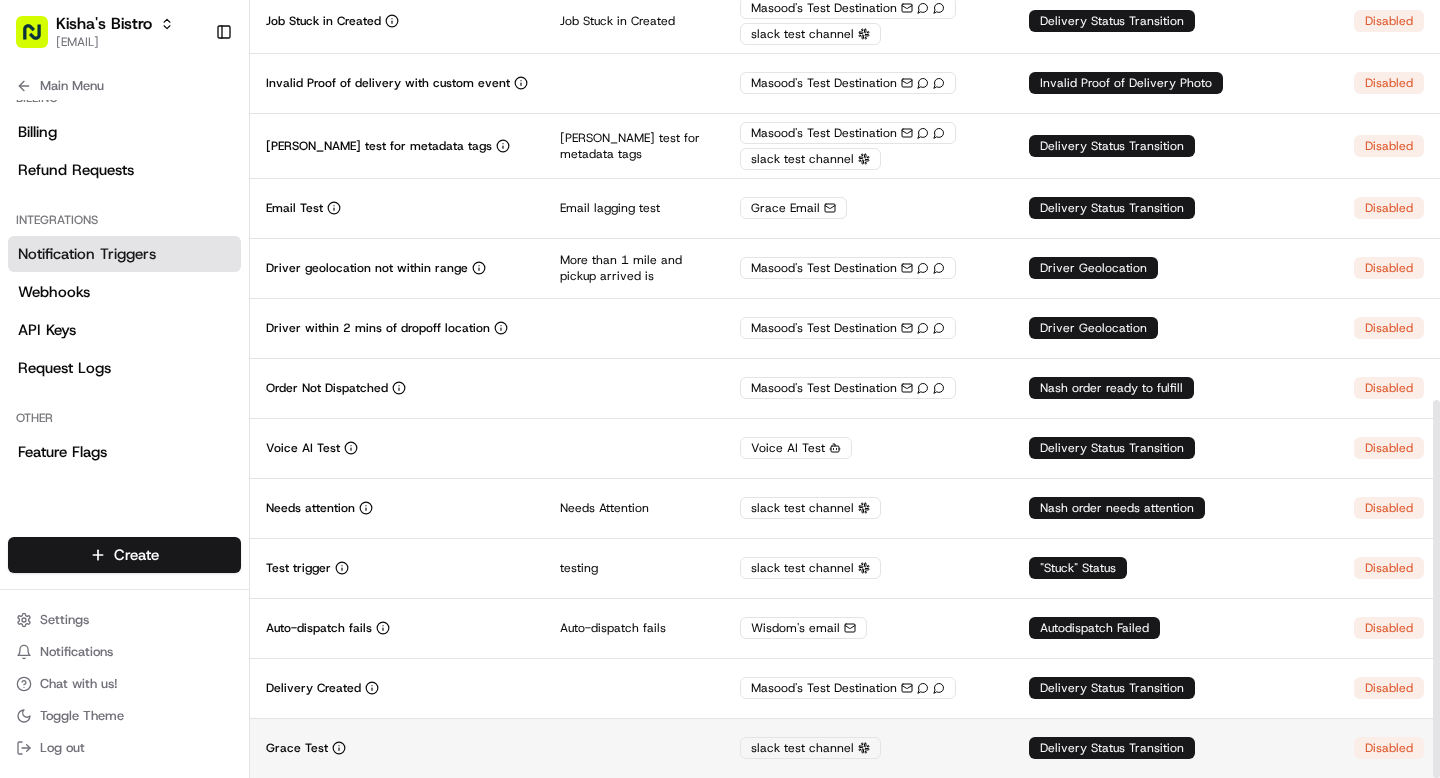 click at bounding box center [634, 748] 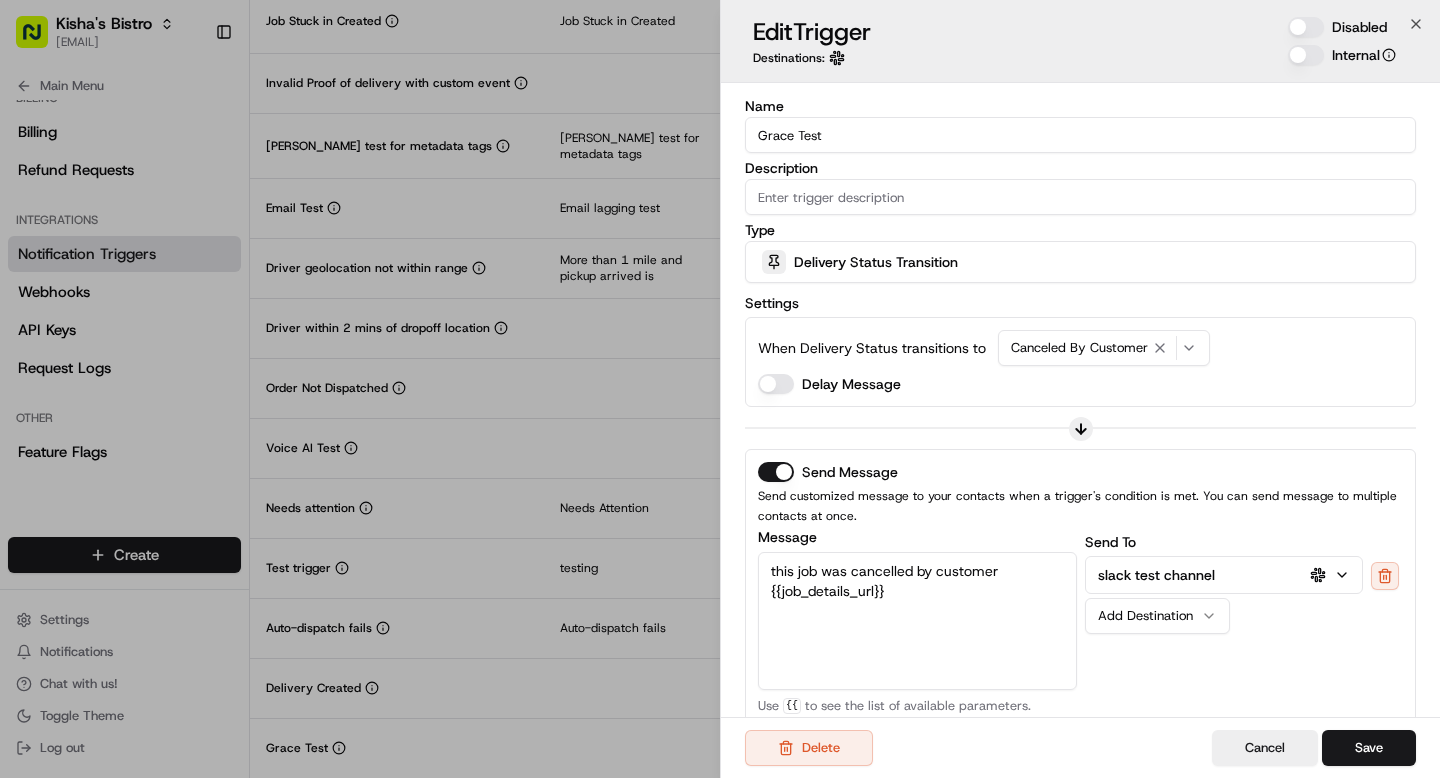 click on "slack test channel" at bounding box center (1224, 575) 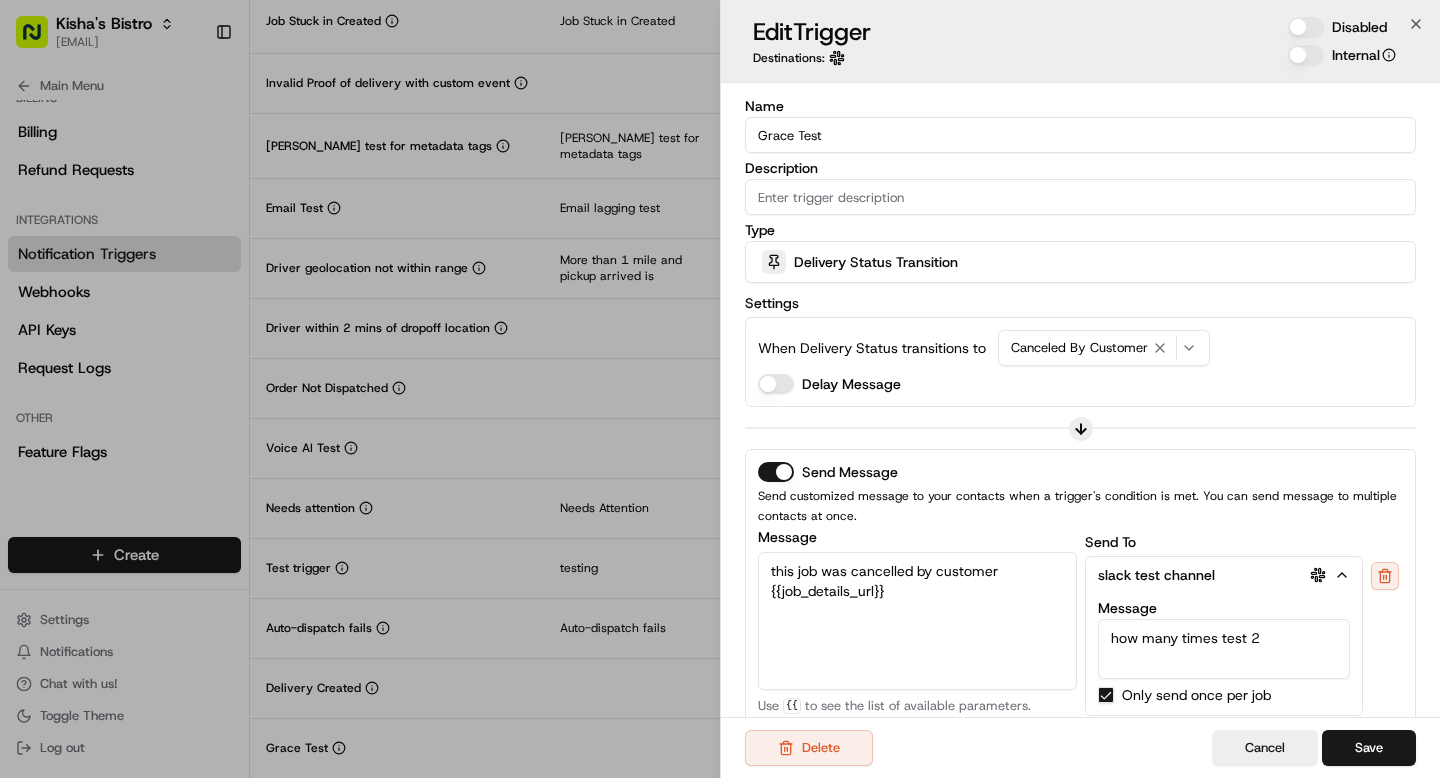 click on "slack test channel" at bounding box center [1224, 575] 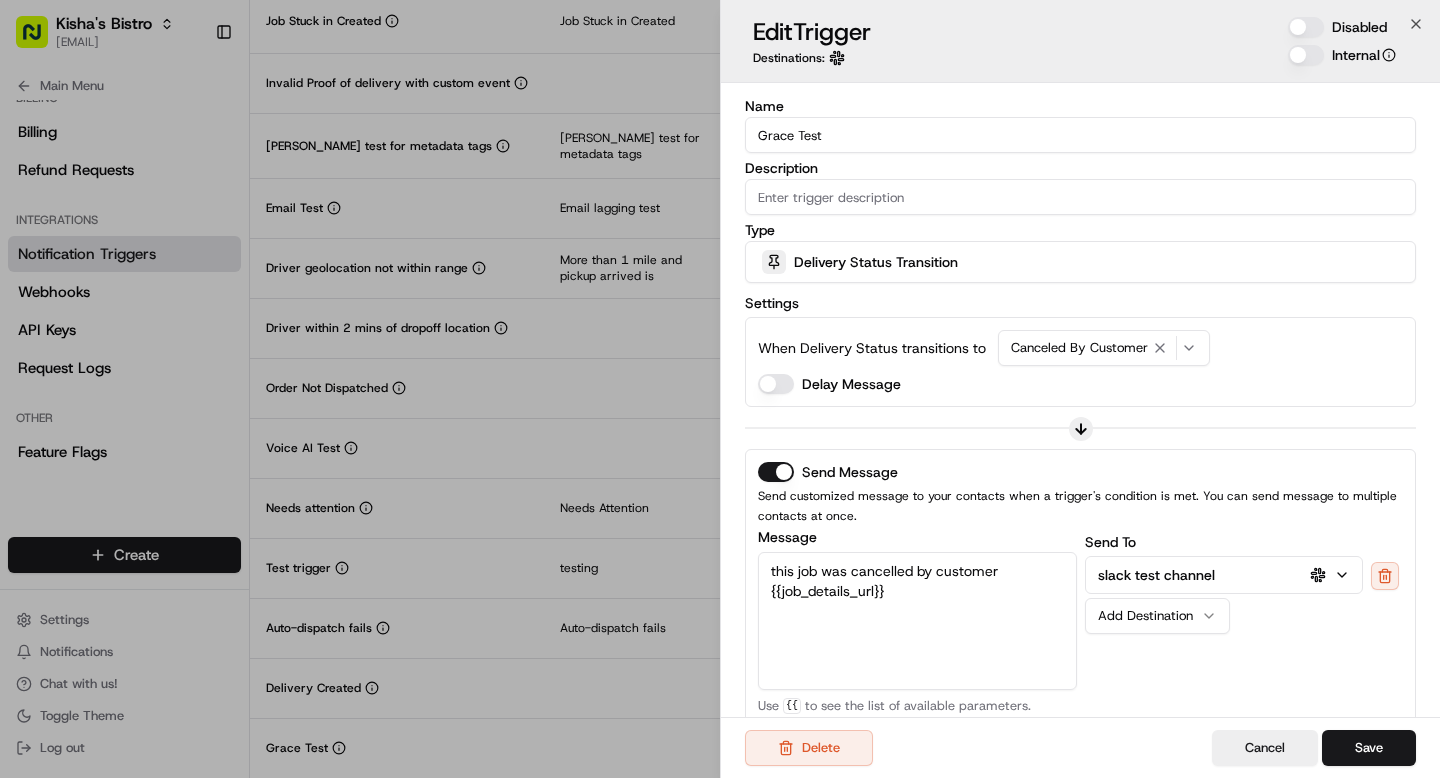 click on "slack test channel" at bounding box center (1224, 575) 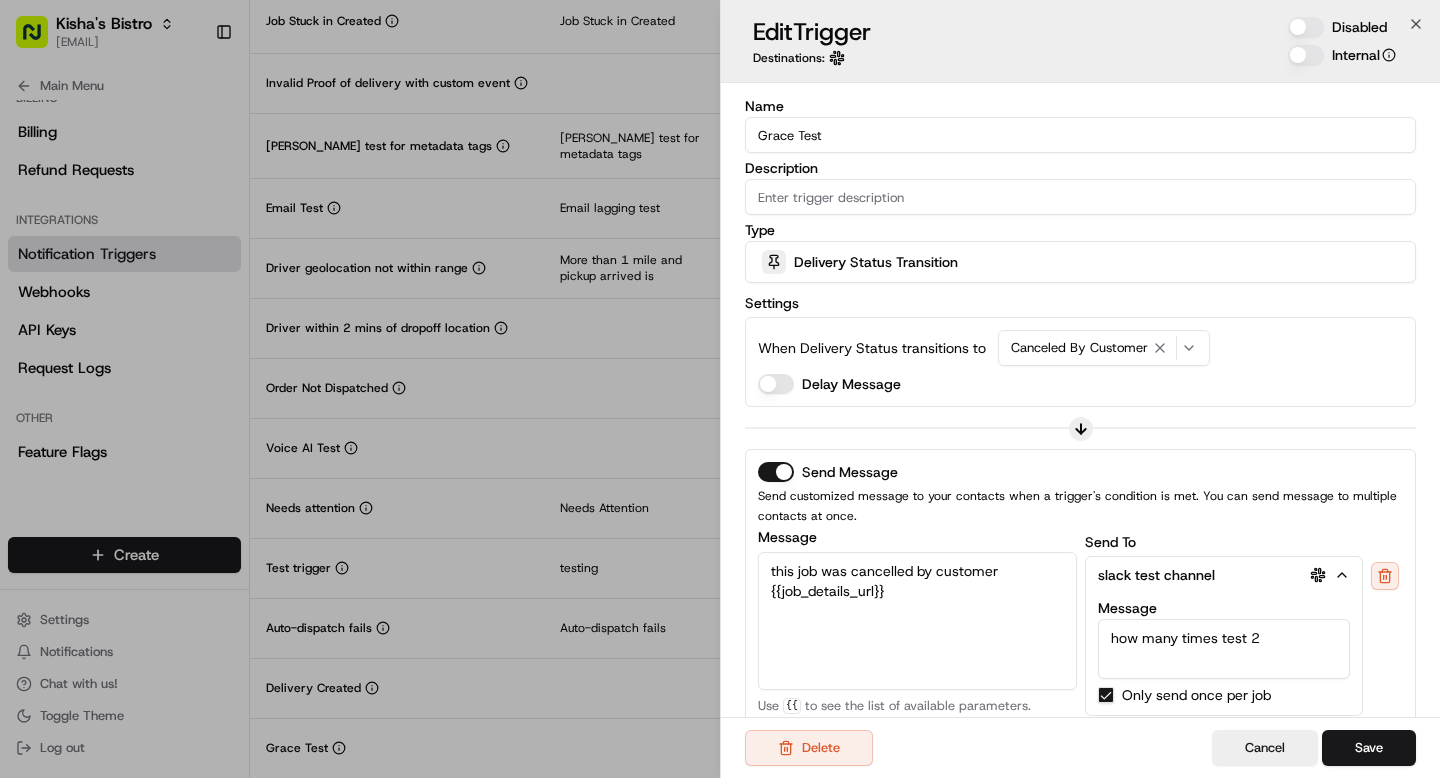 click on "slack test channel" at bounding box center (1224, 575) 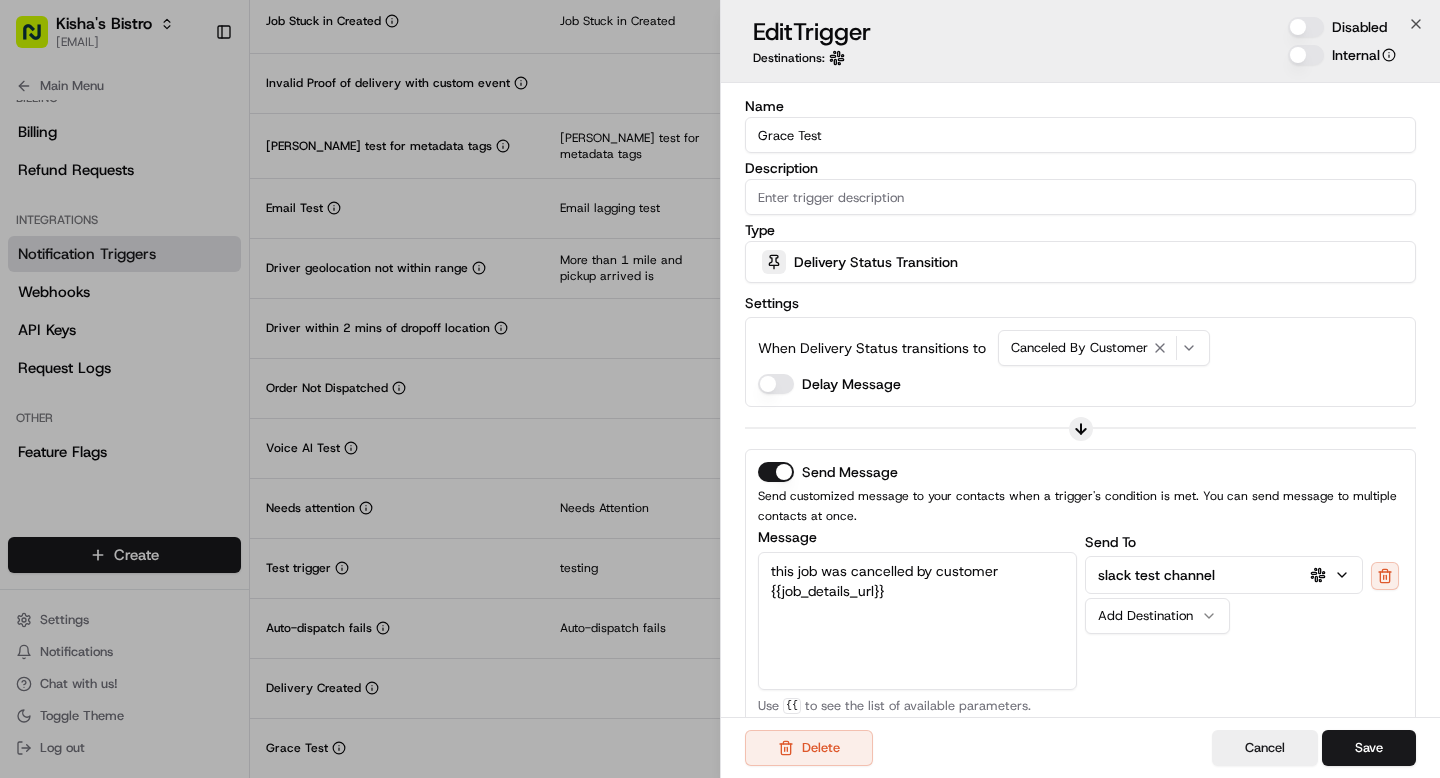 click on "slack test channel" at bounding box center (1224, 575) 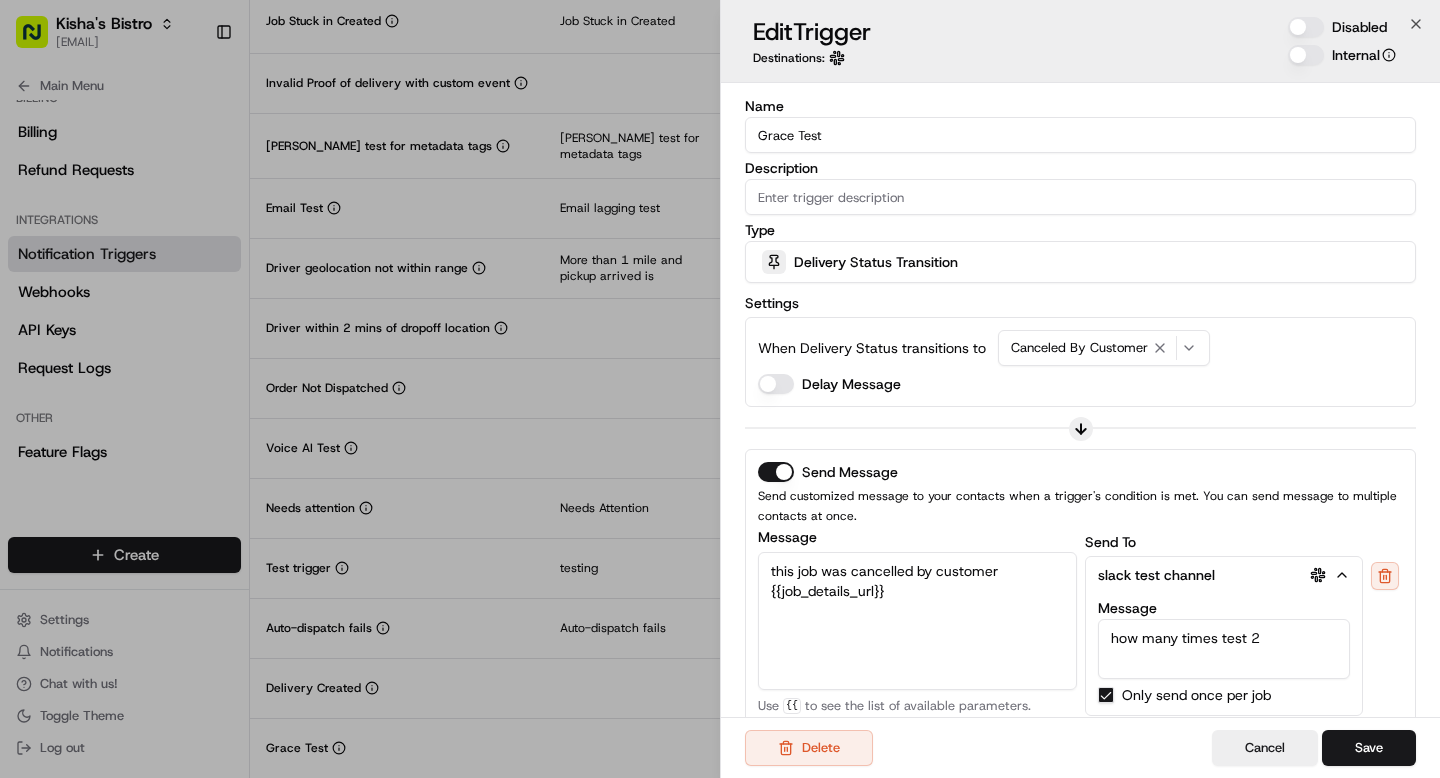 drag, startPoint x: 1263, startPoint y: 642, endPoint x: 1107, endPoint y: 642, distance: 156 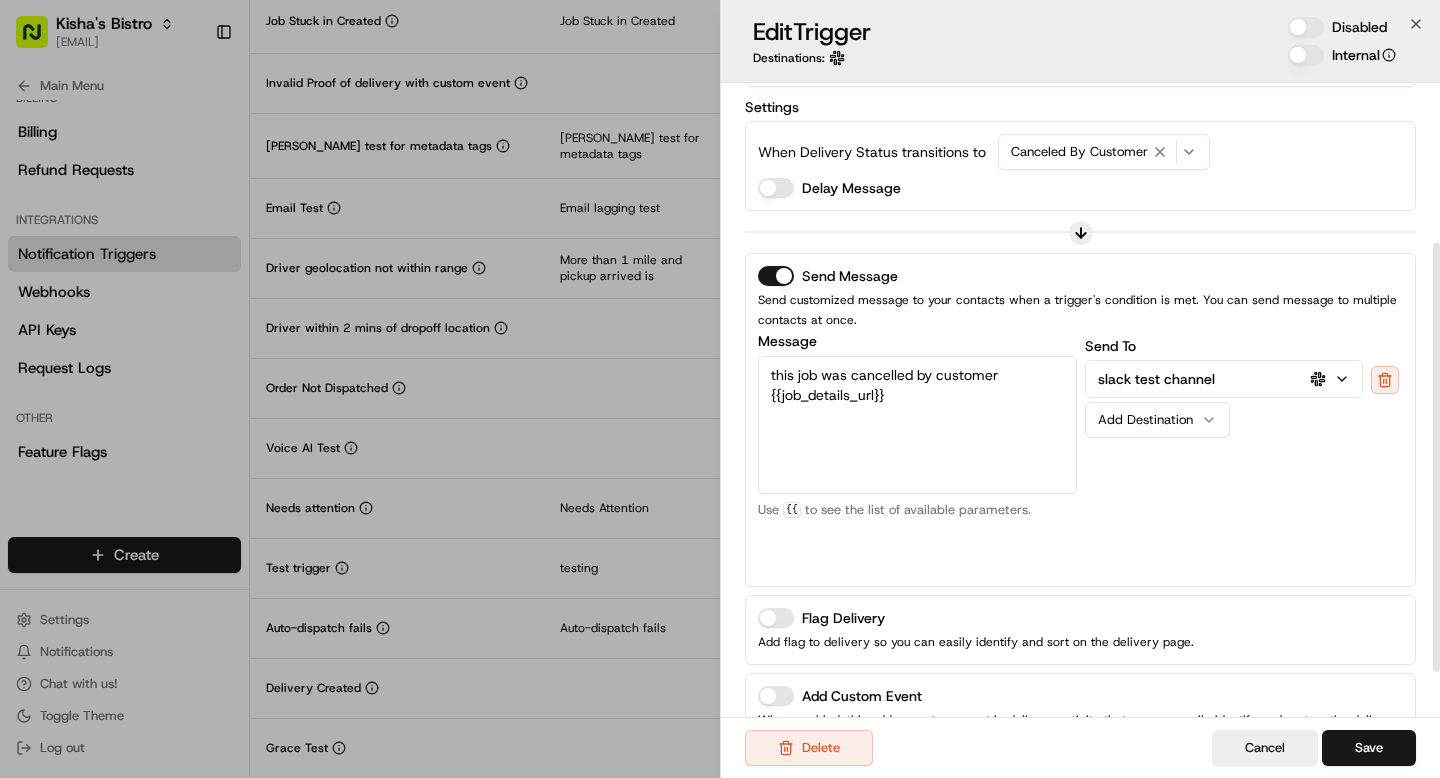 scroll, scrollTop: 302, scrollLeft: 0, axis: vertical 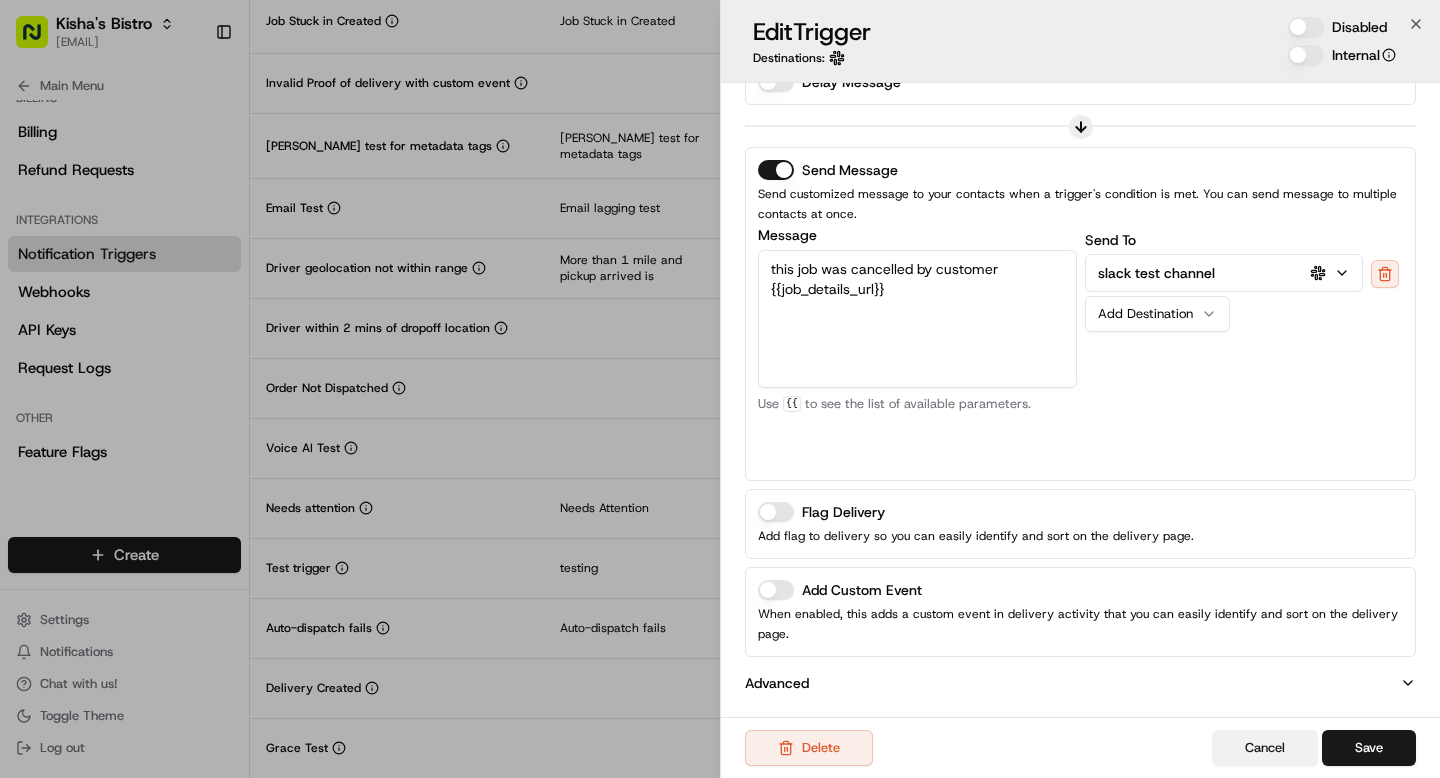 click on "Cancel" at bounding box center [1265, 748] 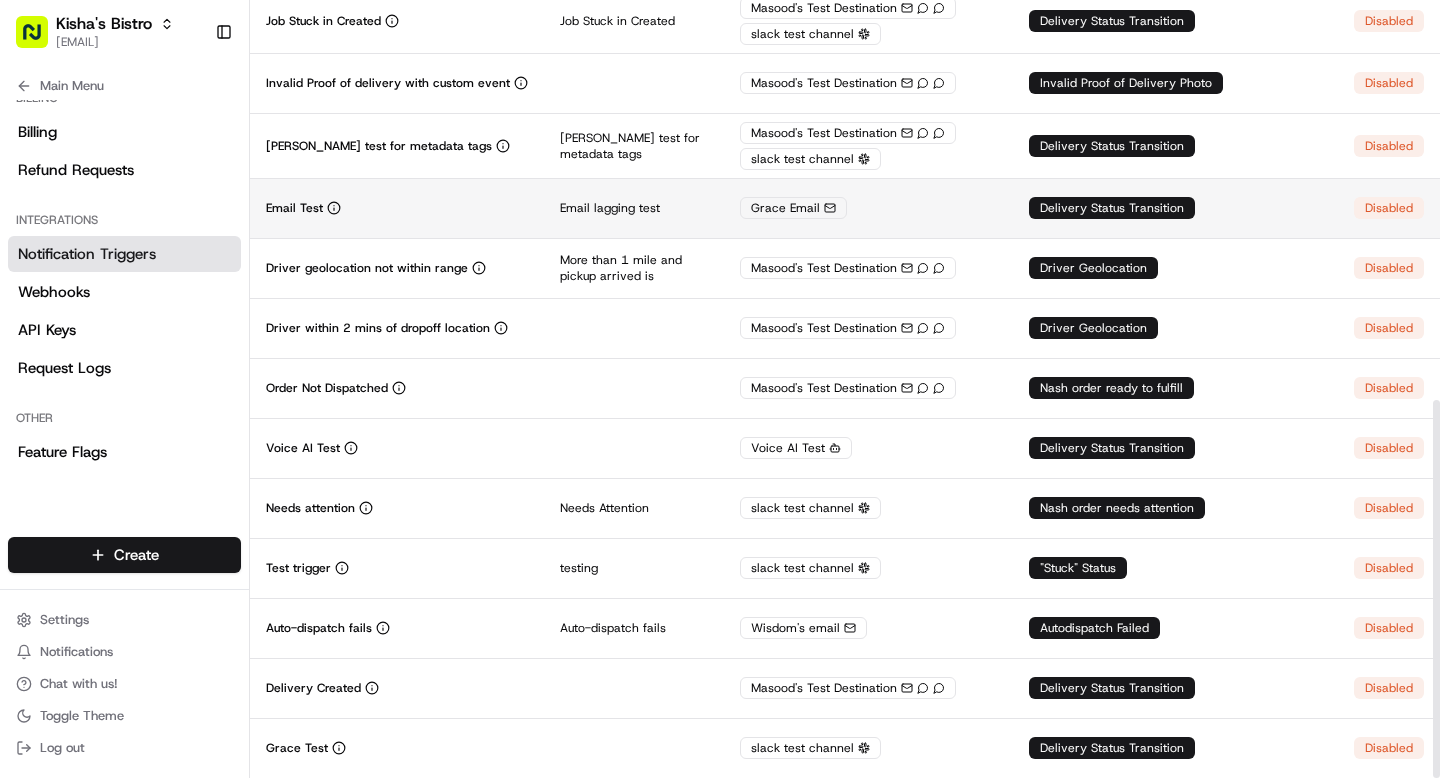 scroll, scrollTop: 0, scrollLeft: 0, axis: both 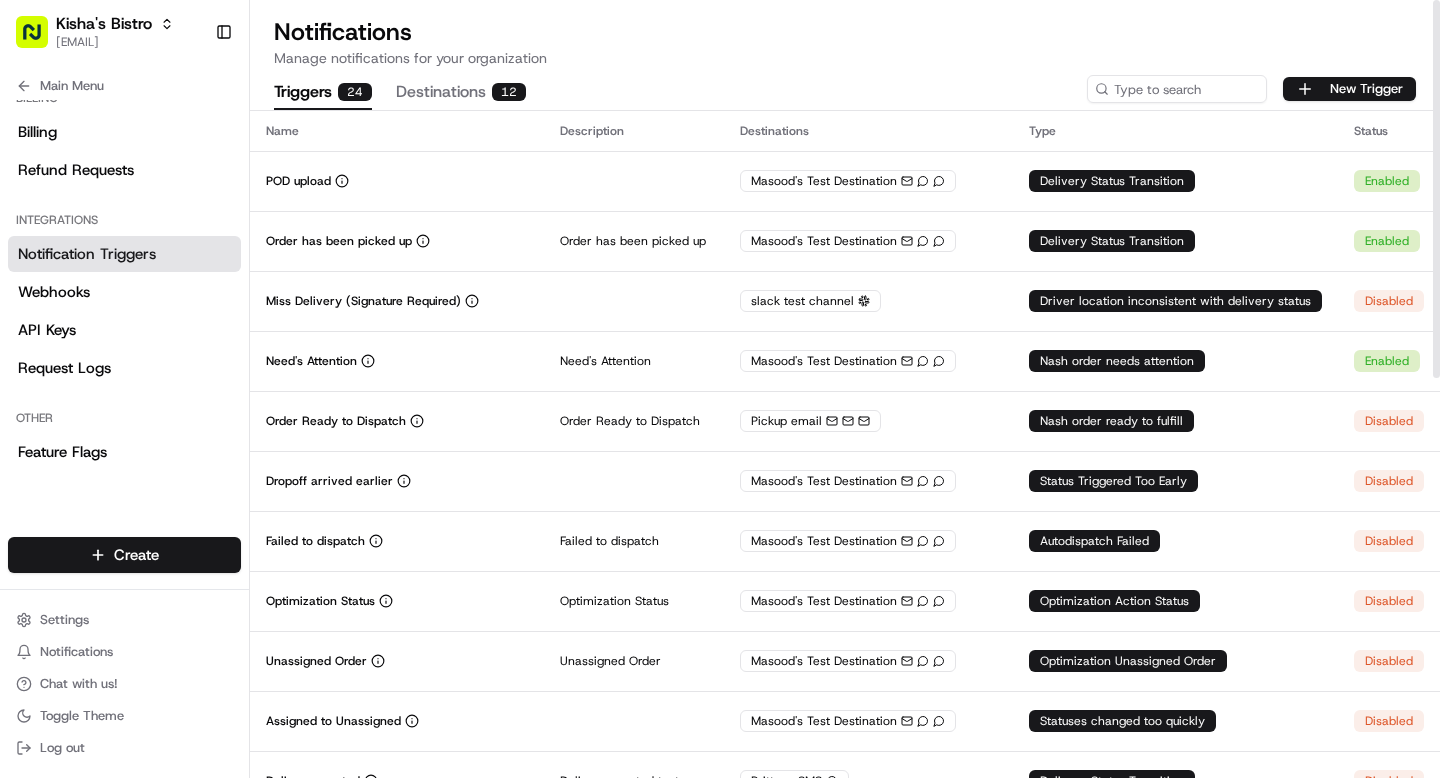 click on "Destinations 12" at bounding box center [461, 93] 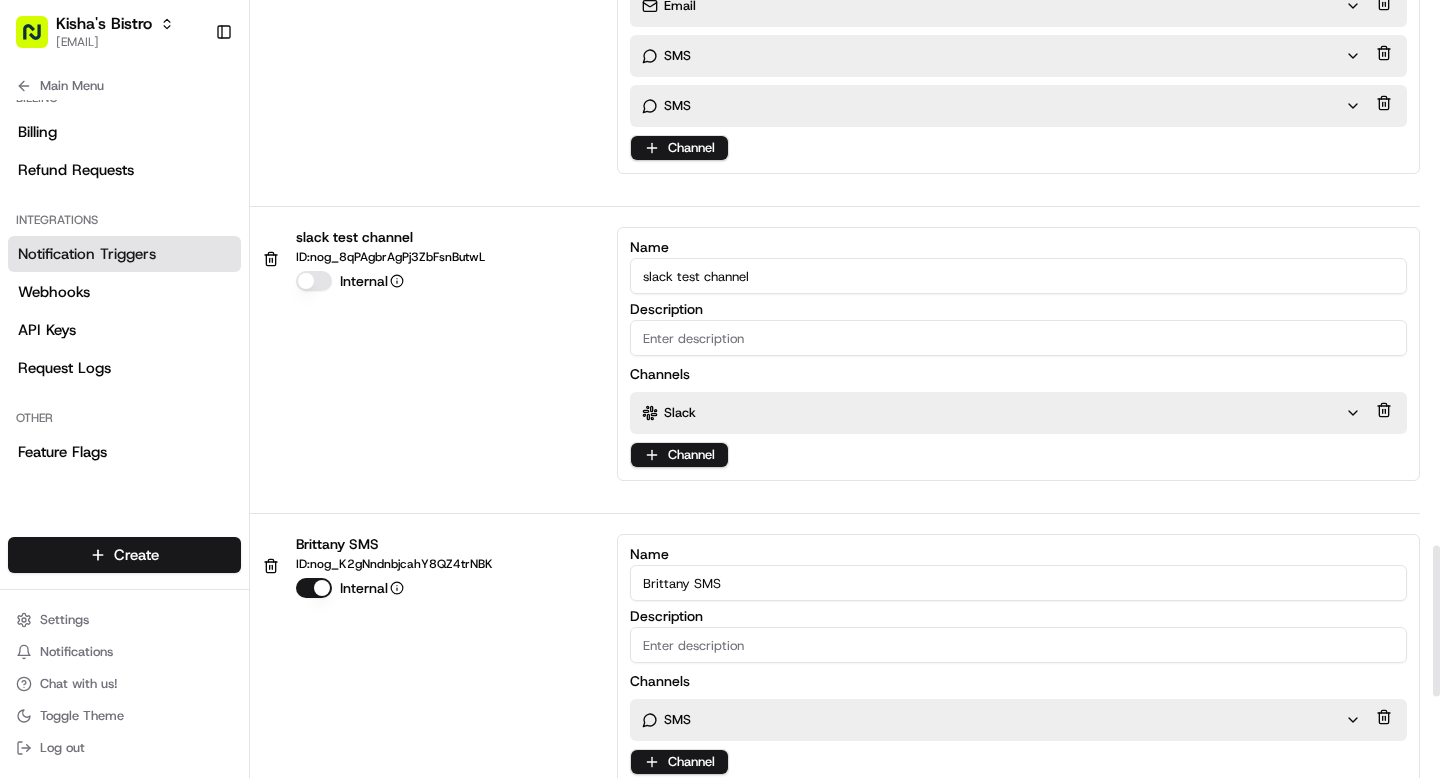 scroll, scrollTop: 2891, scrollLeft: 0, axis: vertical 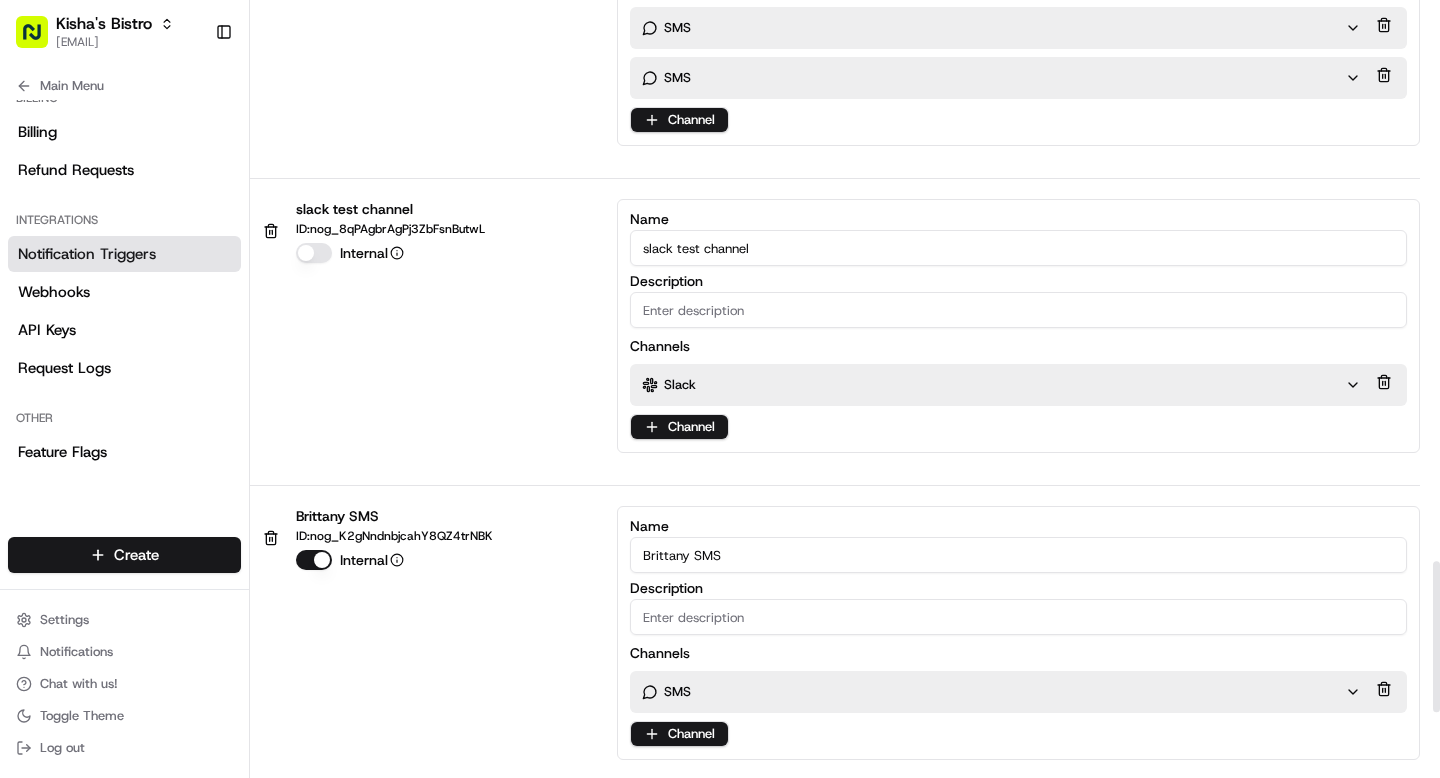 click on "Slack" at bounding box center [1001, 385] 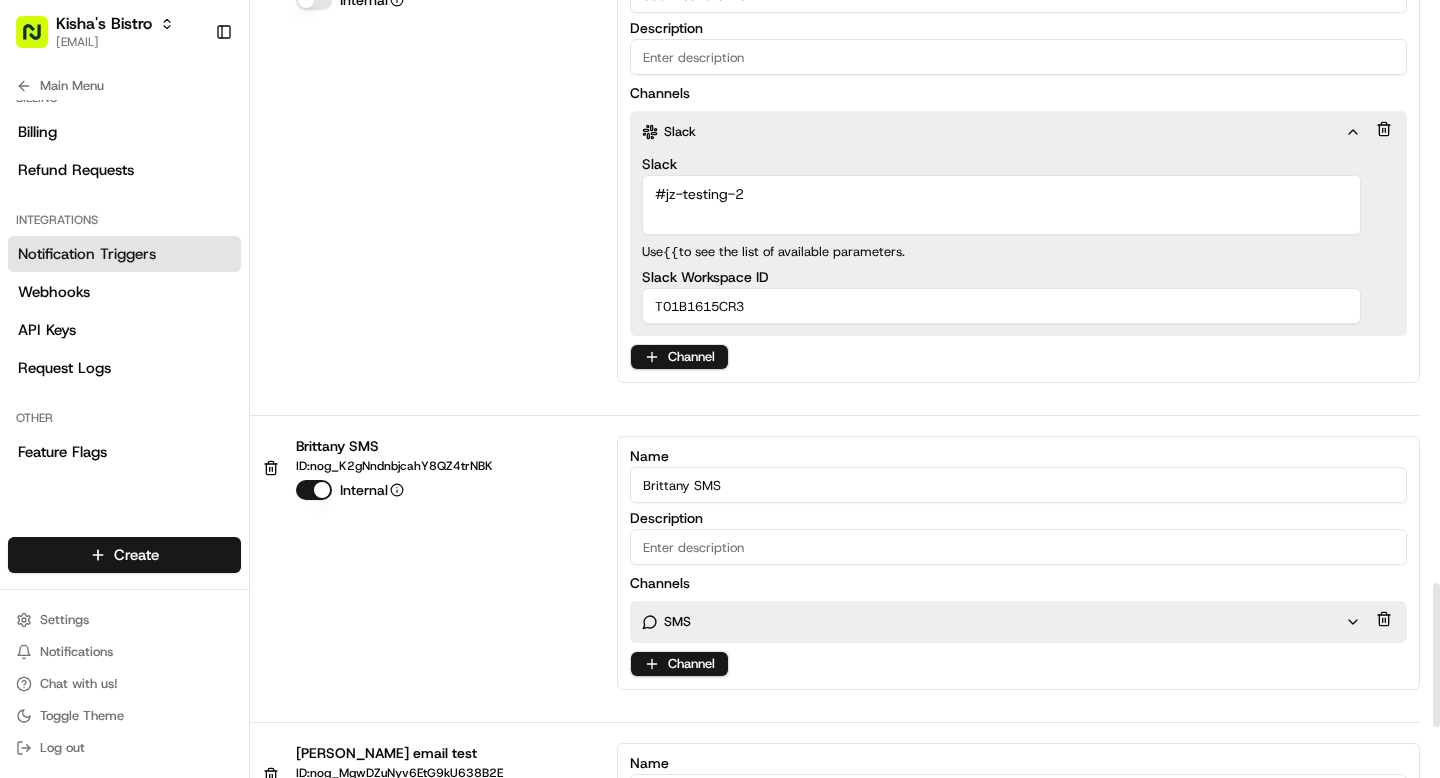scroll, scrollTop: 3140, scrollLeft: 0, axis: vertical 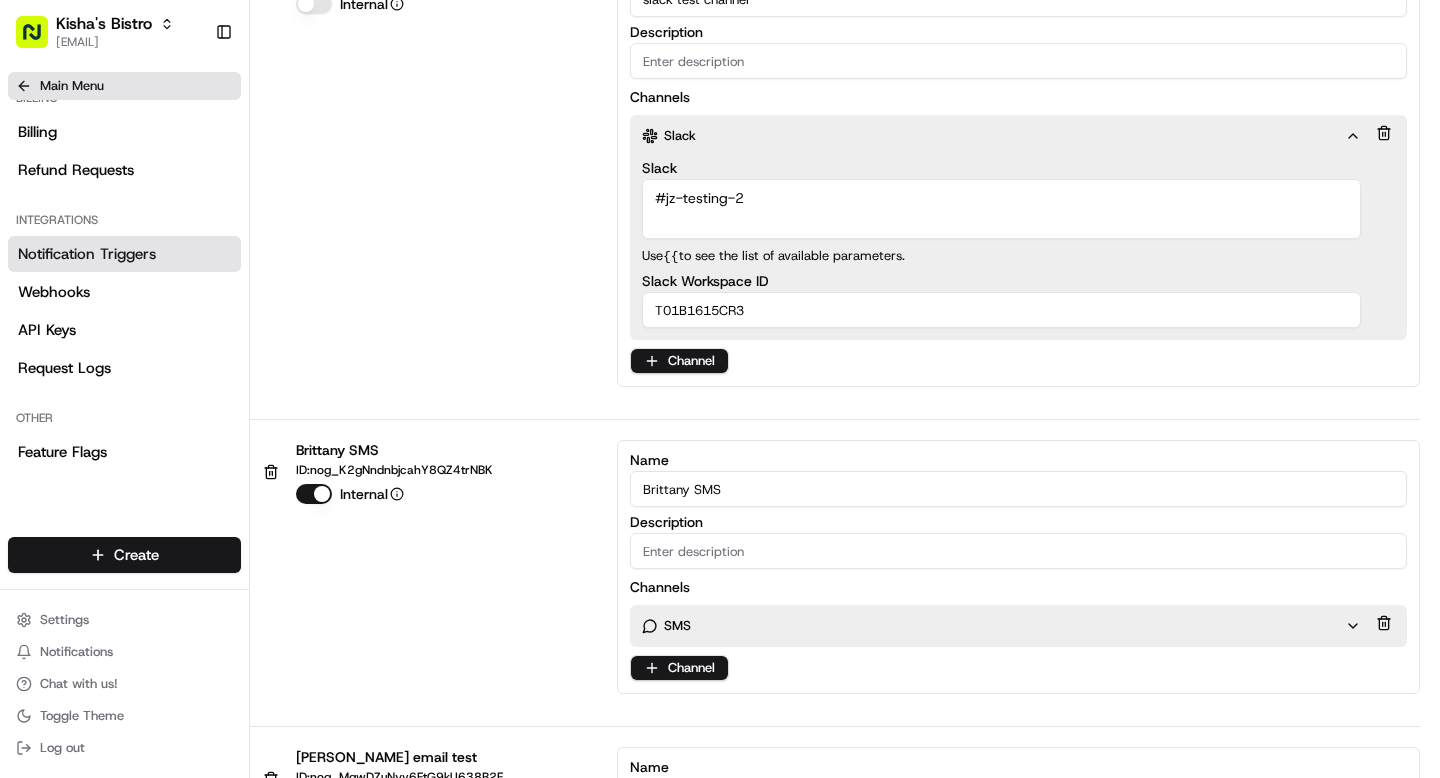 click 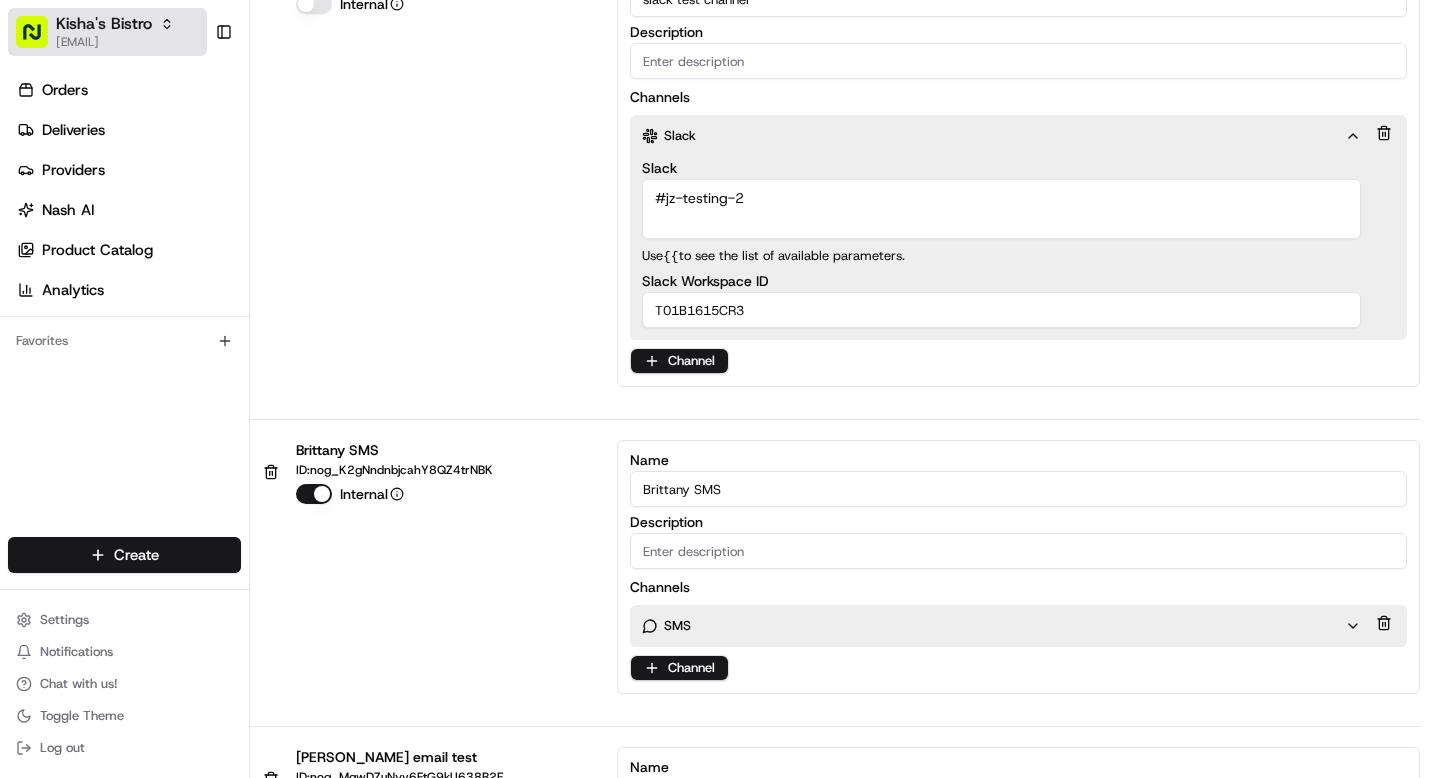 click on "[EMAIL]@[DOMAIN]" at bounding box center (115, 42) 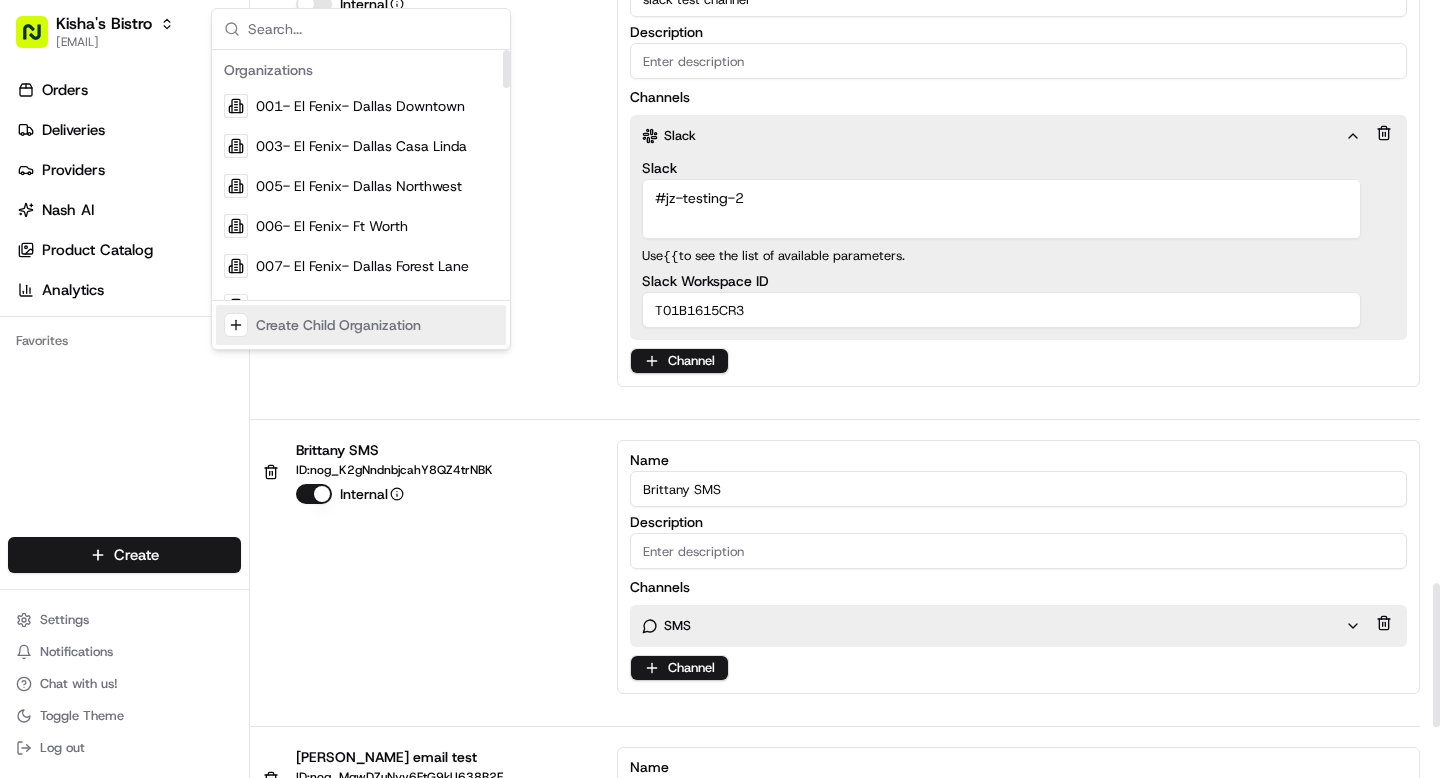 click on "slack test channel ID:  nog_8qPAgbrAgPj3ZbFsnButwL Internal   Name slack test channel Description Channels Slack Slack #jz-testing-2 Provider Slack Channel Use  {{  to see the list of available parameters. Slack Workspace ID T01B1615CR3 Channel" at bounding box center [845, 185] 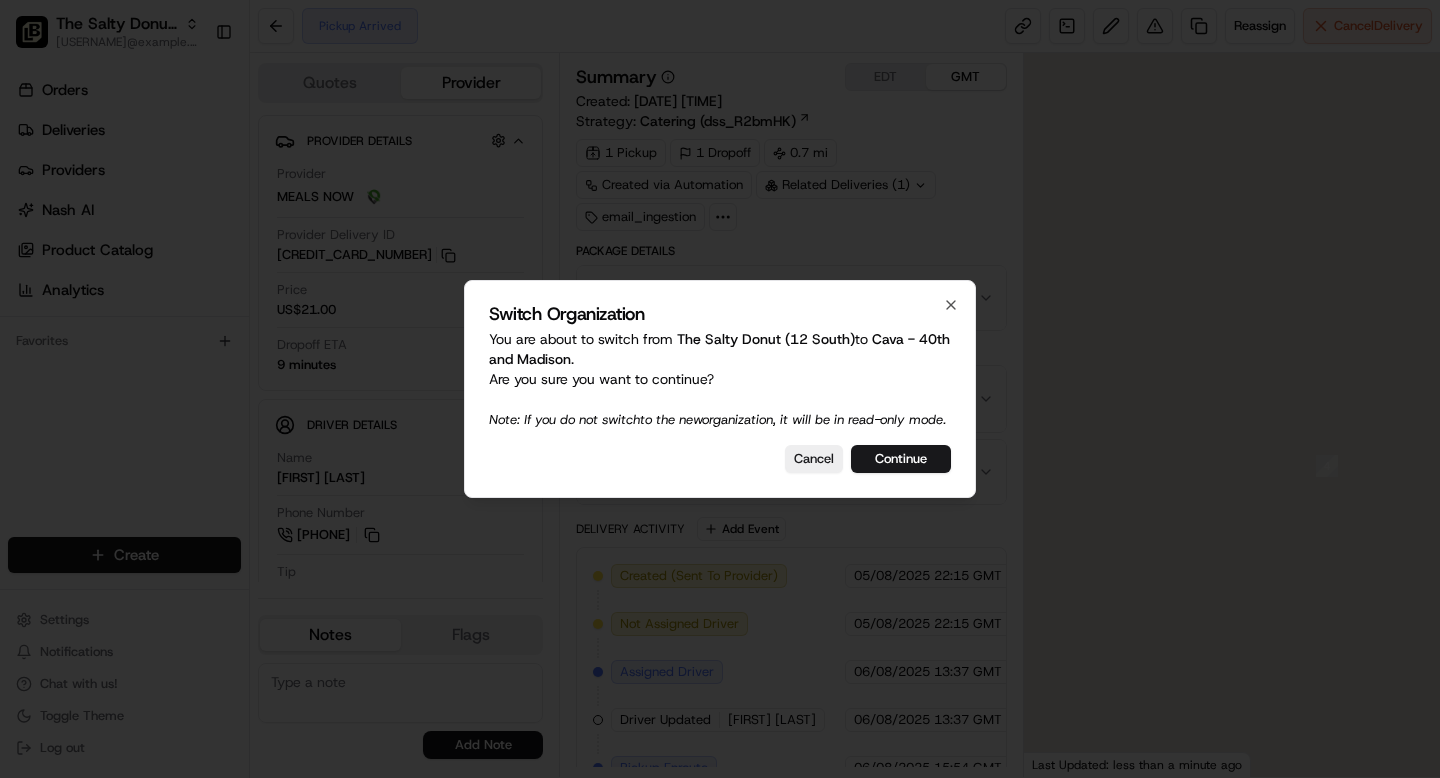 scroll, scrollTop: 0, scrollLeft: 0, axis: both 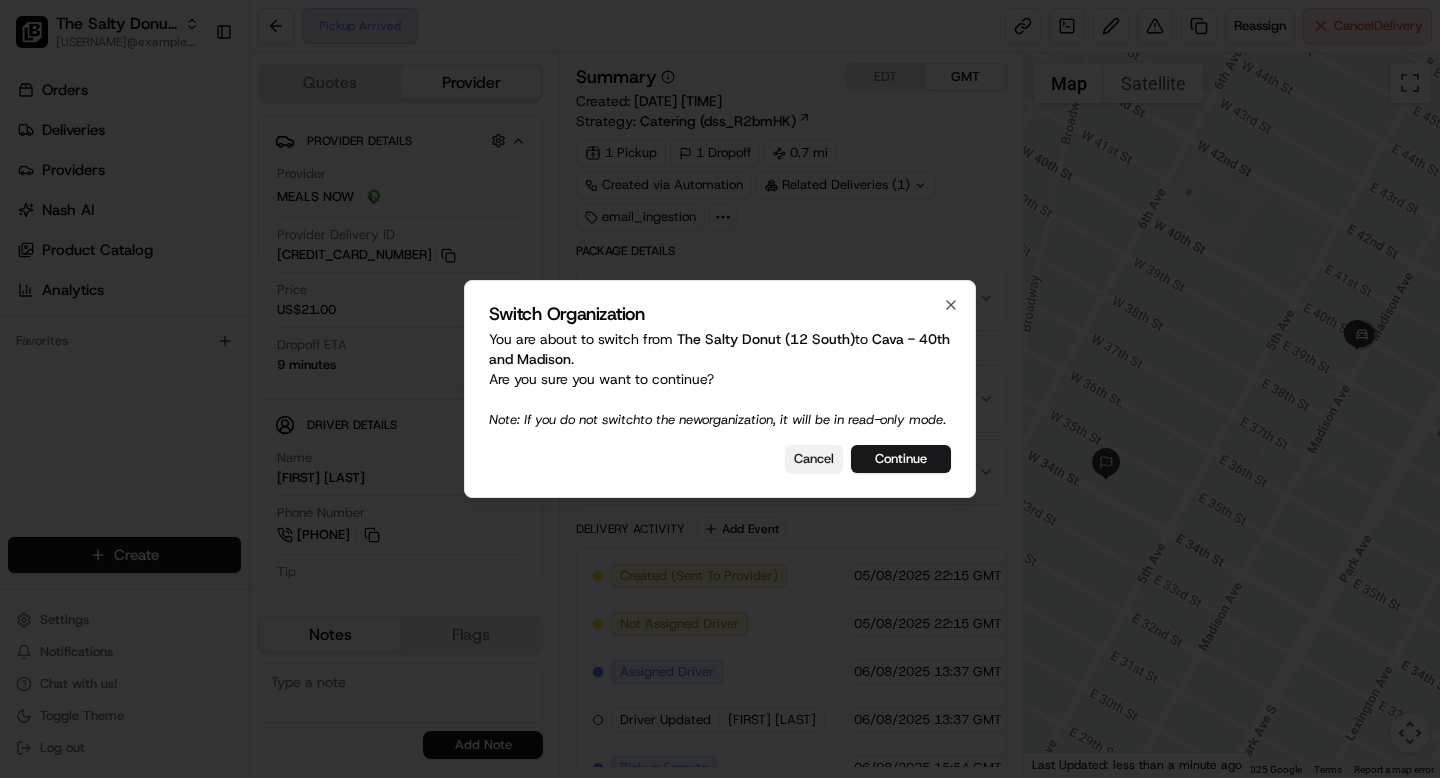 click on "Cancel" at bounding box center (814, 459) 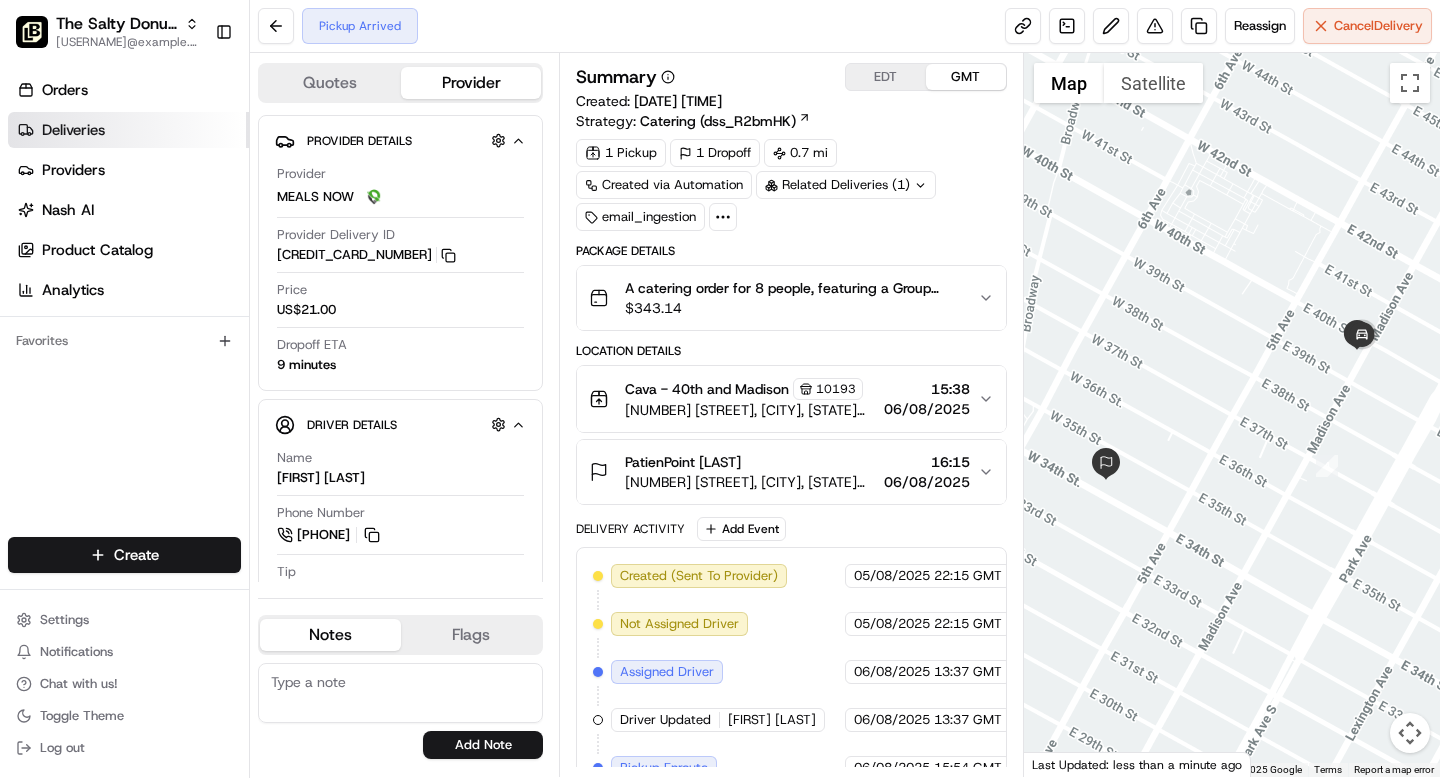 click on "Deliveries" at bounding box center (128, 130) 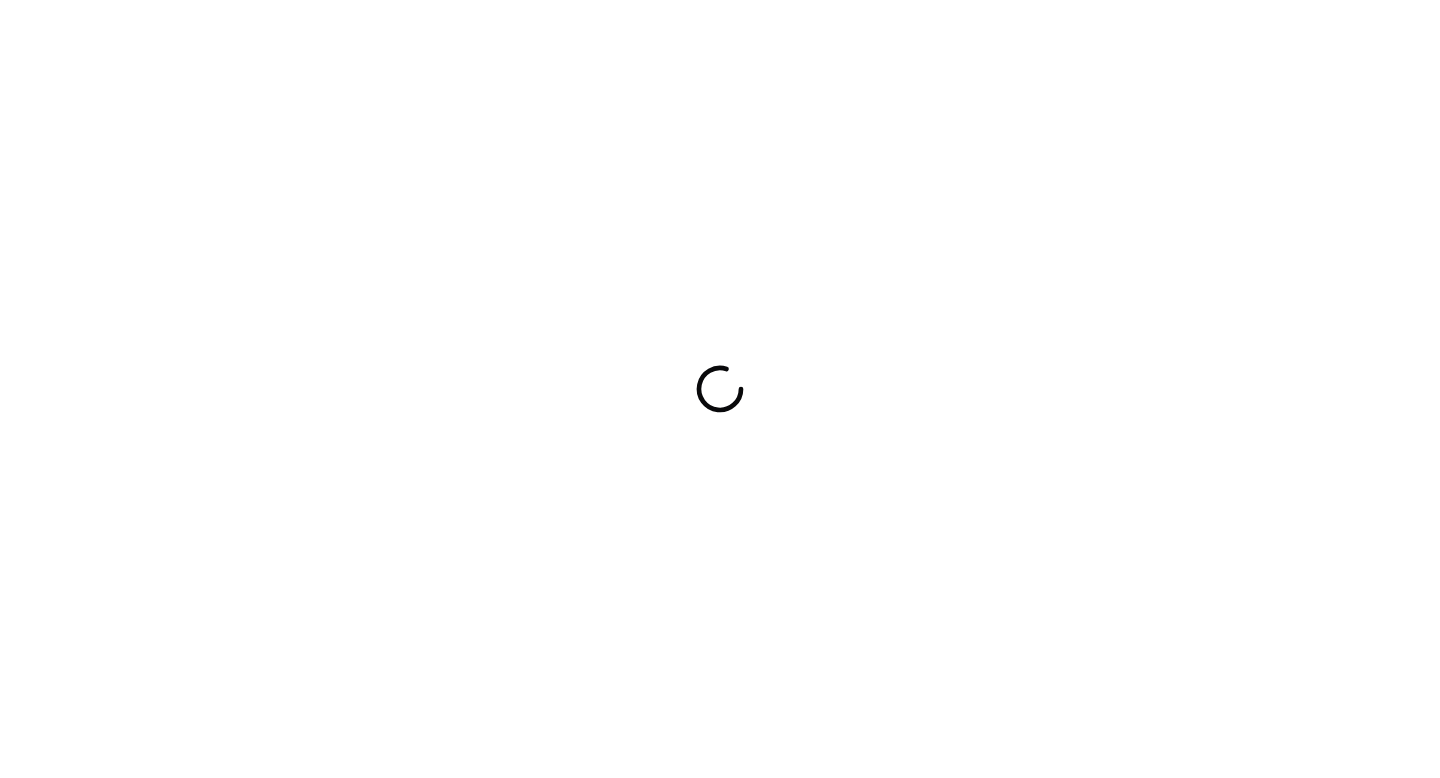 scroll, scrollTop: 0, scrollLeft: 0, axis: both 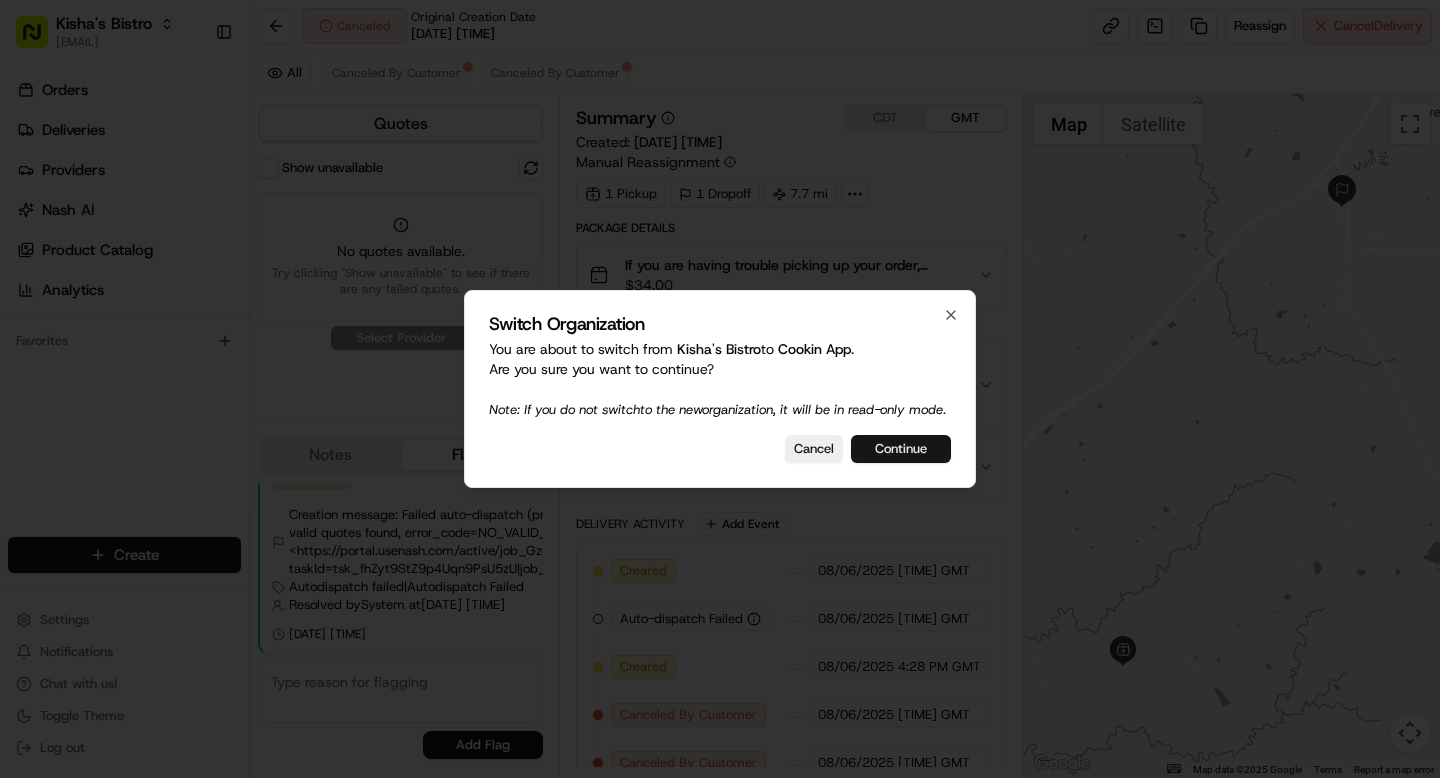 click on "Continue" at bounding box center (901, 449) 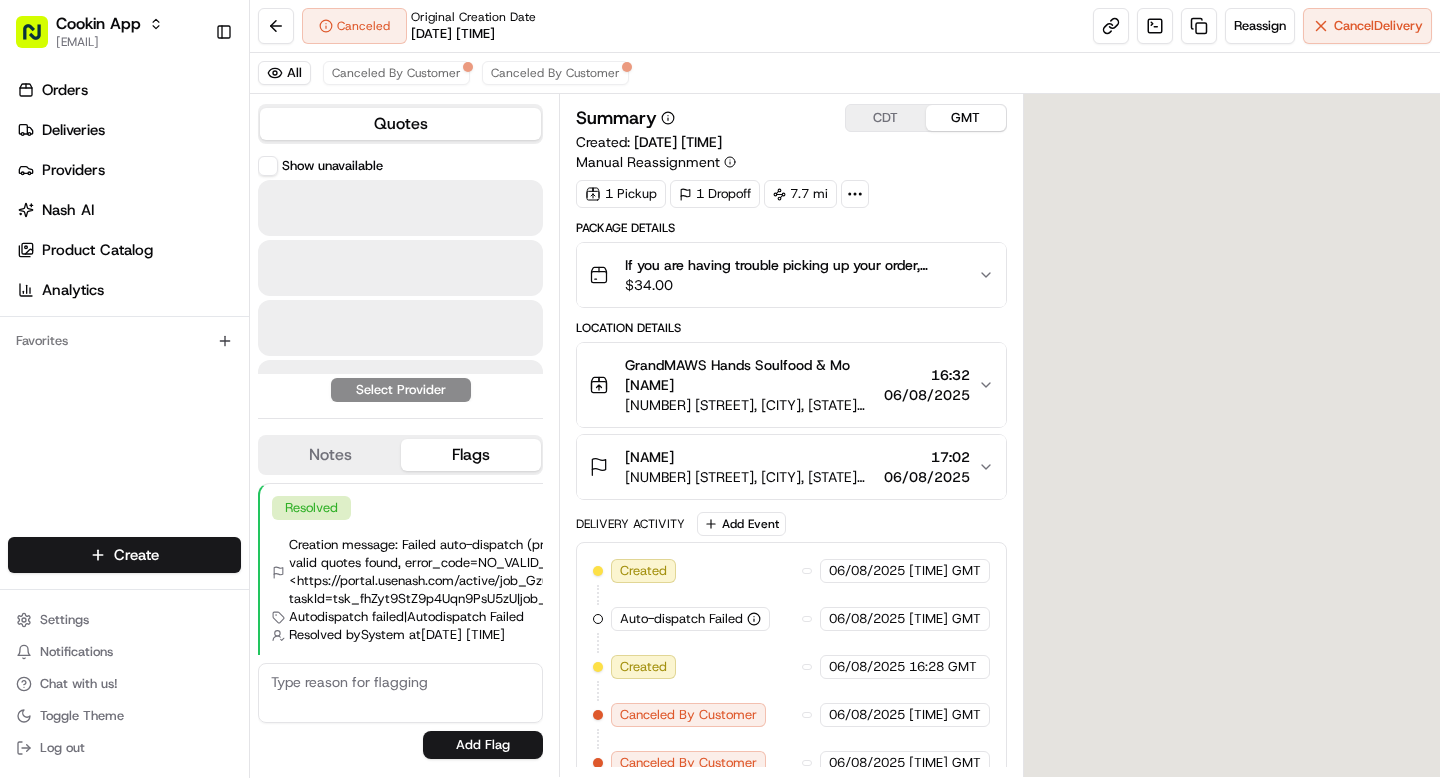 scroll, scrollTop: 30, scrollLeft: 0, axis: vertical 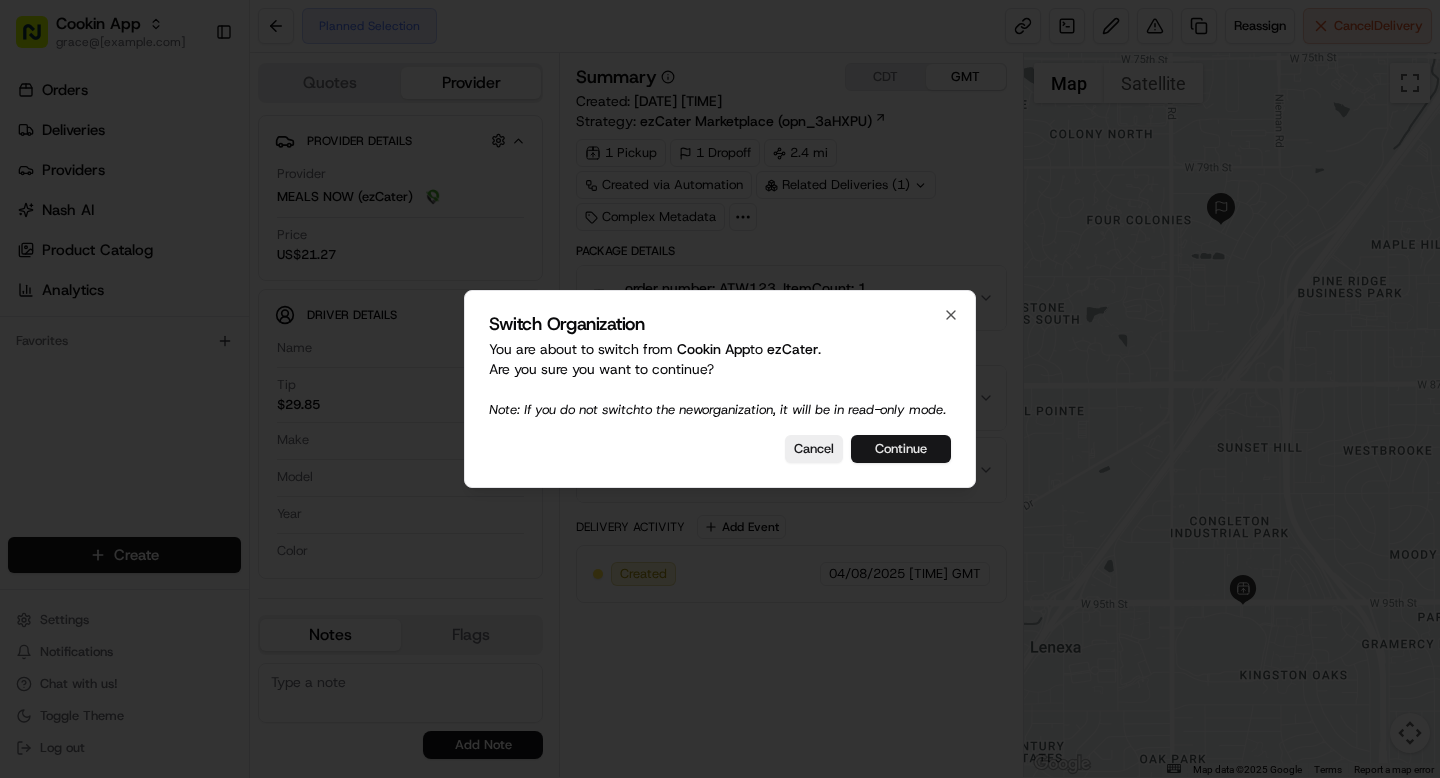 click on "Continue" at bounding box center [901, 449] 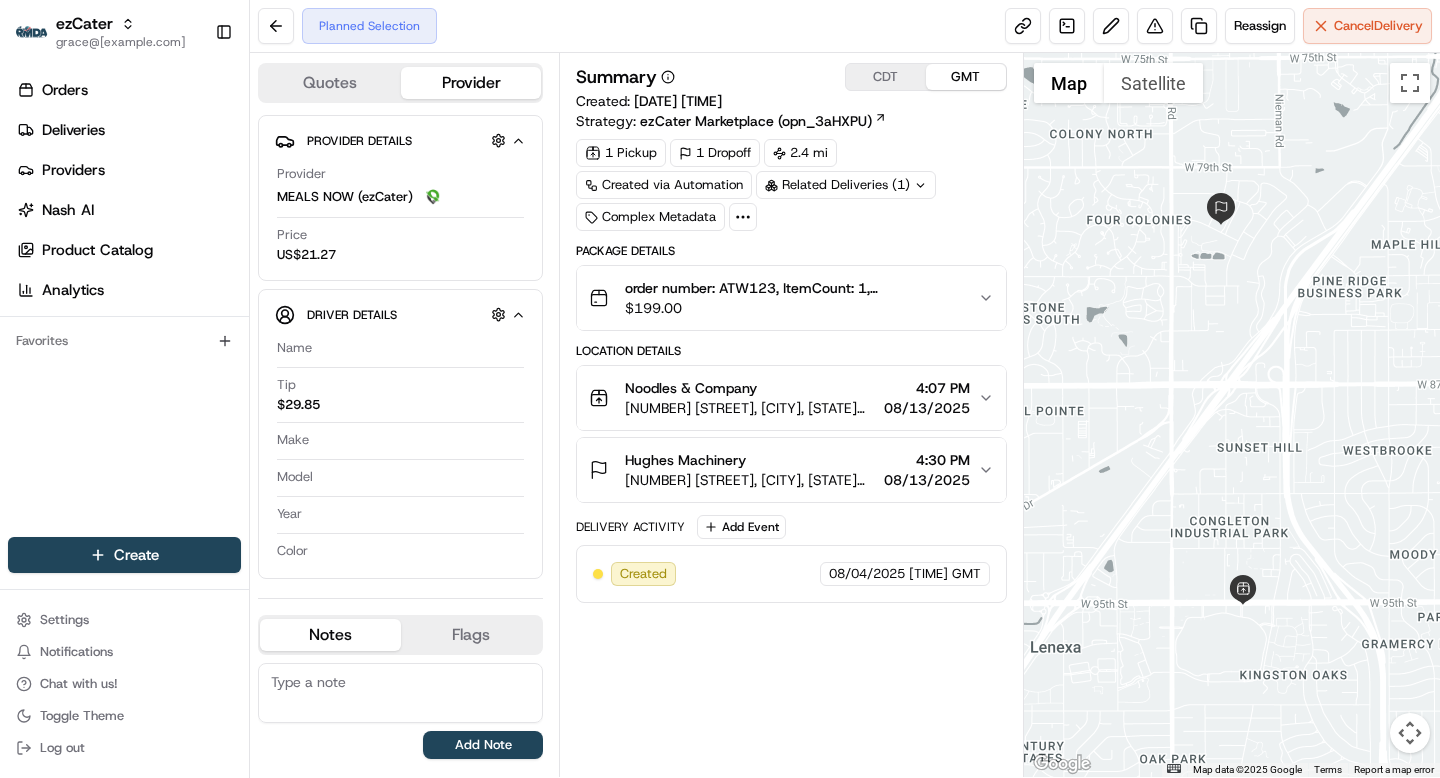 click on "$ 199.00" at bounding box center (793, 308) 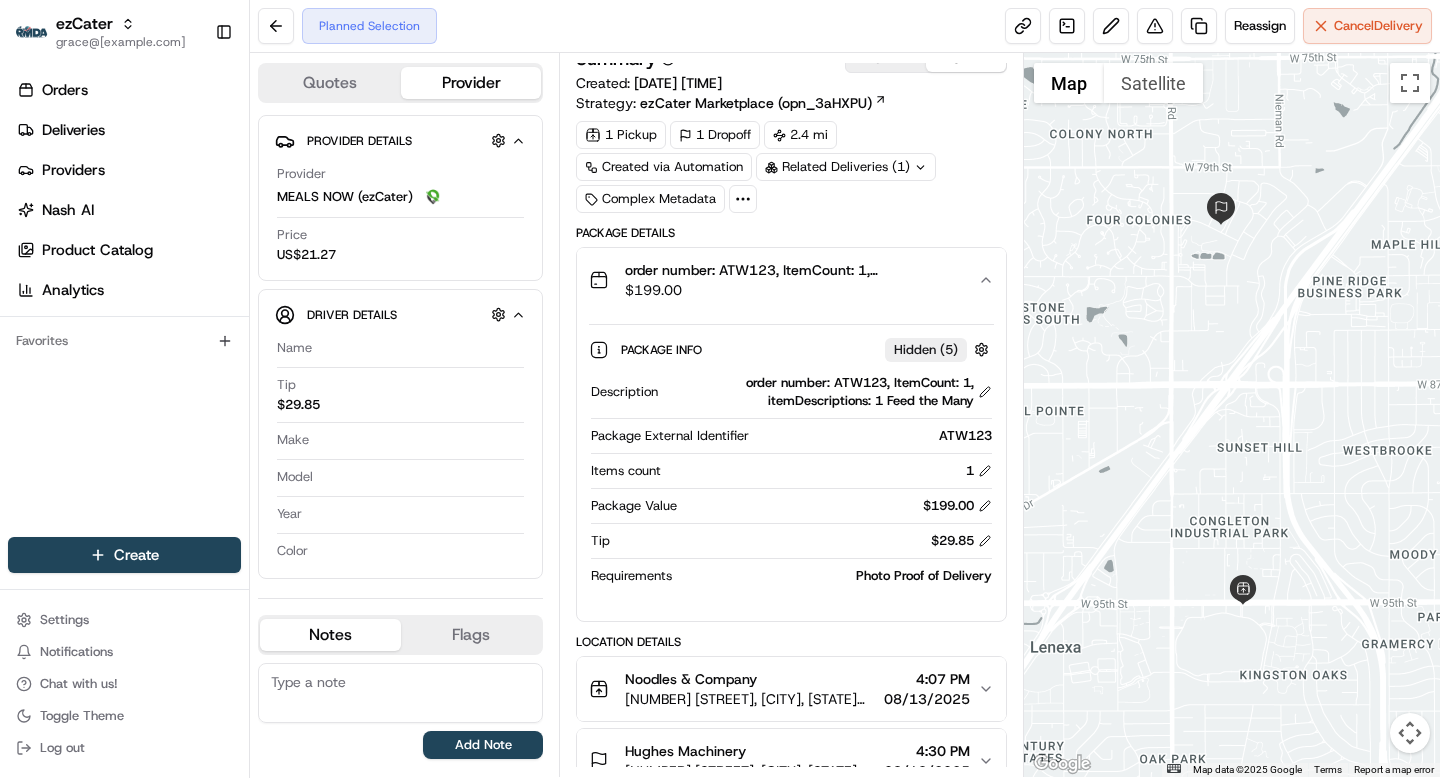 scroll, scrollTop: 145, scrollLeft: 0, axis: vertical 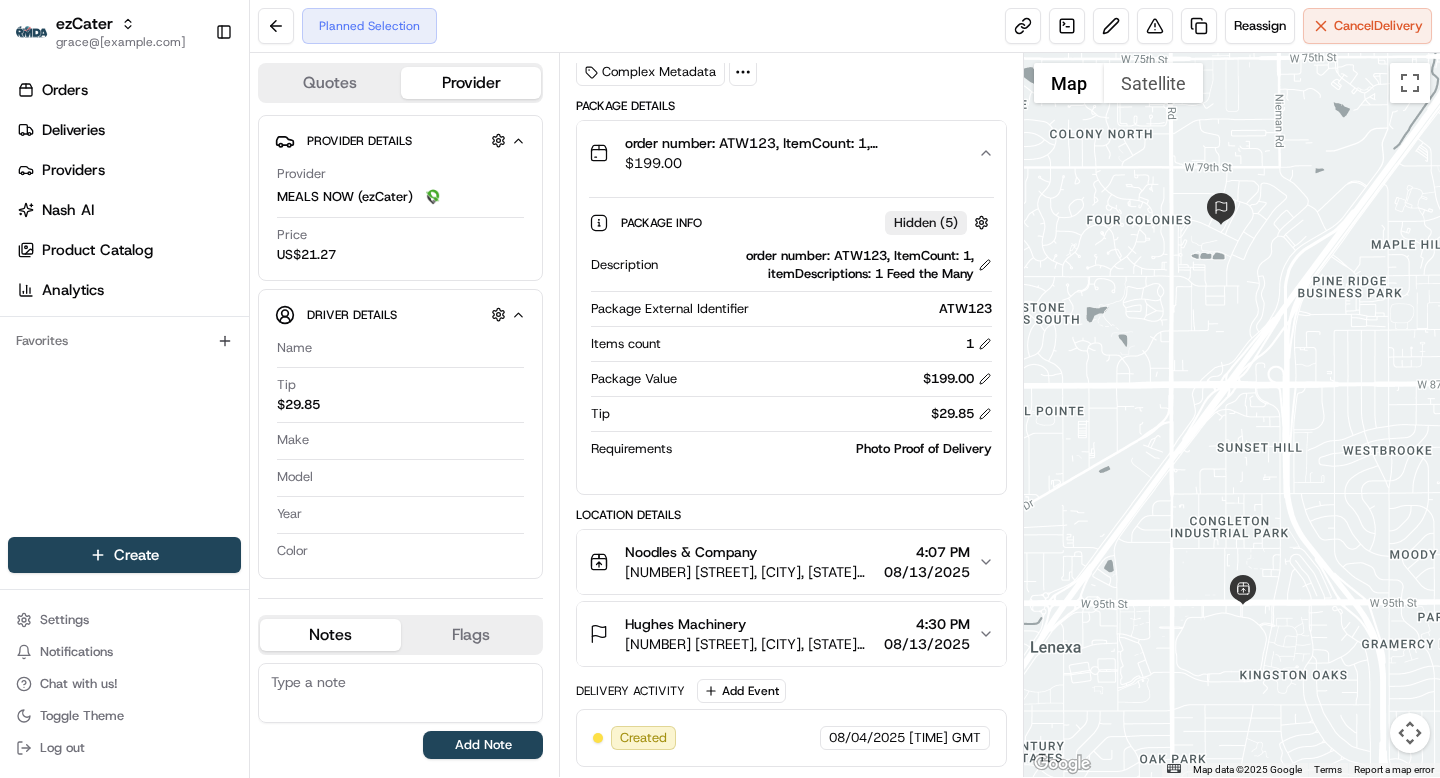 click on "08/13/2025" at bounding box center [927, 644] 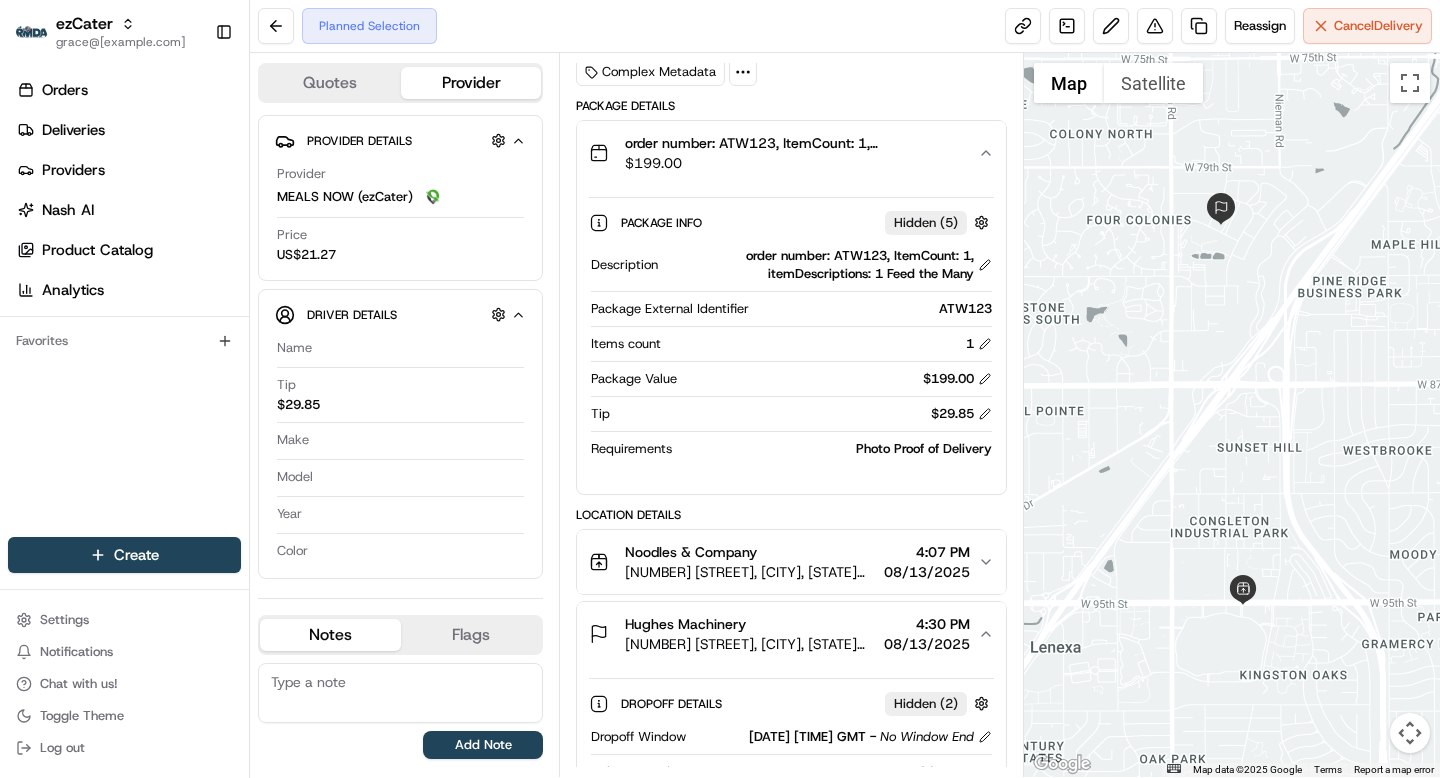 scroll, scrollTop: 511, scrollLeft: 0, axis: vertical 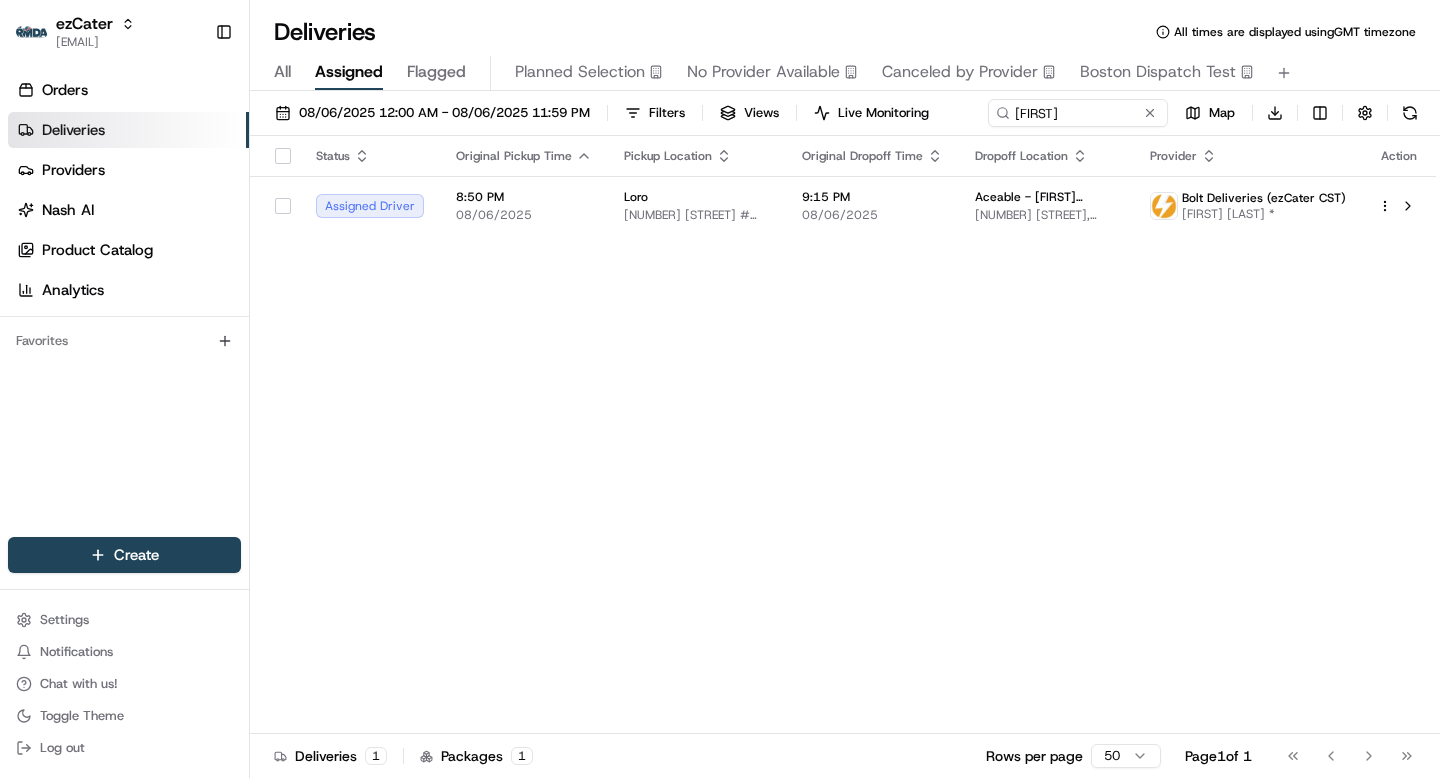 click on "Deliveries" at bounding box center (73, 130) 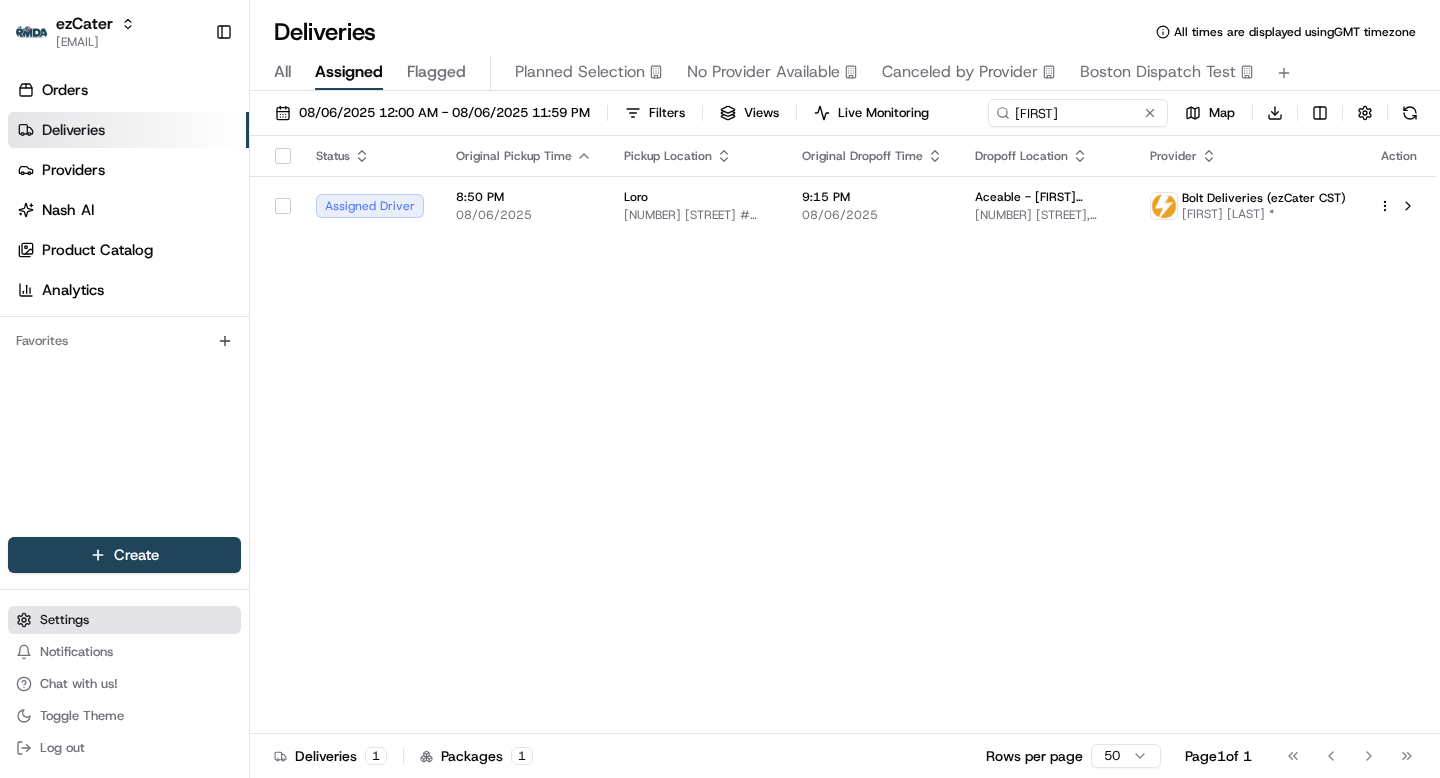 click on "Settings" at bounding box center [64, 620] 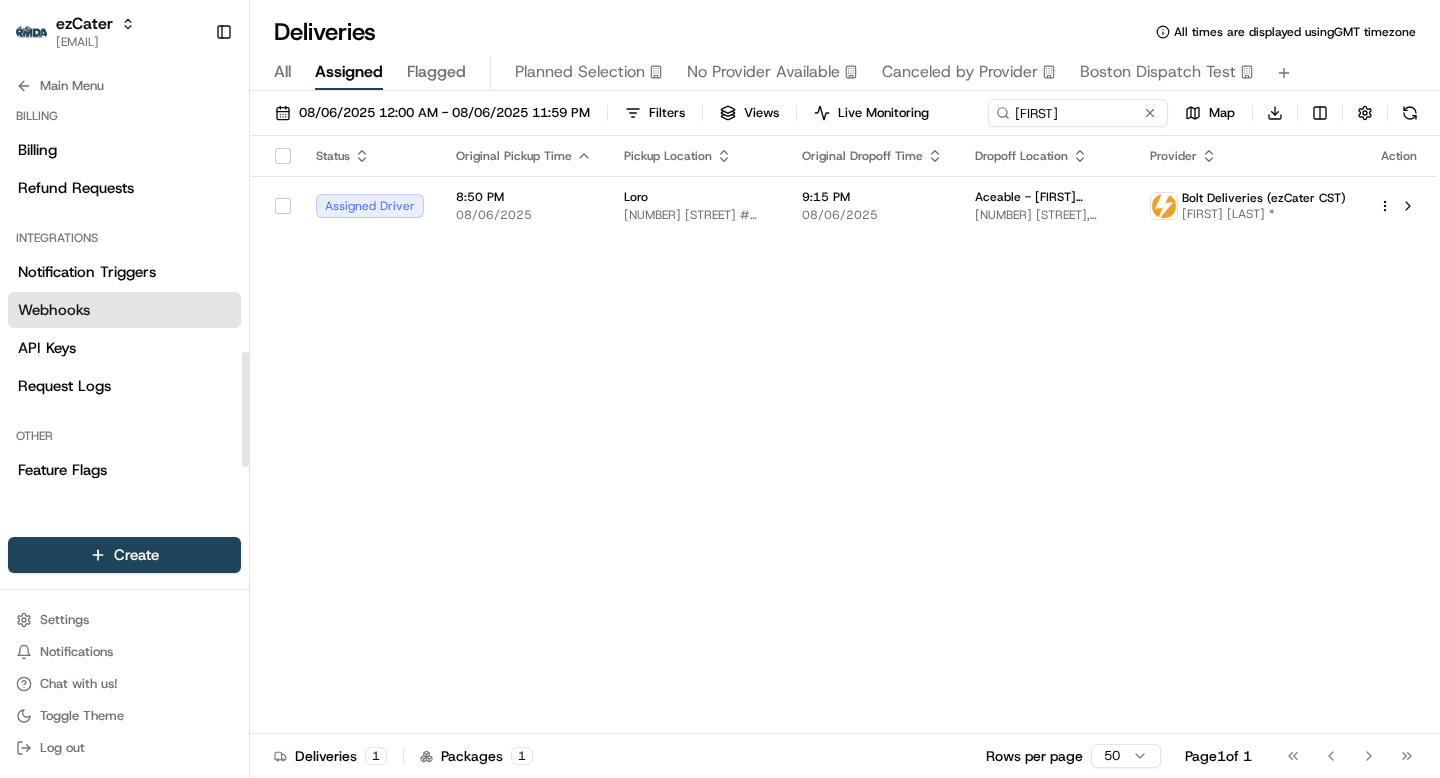 scroll, scrollTop: 851, scrollLeft: 0, axis: vertical 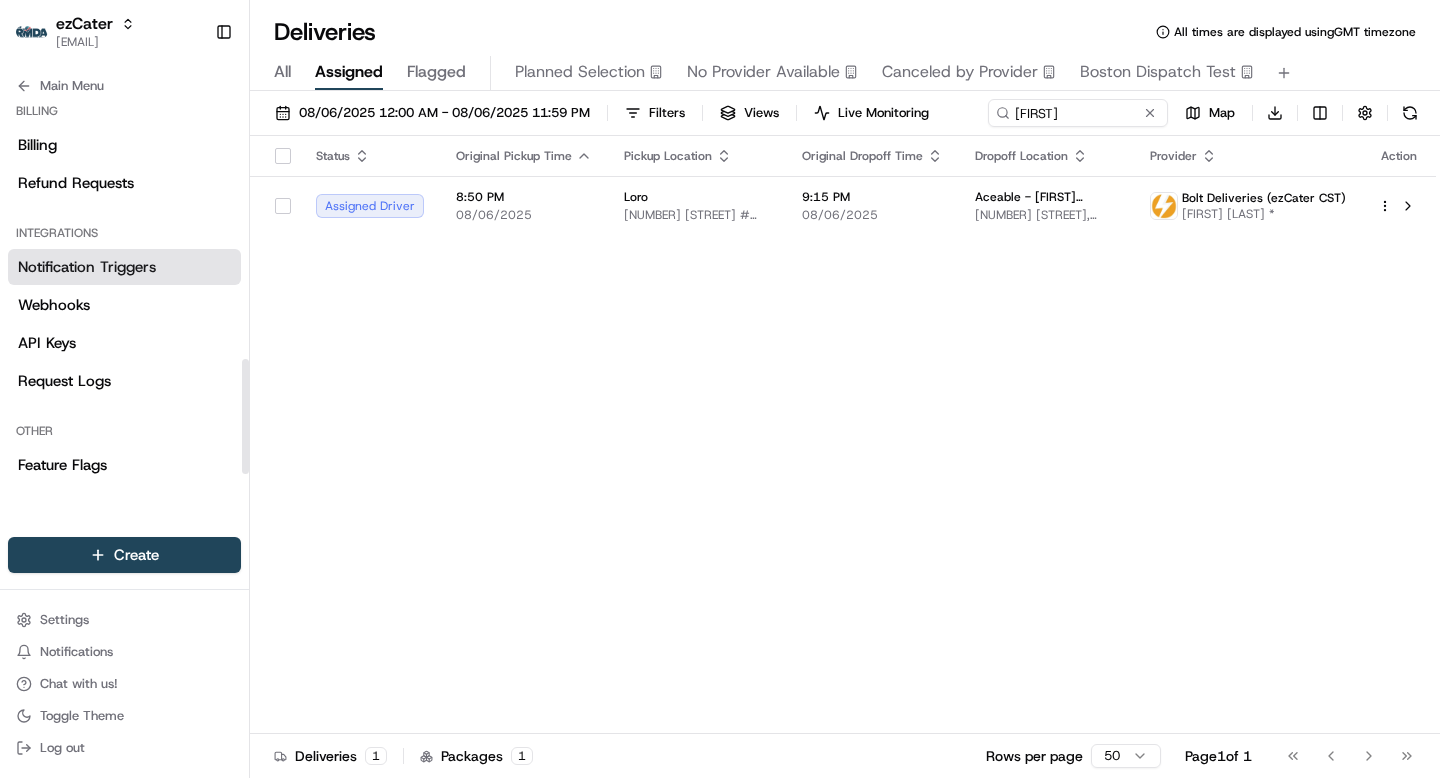 click on "Notification Triggers" at bounding box center [87, 267] 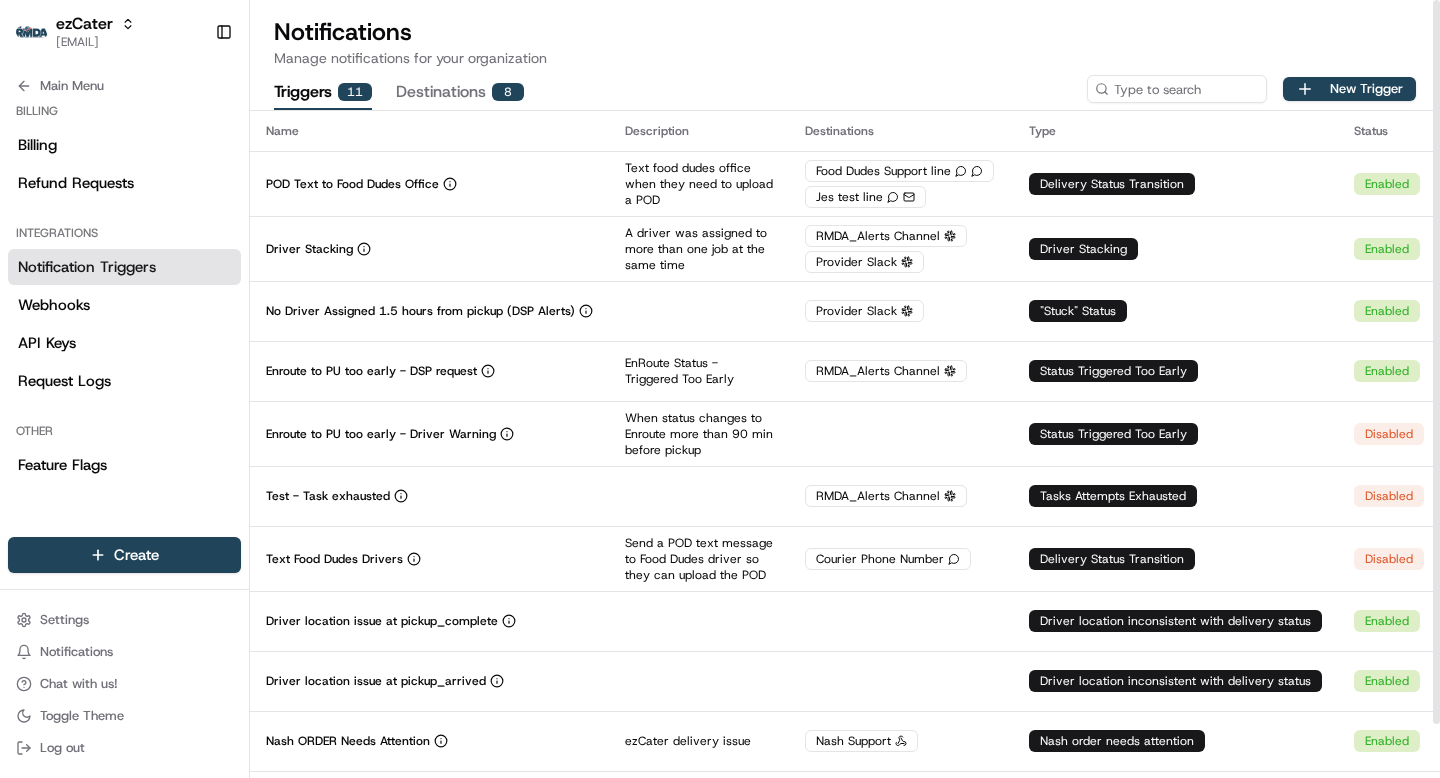 click on "Destinations 8" at bounding box center (460, 93) 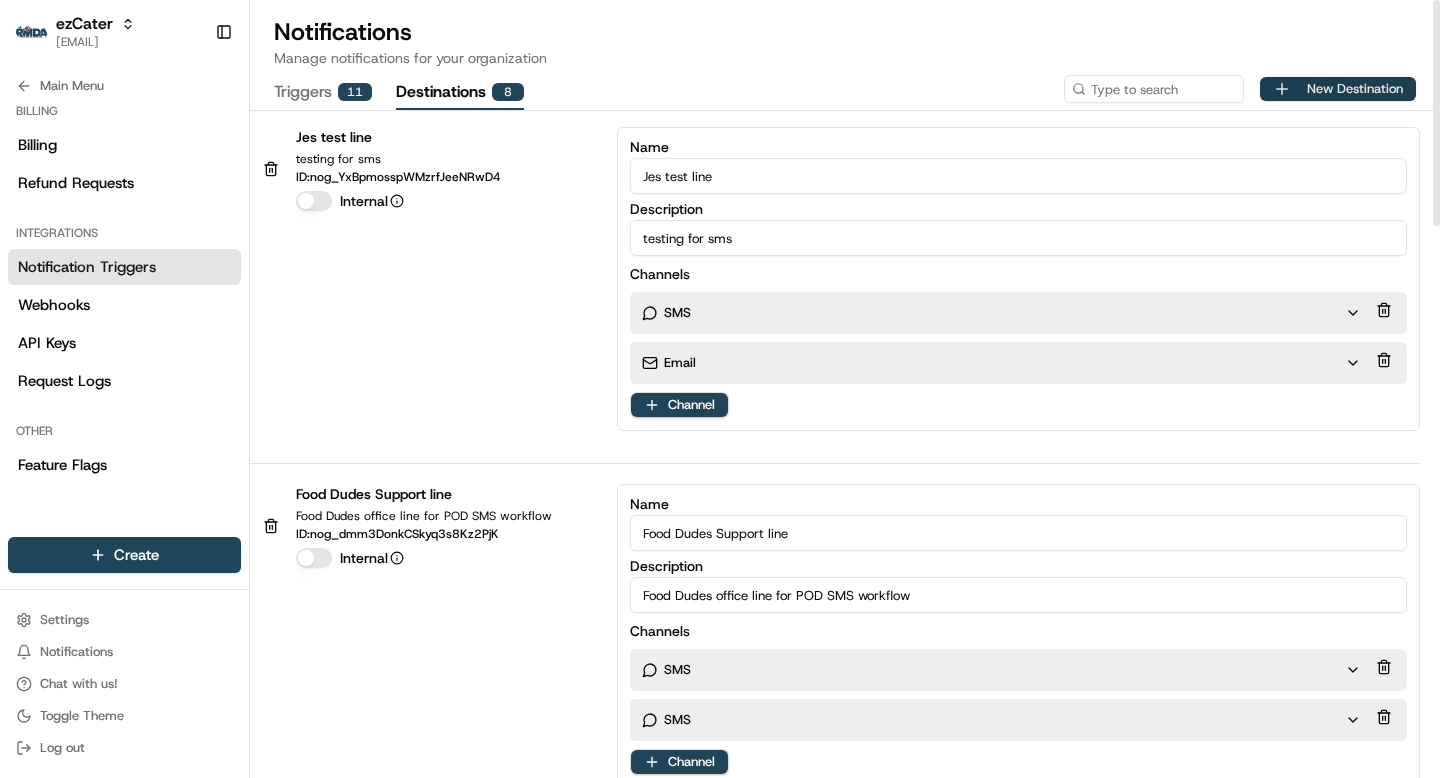 click on "New Destination" at bounding box center [1338, 89] 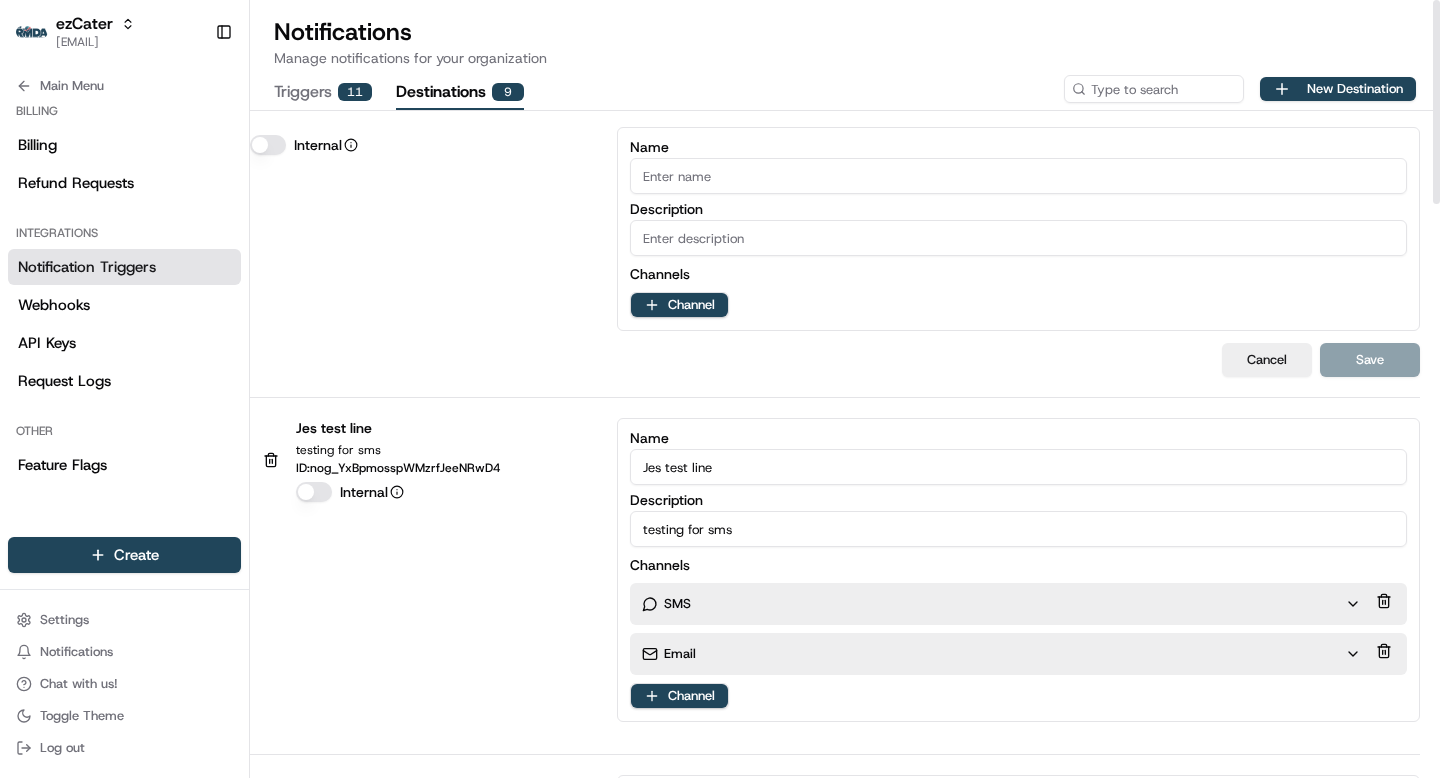 click on "Name" at bounding box center (1018, 176) 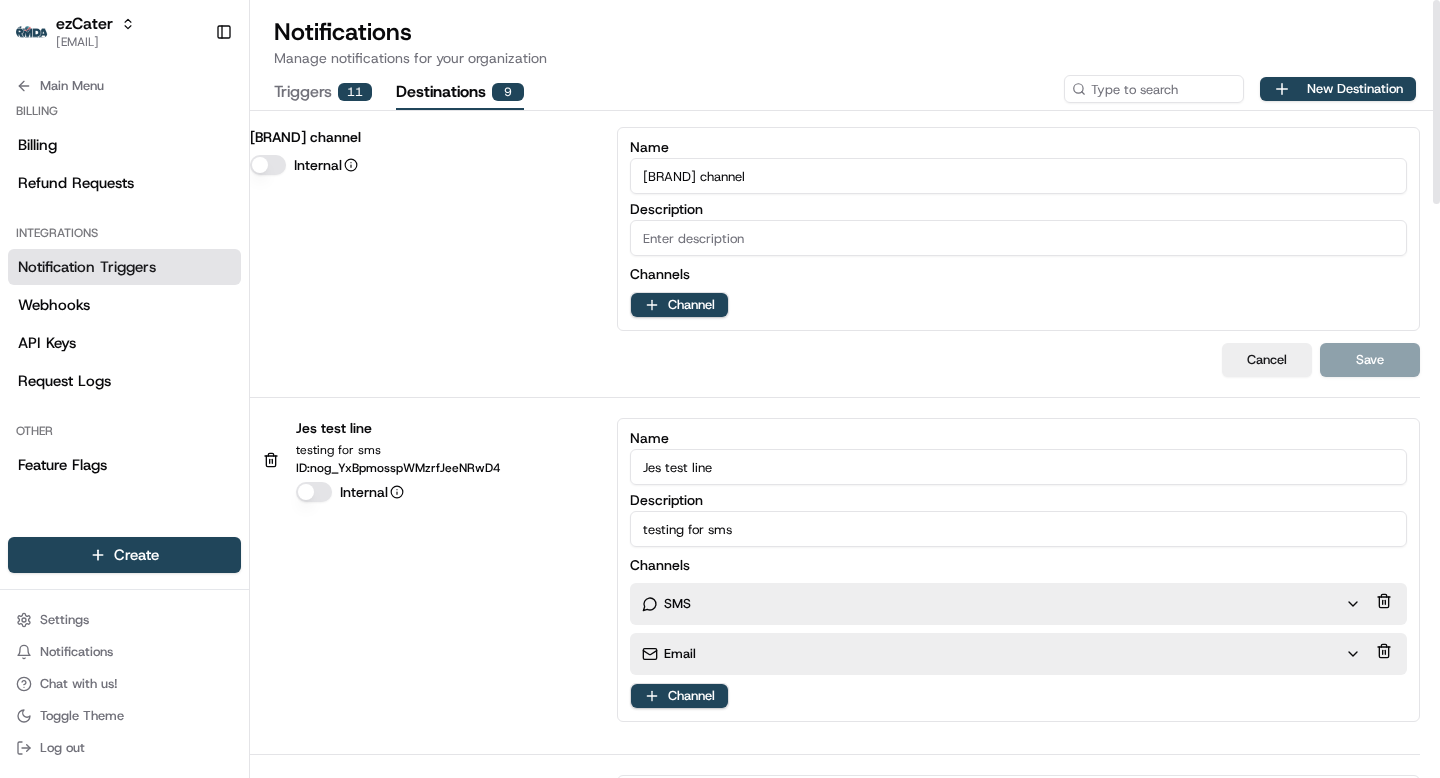 type on "Ninja channel" 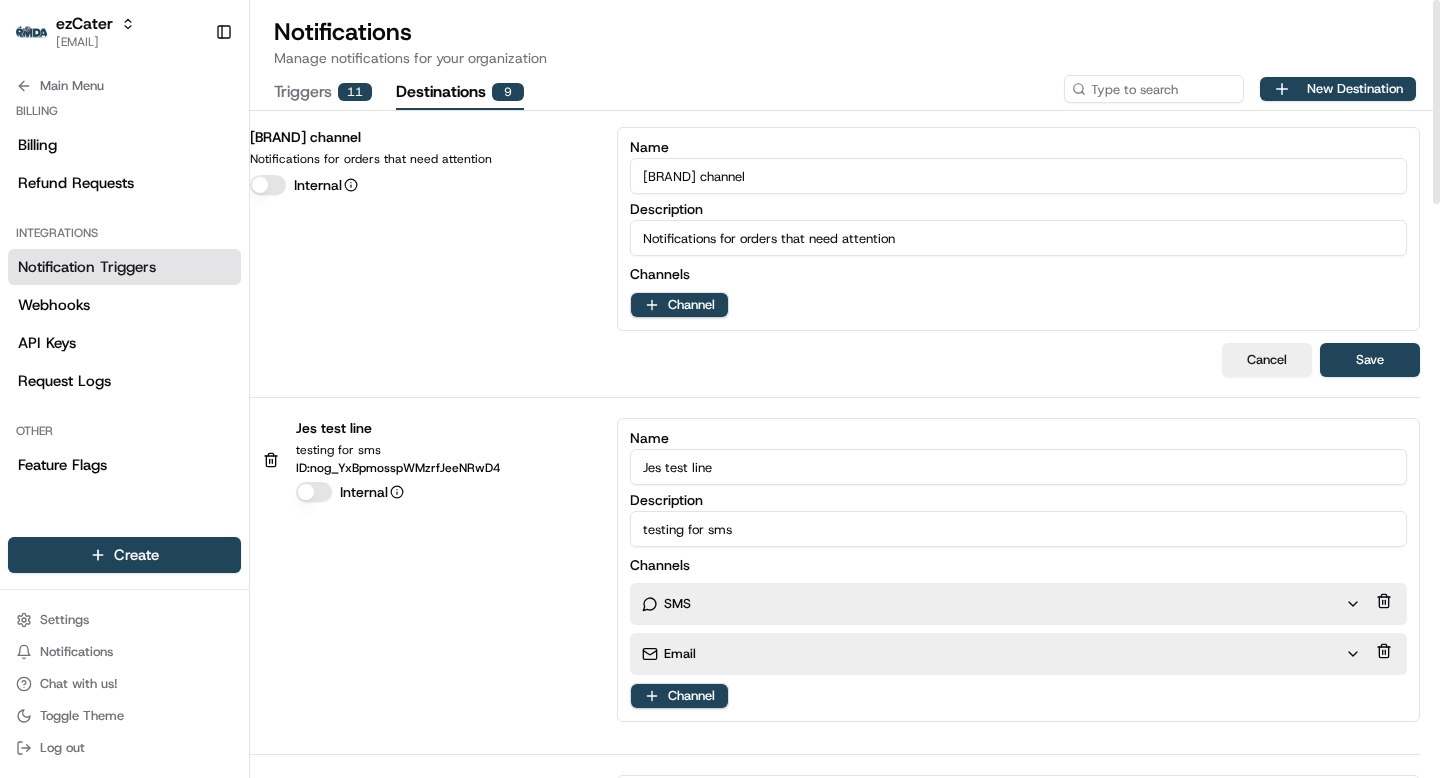 type on "Notifications for orders that need attention" 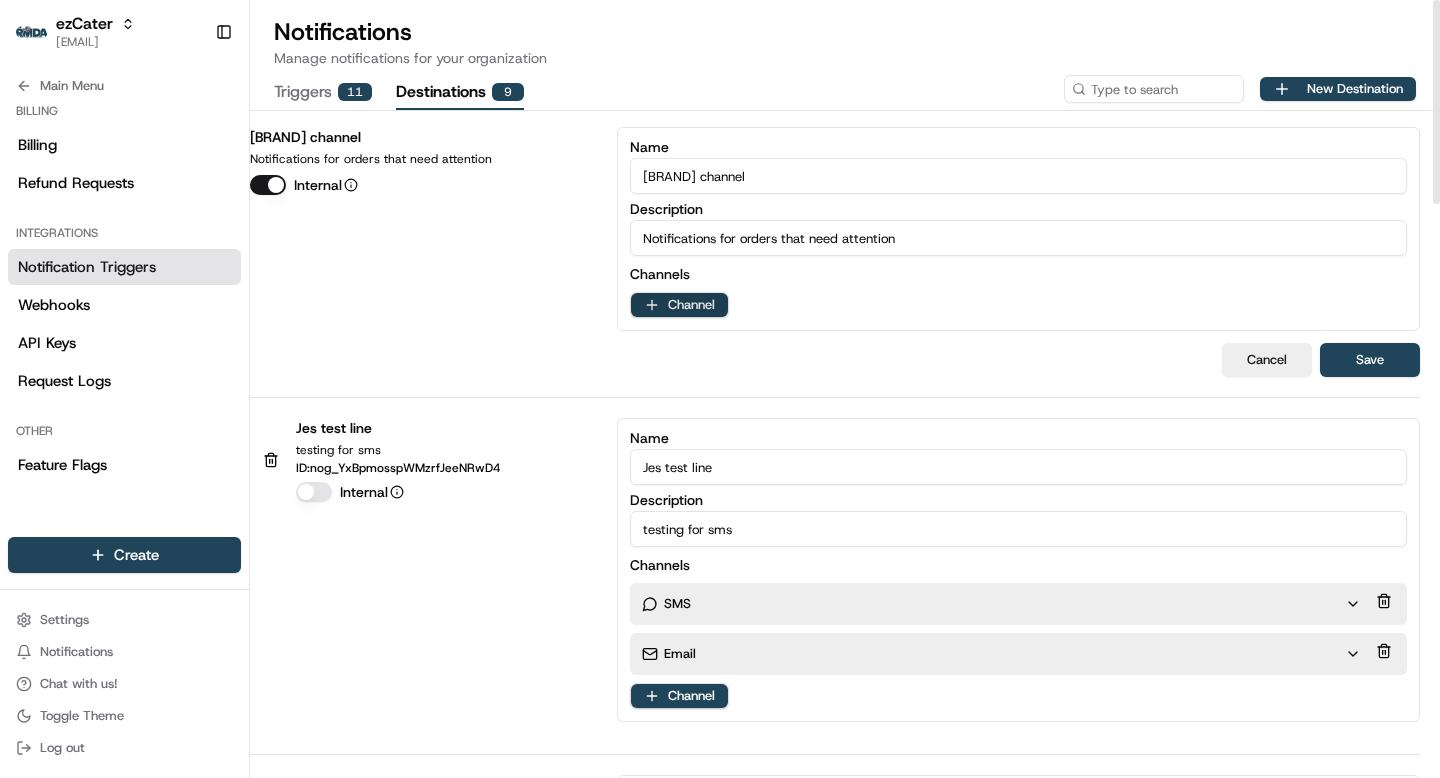 click on "ezCater grace@usenash.com Toggle Sidebar Orders Deliveries Providers Nash AI Product Catalog Analytics Favorites Main Menu Members & Organization Organization Users Roles Preferences Customization Portal Tracking Orchestration Automations Dispatch Strategy Optimization Strategy Shipping Labels Manifest Locations Pickup Locations Dropoff Locations Zones Shifts Delivery Windows Billing Billing Refund Requests Integrations Notification Triggers Webhooks API Keys Request Logs Other Feature Flags Create Settings Notifications Chat with us! Toggle Theme Log out Notifications Manage notifications for your organization Triggers 11 Destinations 9 New Destination Ninja channel Notifications for orders that need attention Internal   Name Ninja channel Description Notifications for orders that need attention Channels Channel Cancel Save Jes test line testing for sms ID:  nog_YxBpmosspWMzrfJeeNRwD4 Internal   Name Jes test line Description testing for sms Channels SMS Email Channel Food Dudes Support line" at bounding box center [720, 389] 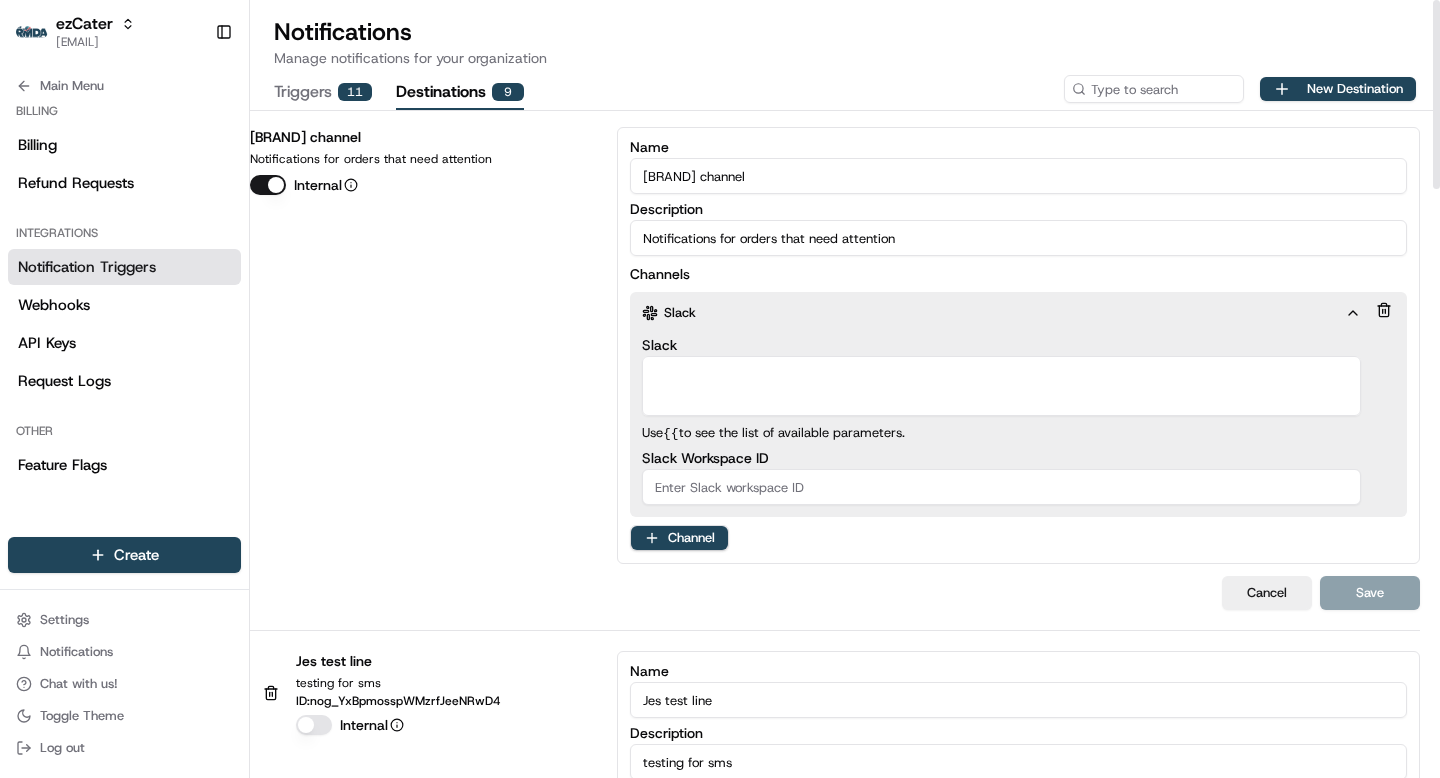 click on "Slack" at bounding box center (1001, 386) 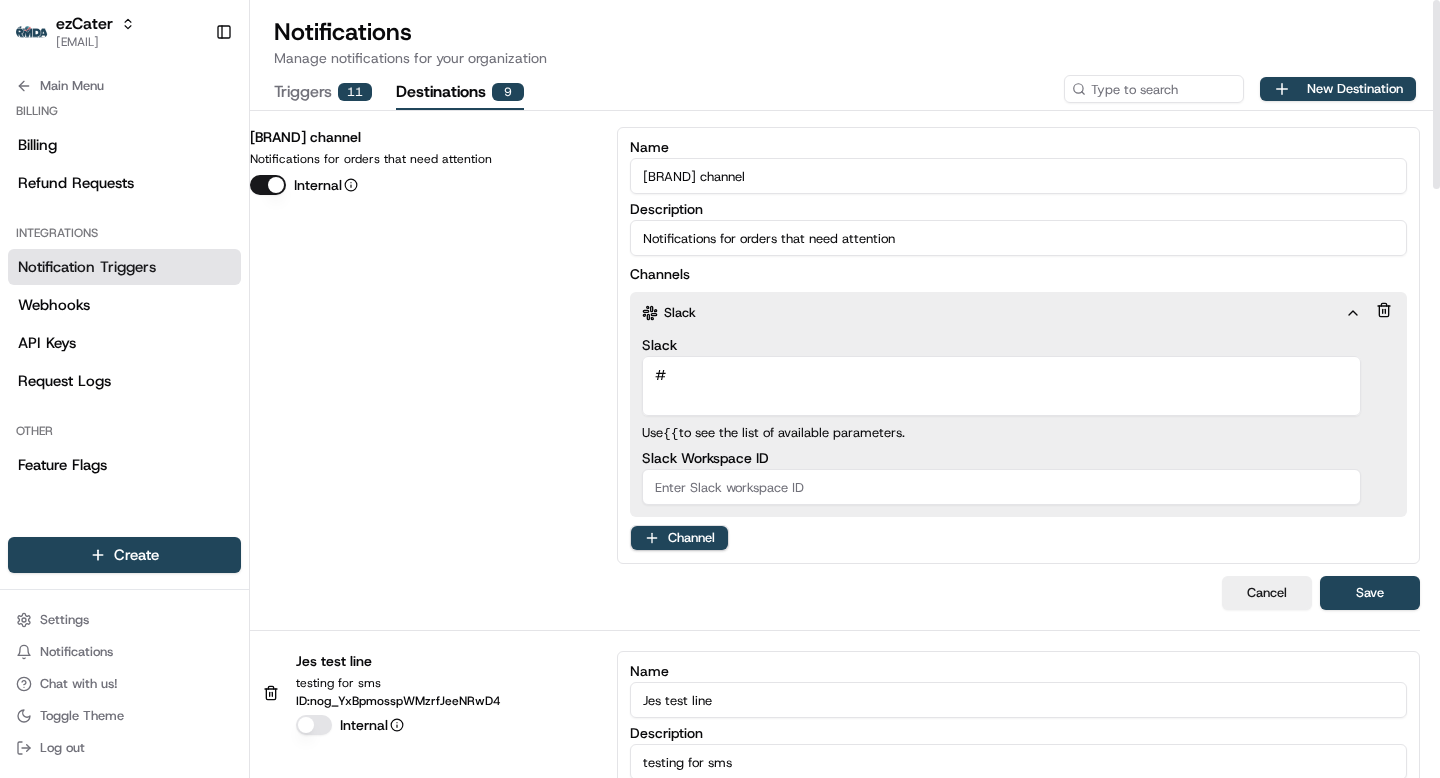 paste on "ext-shared-ninjas_and_nash_support" 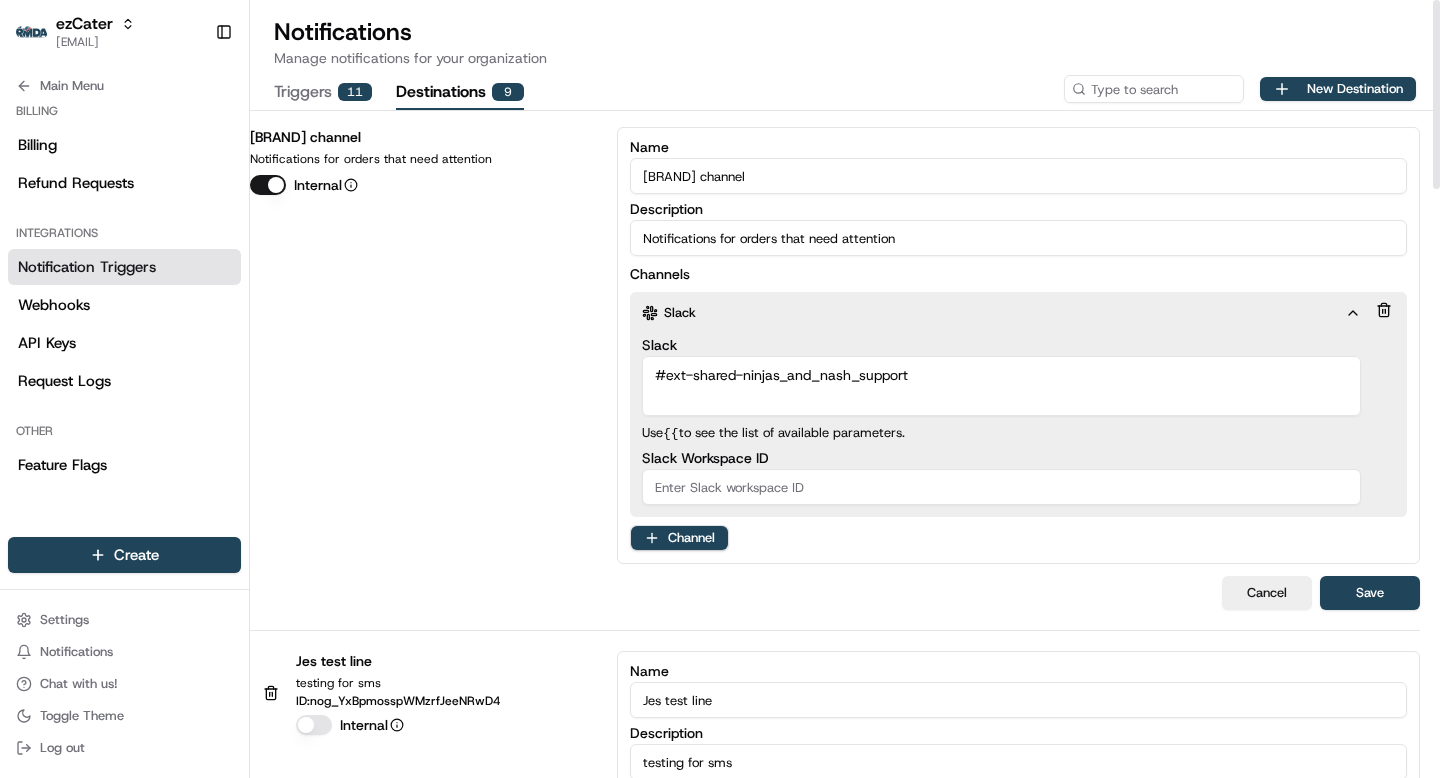 type on "#ext-shared-ninjas_and_nash_support" 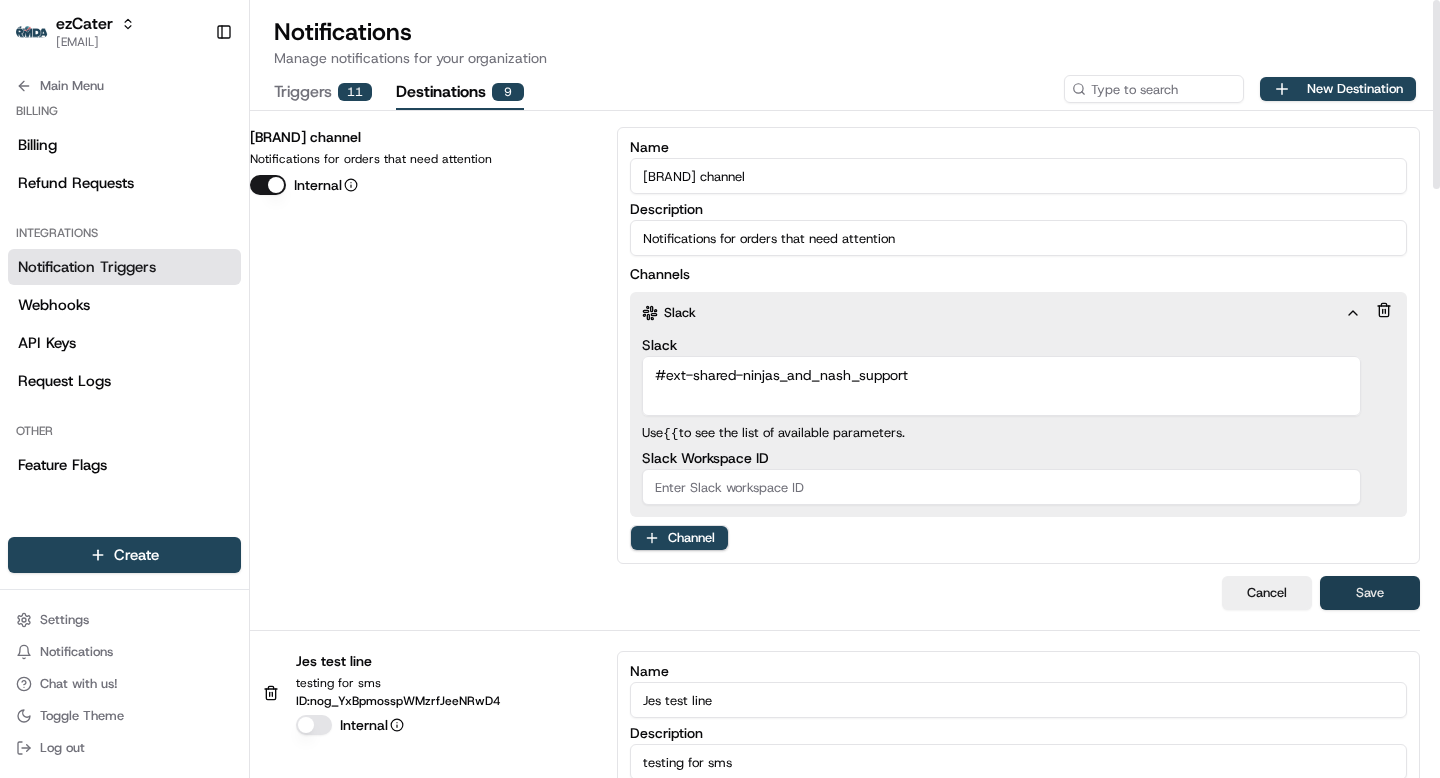 click on "Save" at bounding box center [1370, 593] 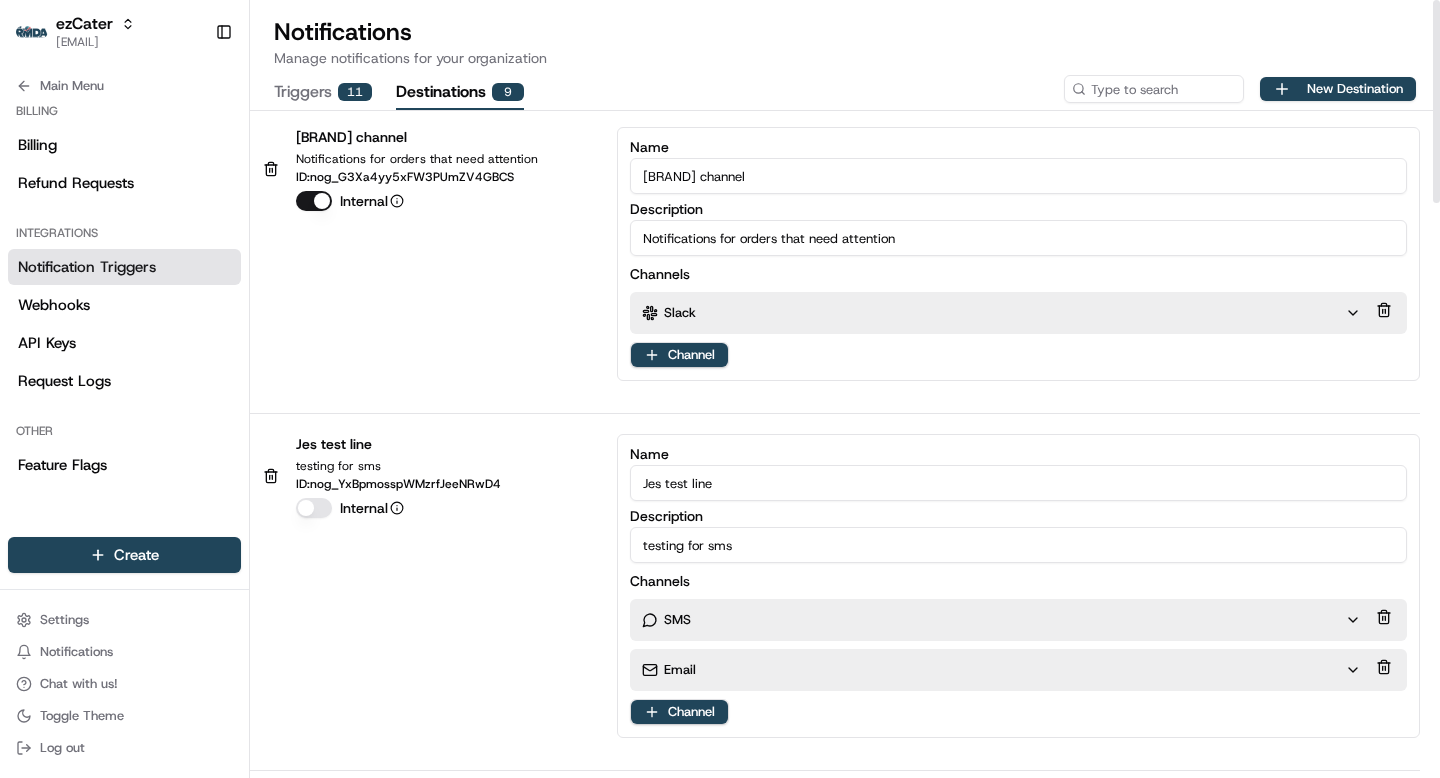 click on "Triggers 11" at bounding box center (323, 93) 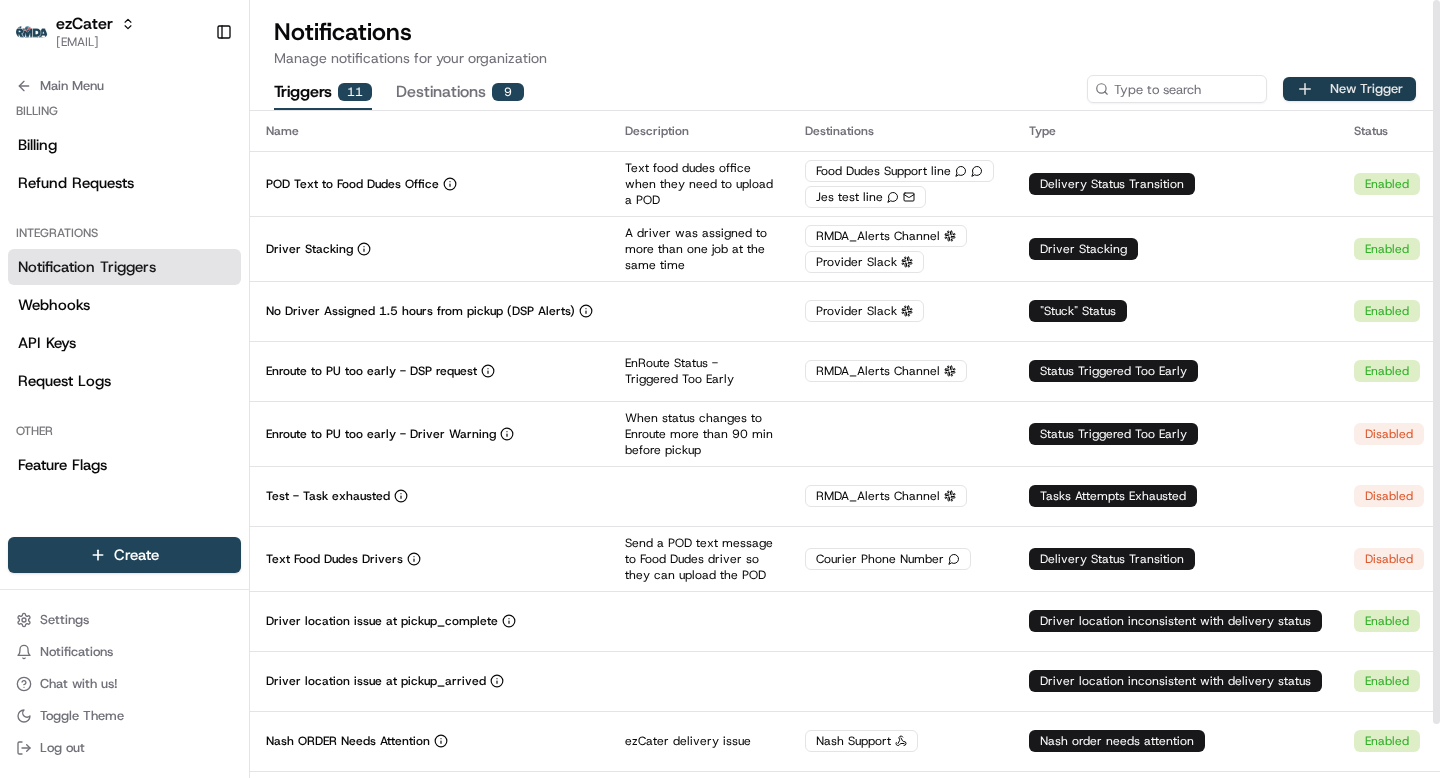 click on "New Trigger" at bounding box center (1349, 89) 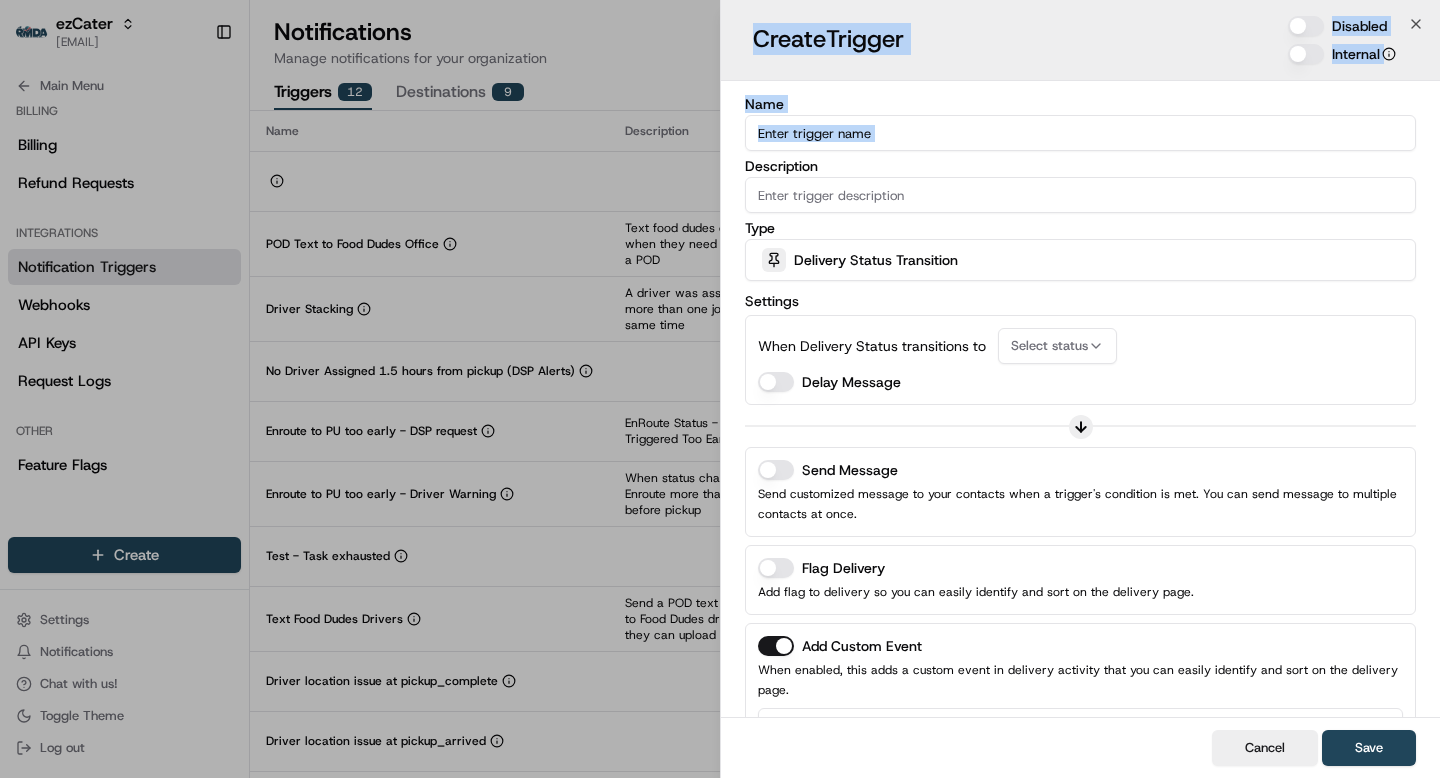 drag, startPoint x: 727, startPoint y: 157, endPoint x: 336, endPoint y: 325, distance: 425.56433 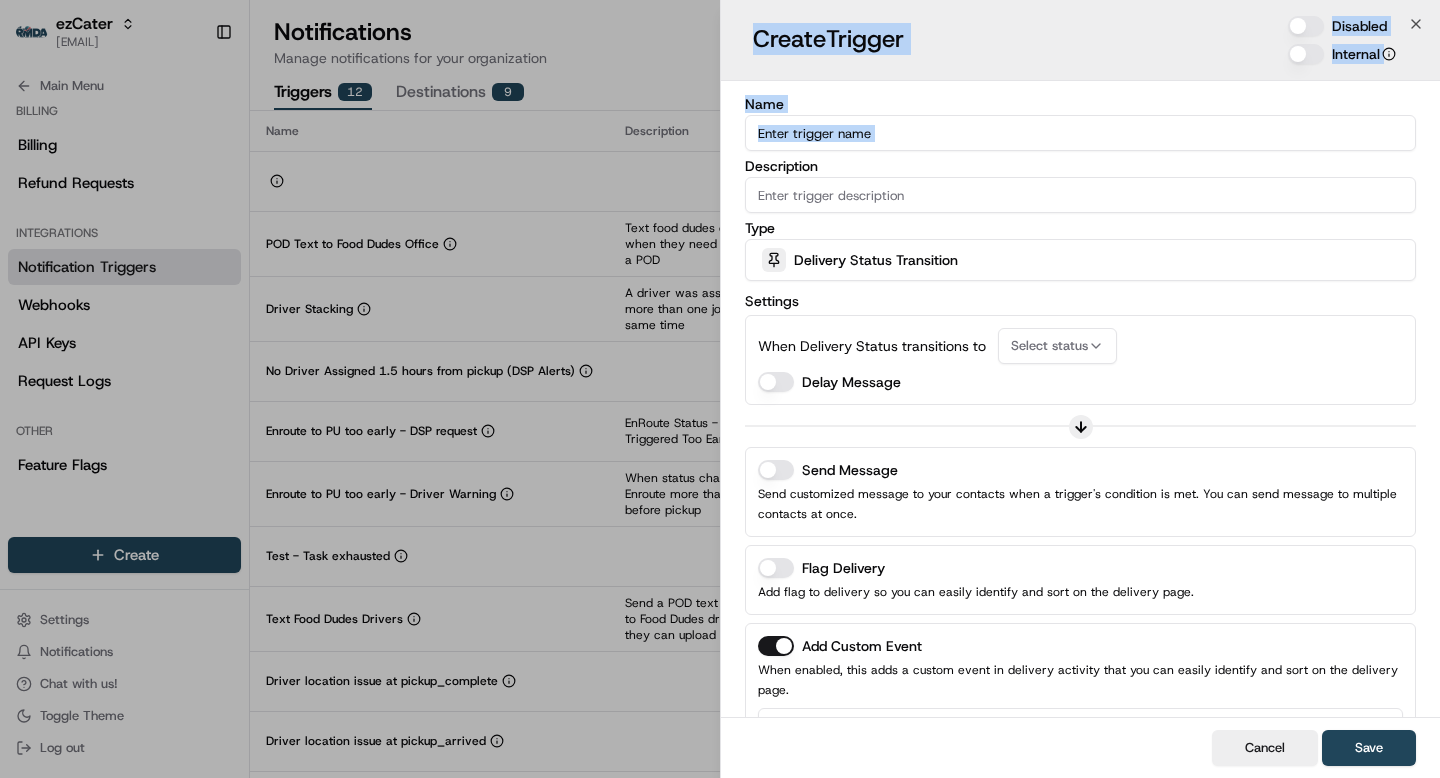 click on "Name" at bounding box center (1080, 133) 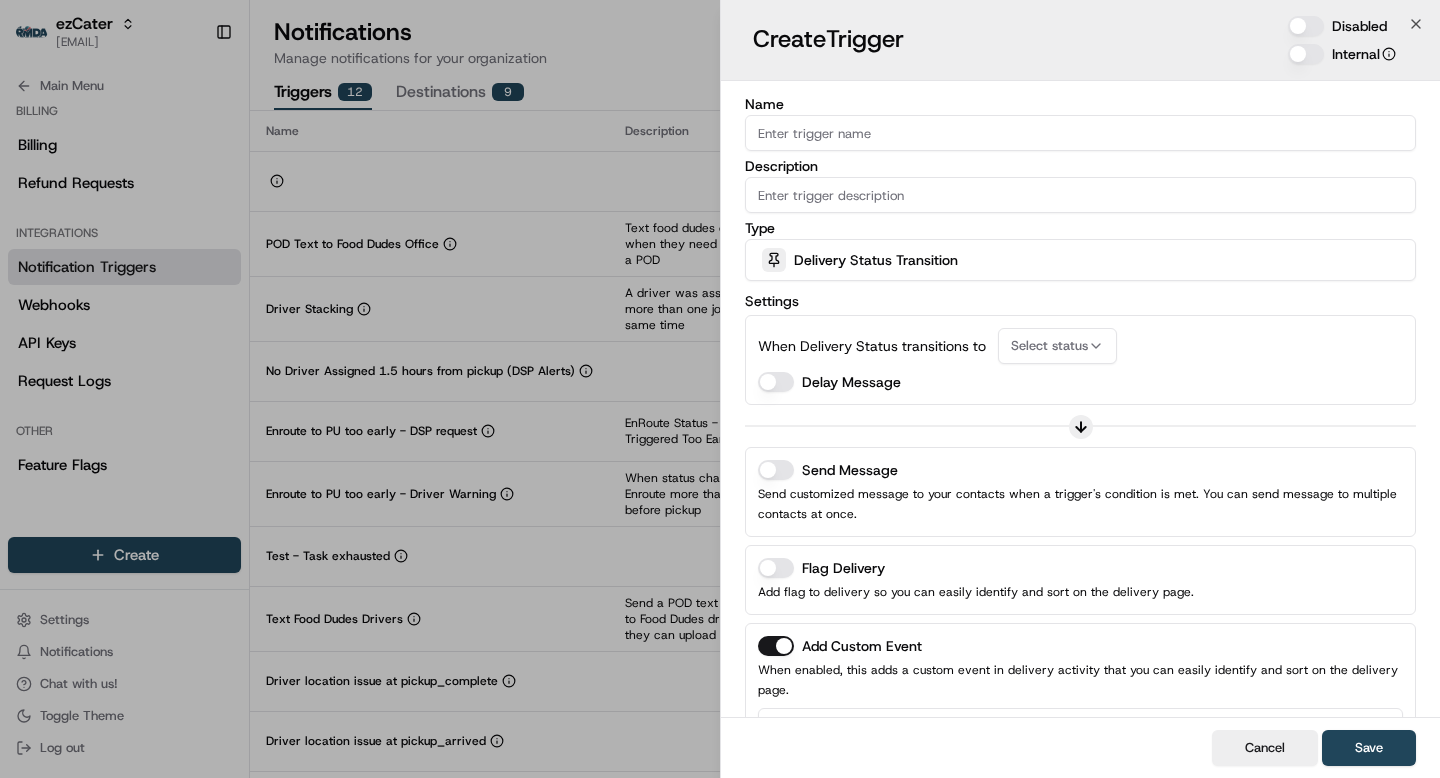 click on "Internal" at bounding box center (1306, 54) 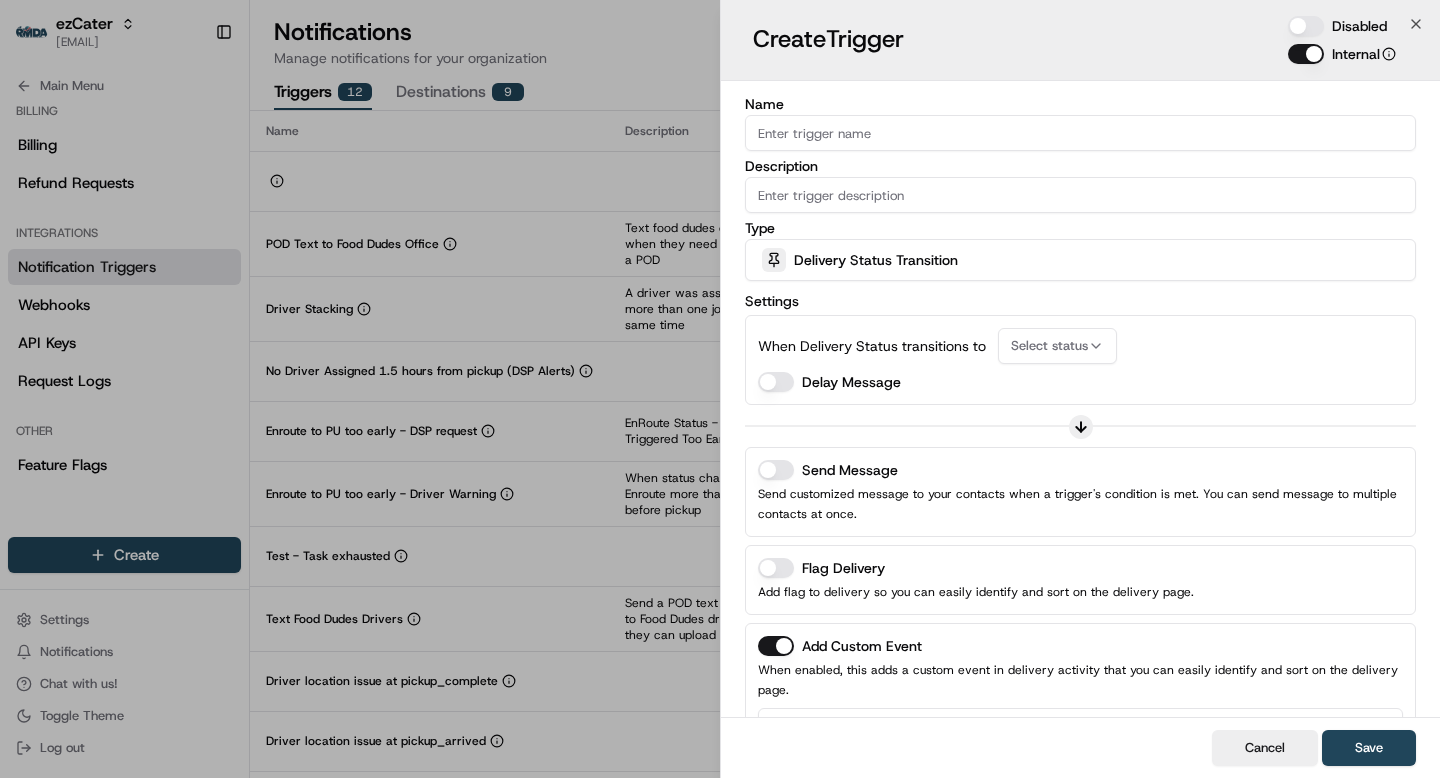 click on "Disabled" at bounding box center (1306, 26) 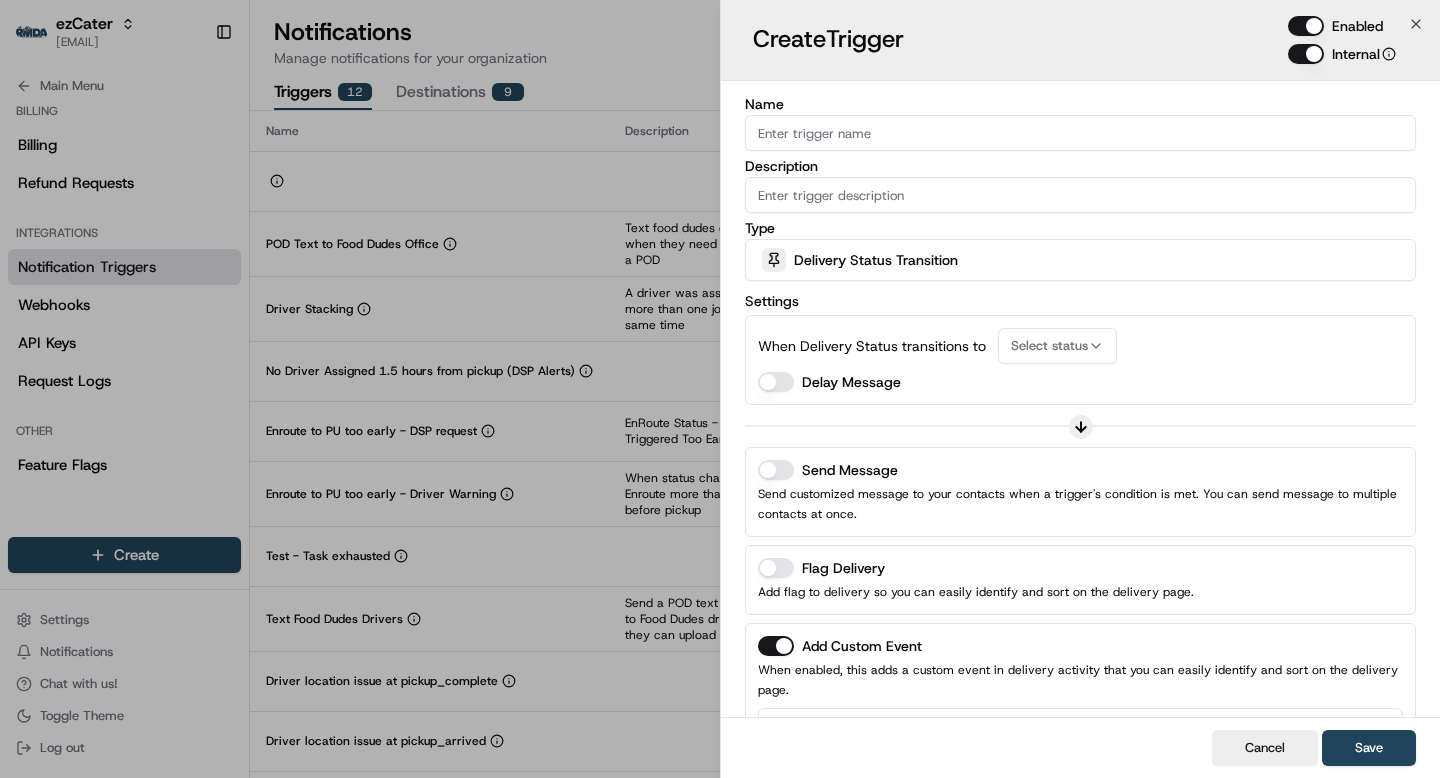 click on "Name" at bounding box center (1080, 133) 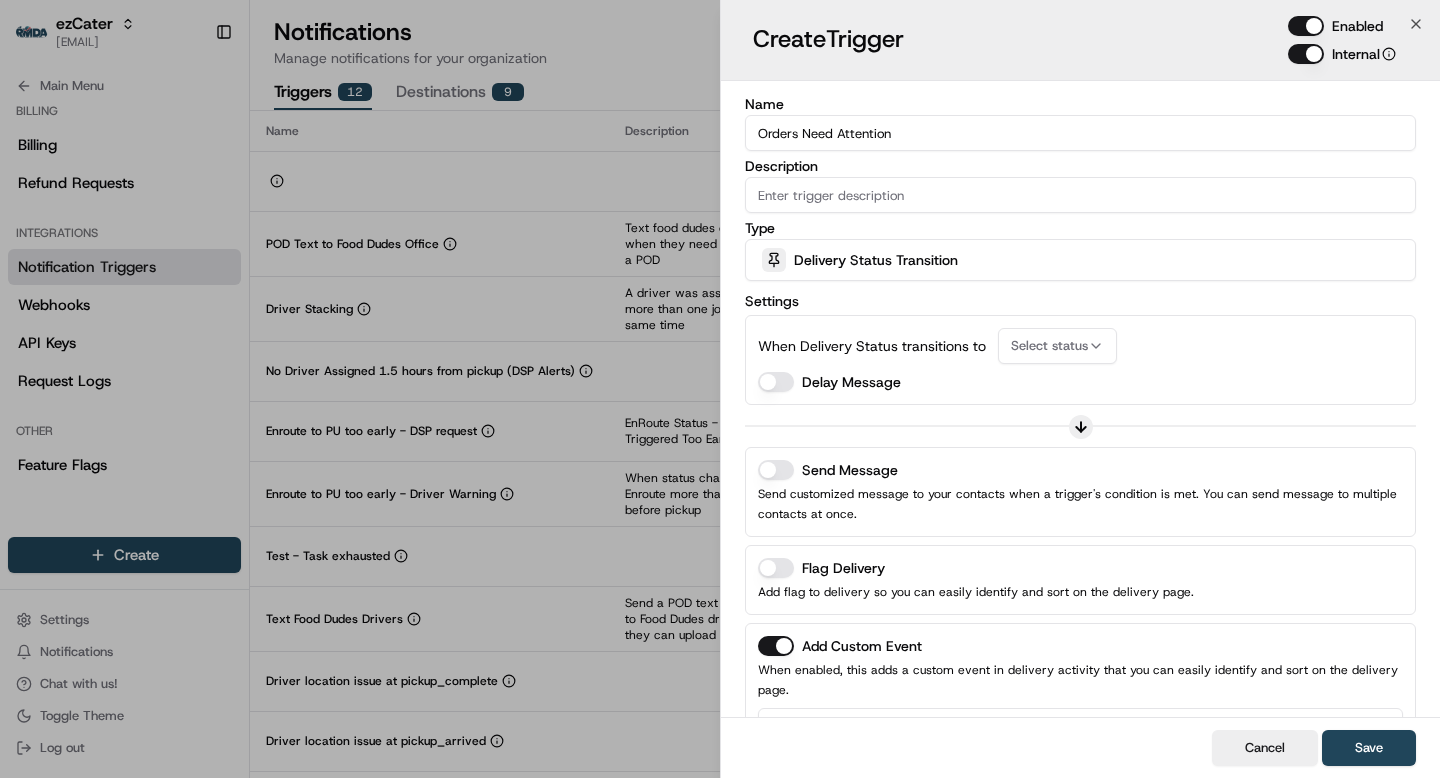 type on "Orders Need Attention" 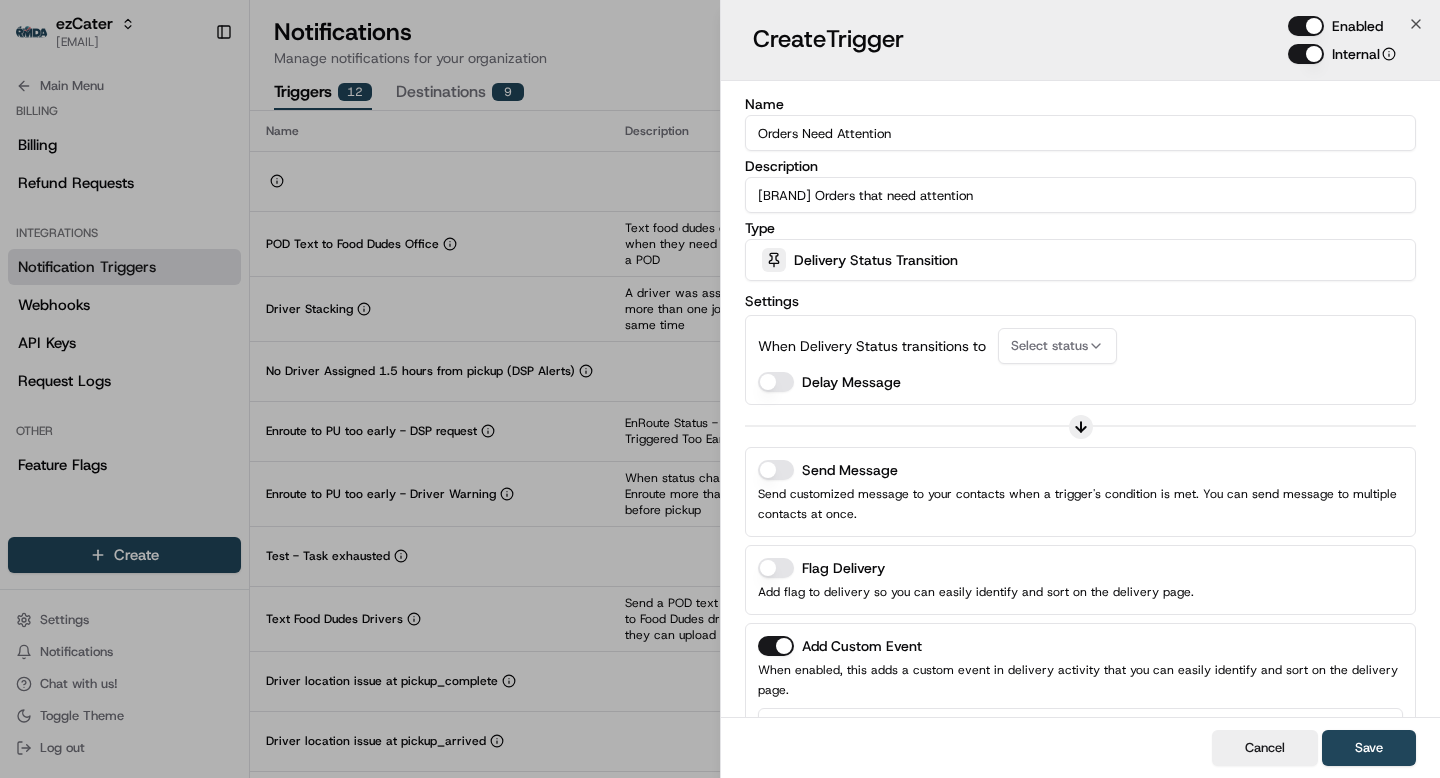 type on "Ezcater Orders that need attention" 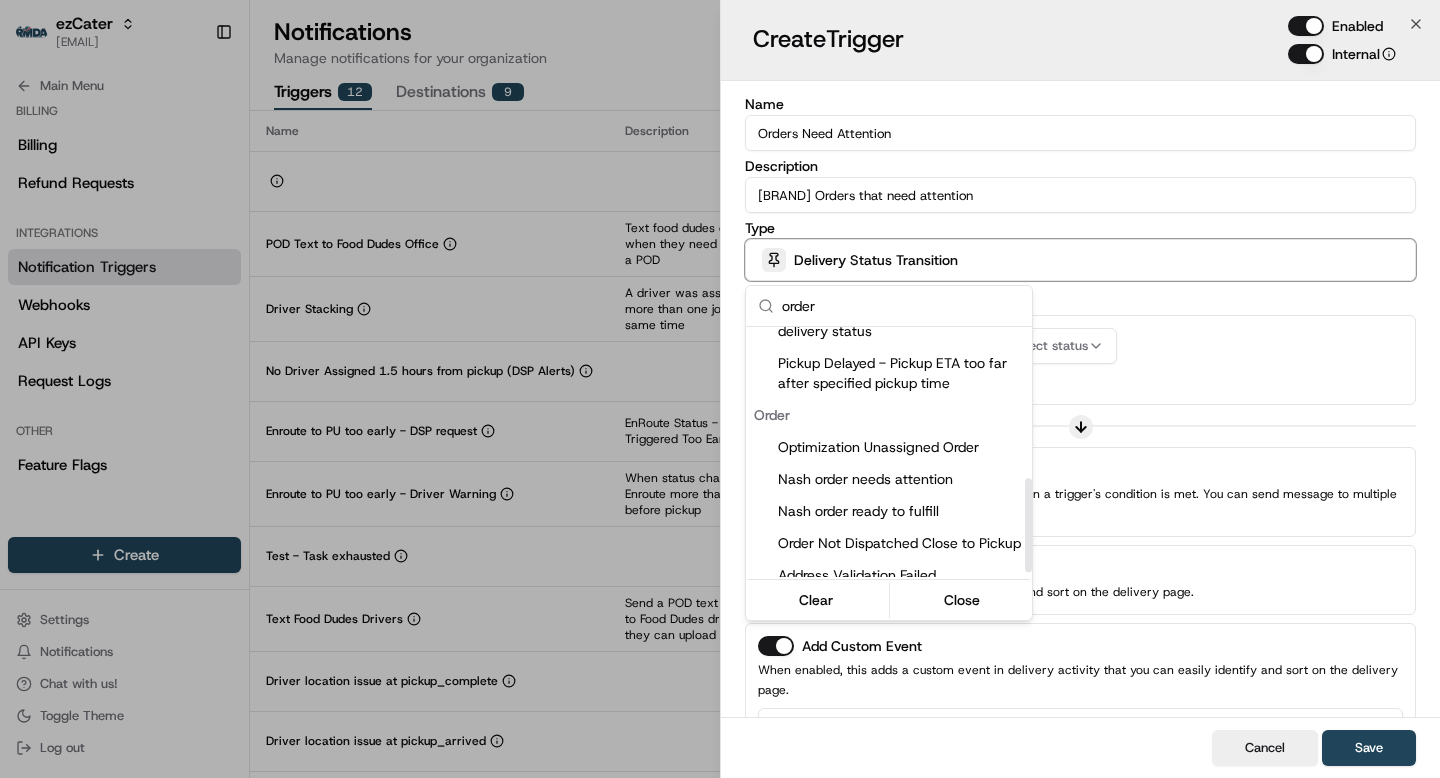 scroll, scrollTop: 418, scrollLeft: 0, axis: vertical 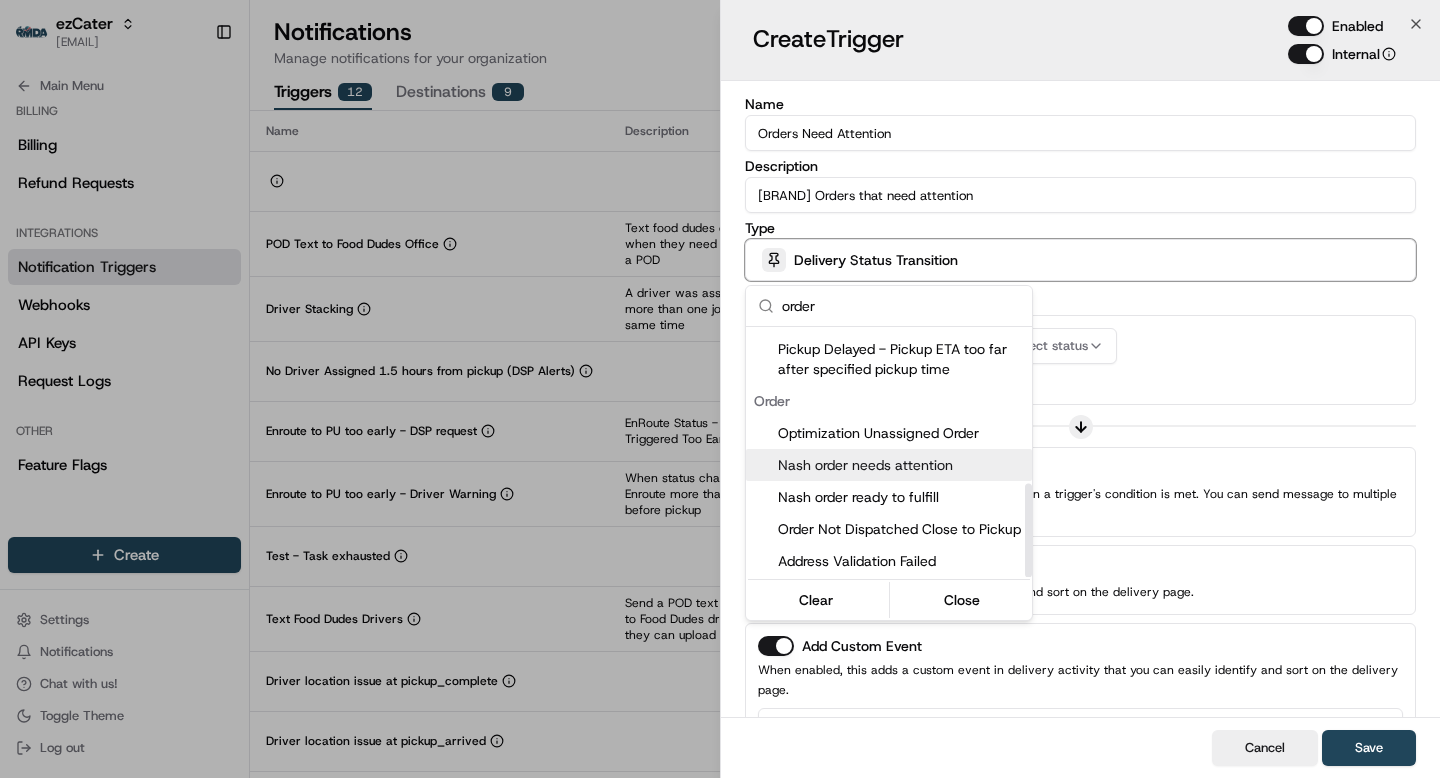 type on "order" 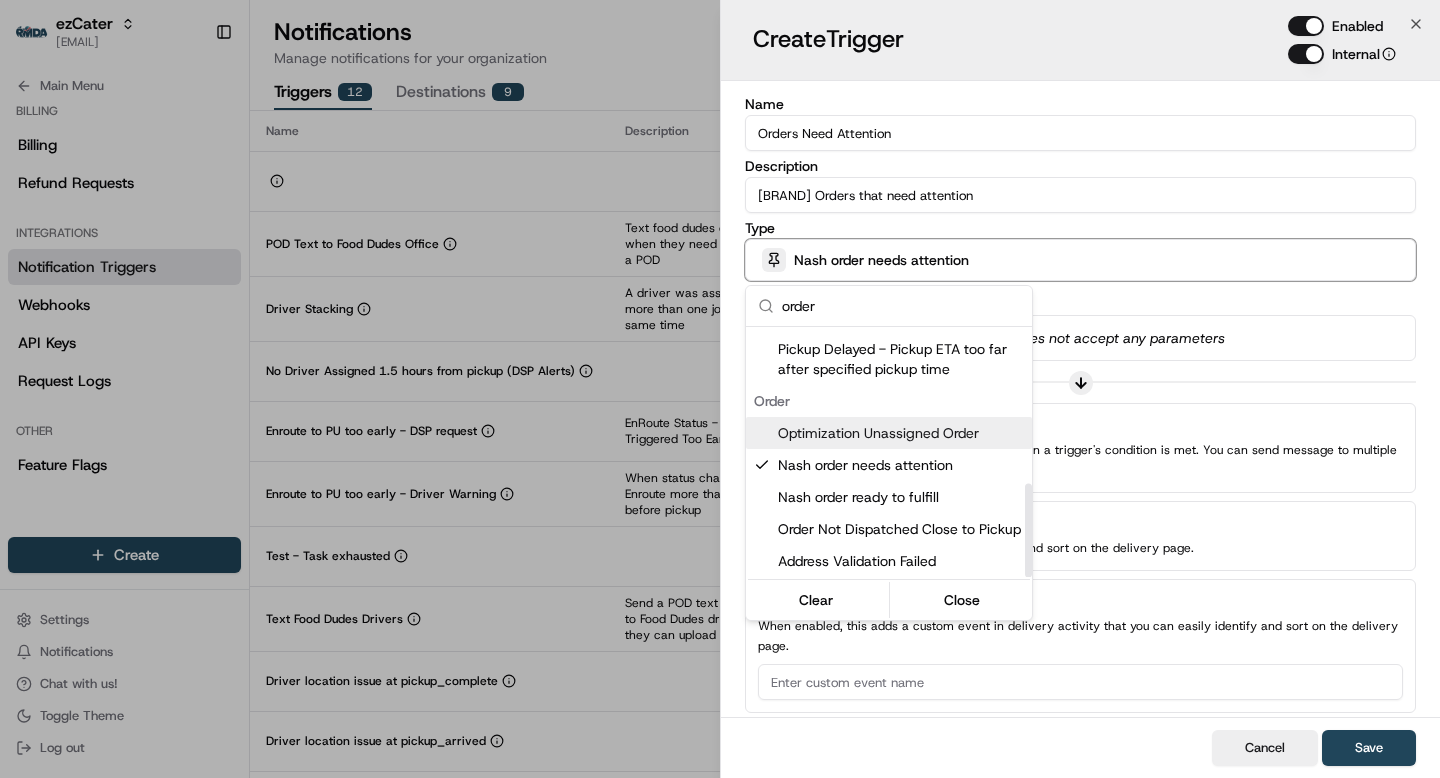 click at bounding box center [720, 389] 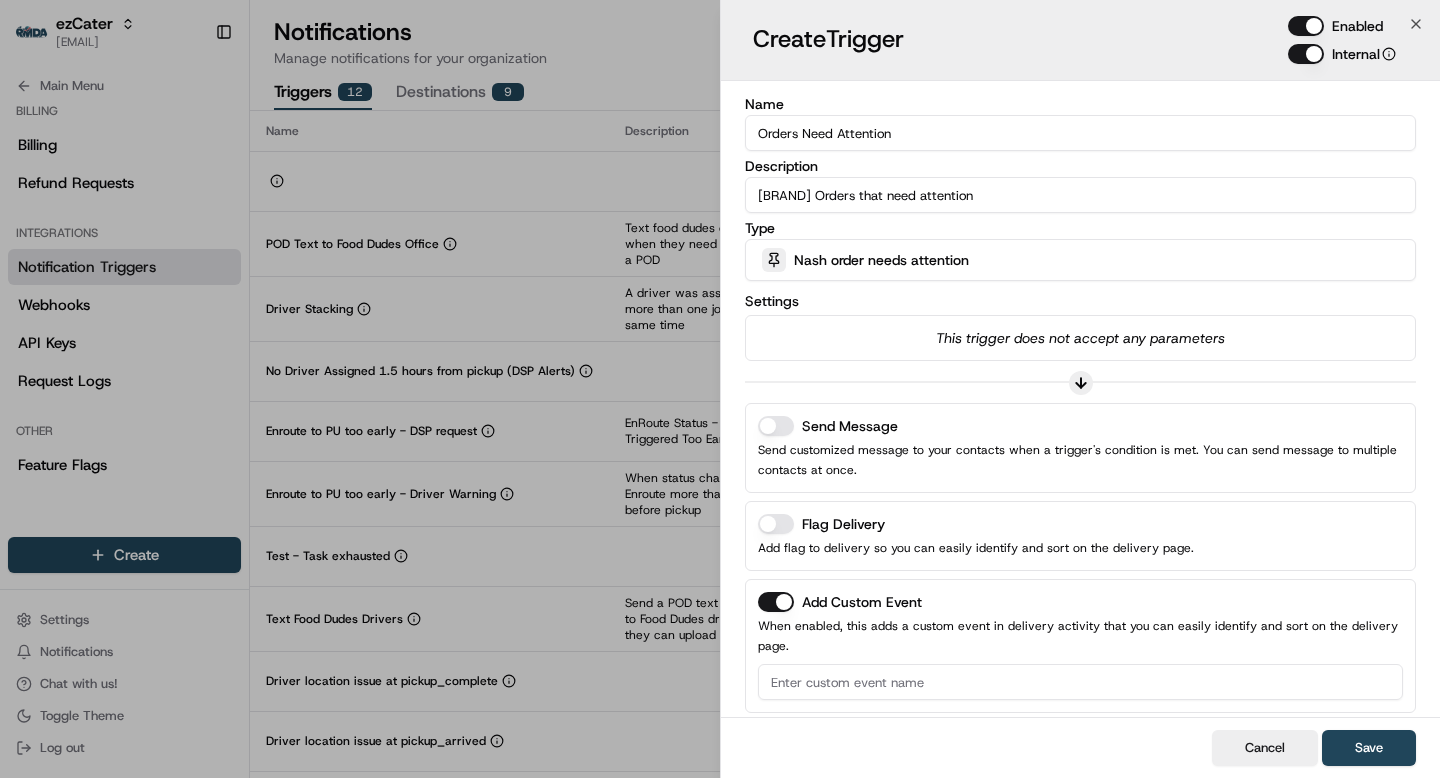 click on "Send Message" at bounding box center (776, 426) 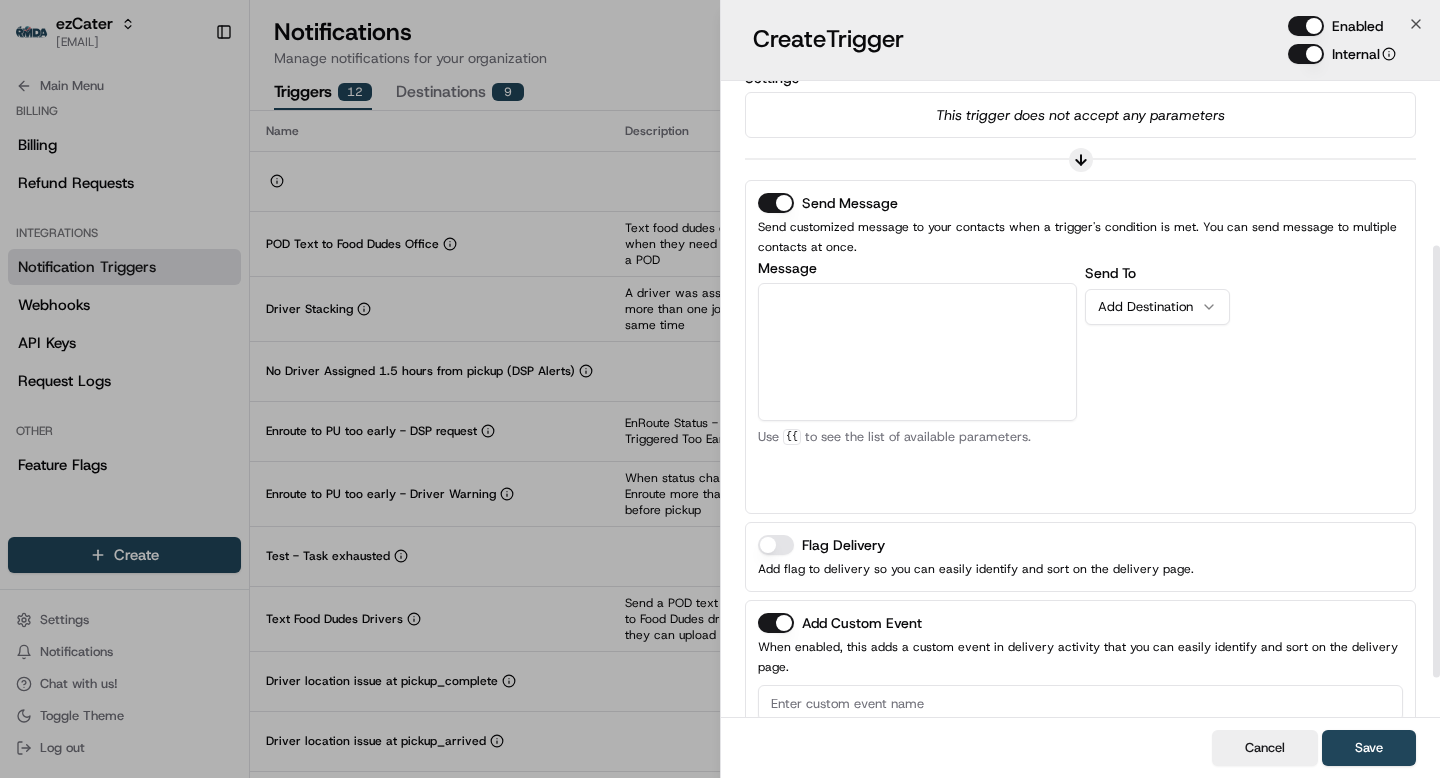 scroll, scrollTop: 242, scrollLeft: 0, axis: vertical 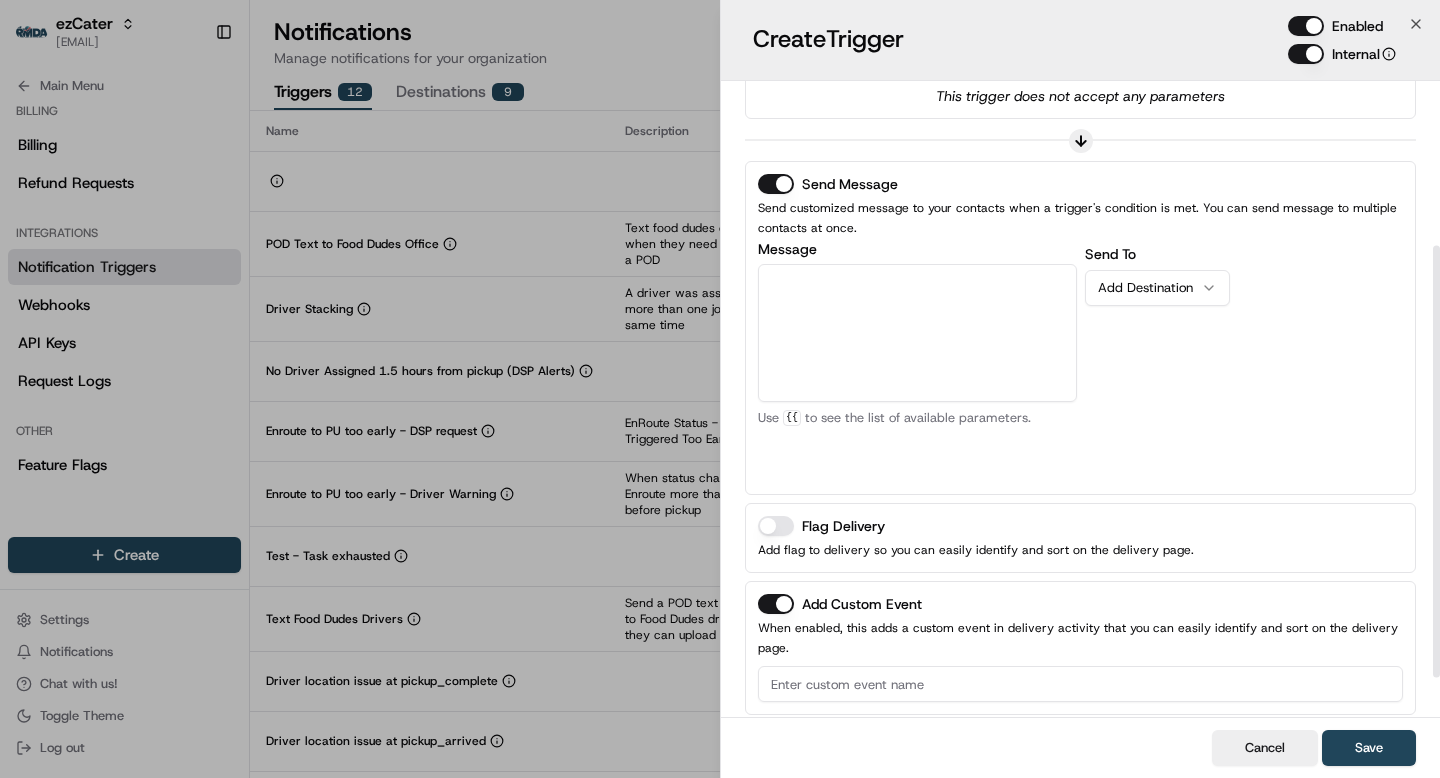 click on "Message" at bounding box center (917, 333) 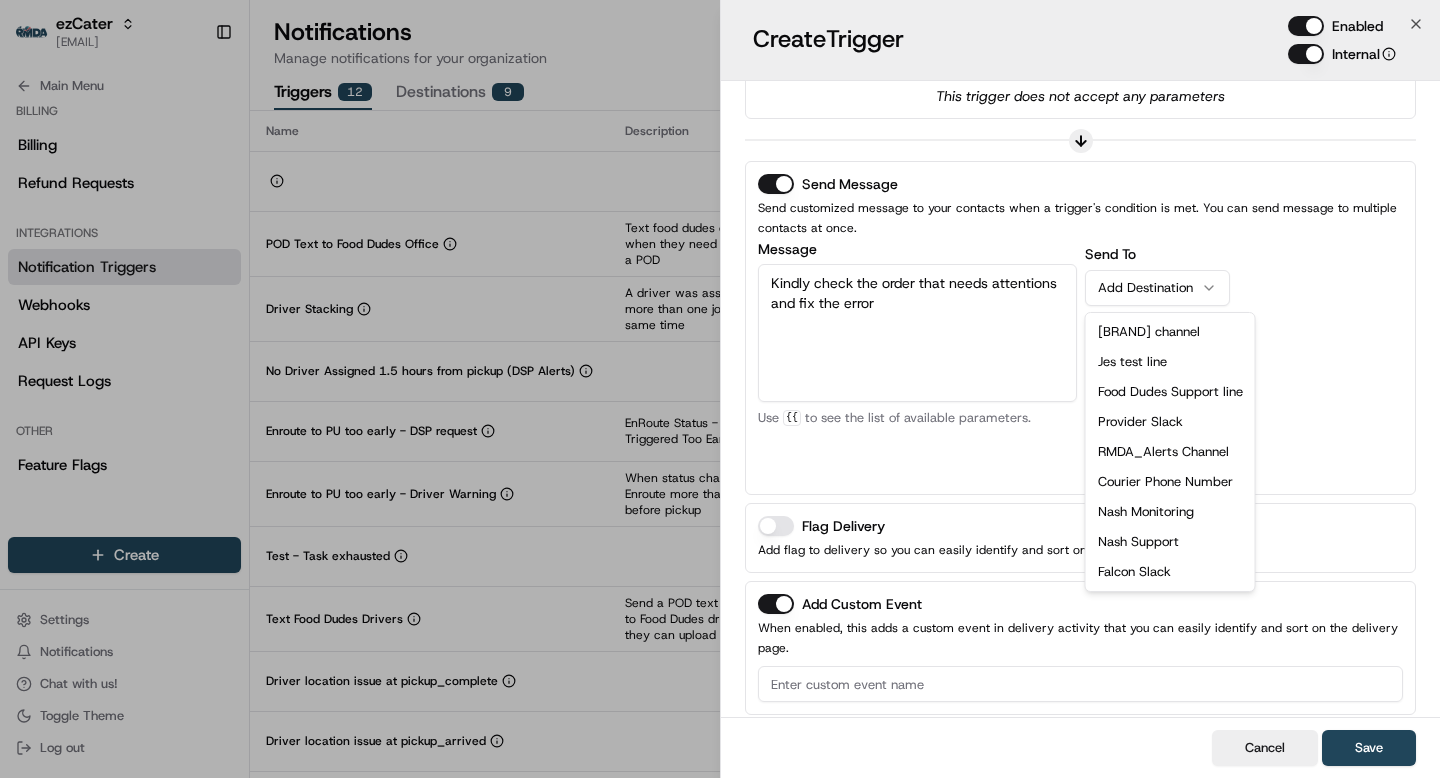 click 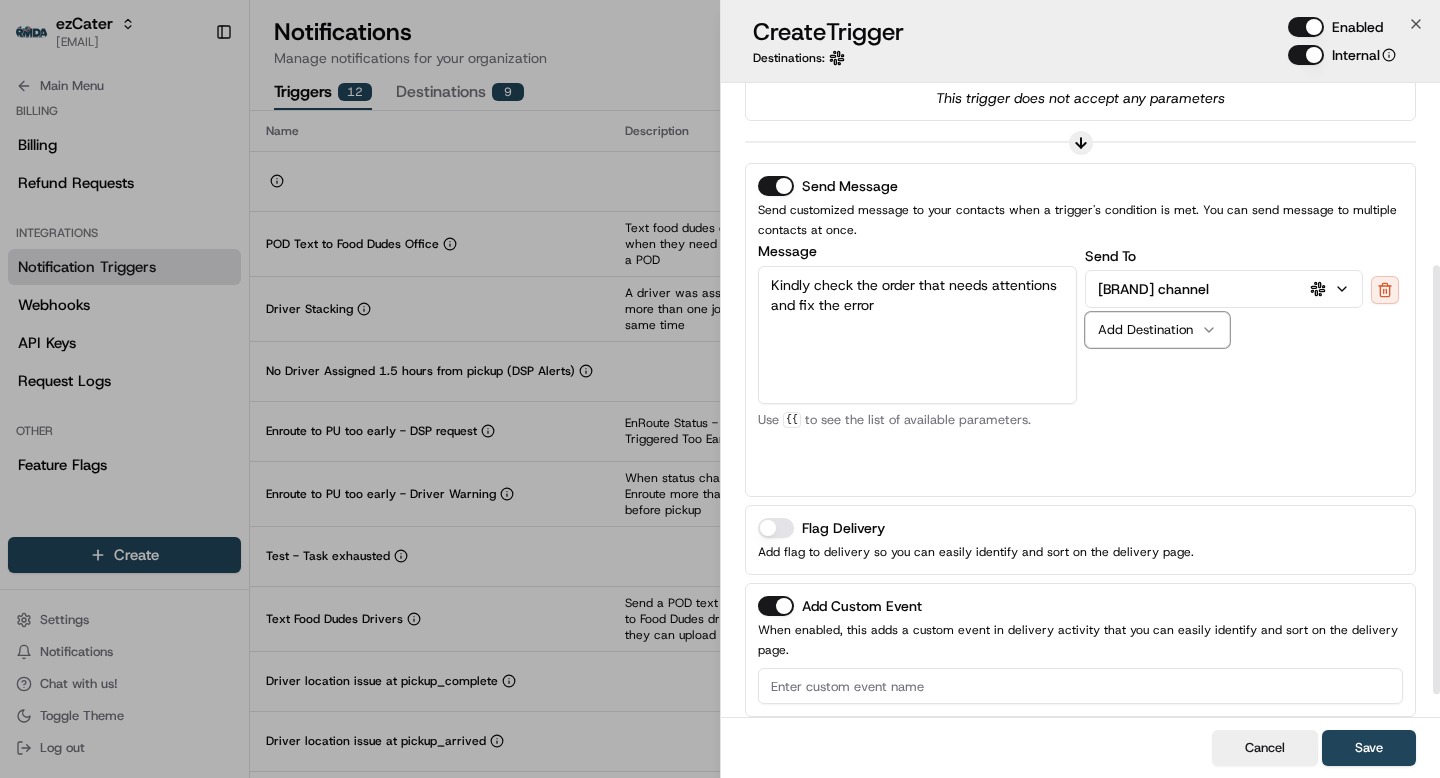 scroll, scrollTop: 302, scrollLeft: 0, axis: vertical 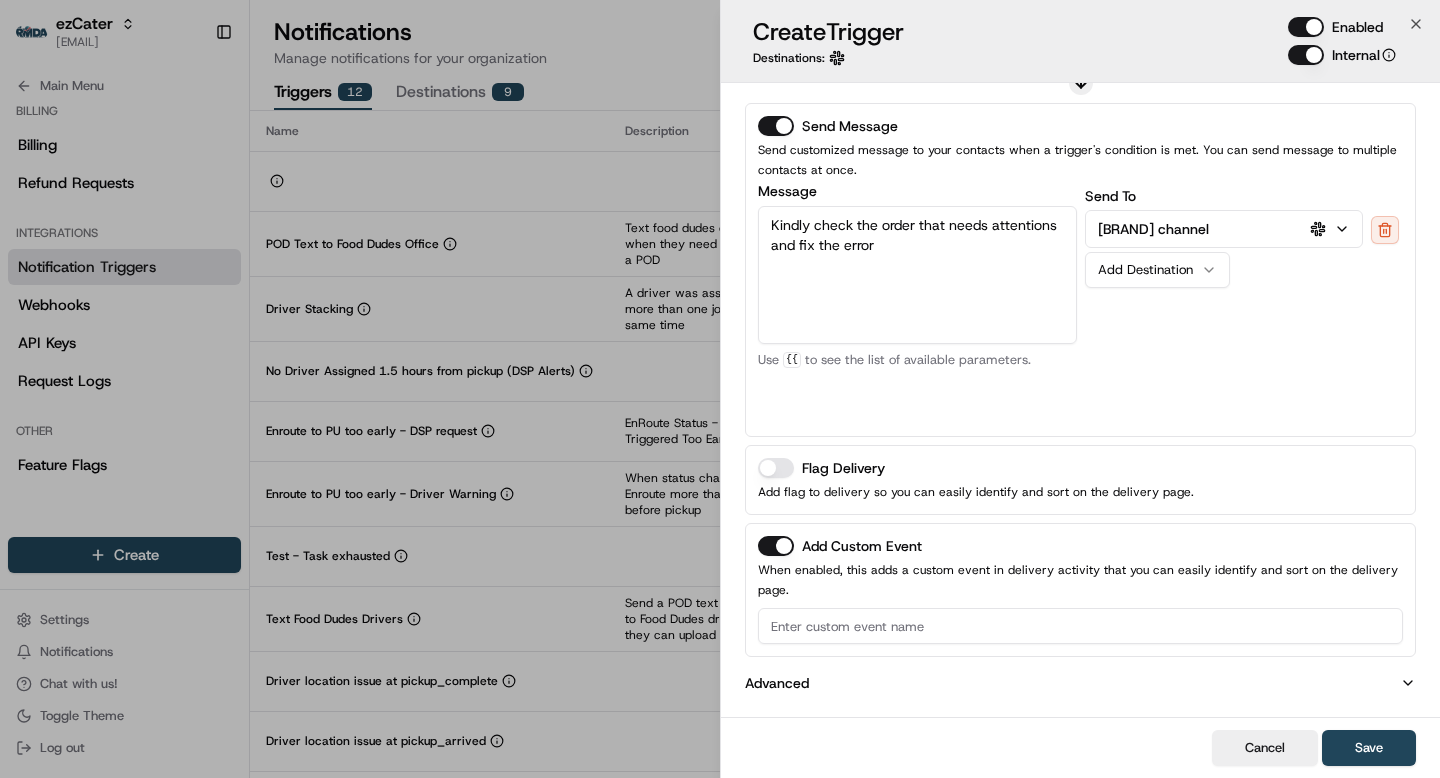 click on "Add Custom Event" at bounding box center (776, 546) 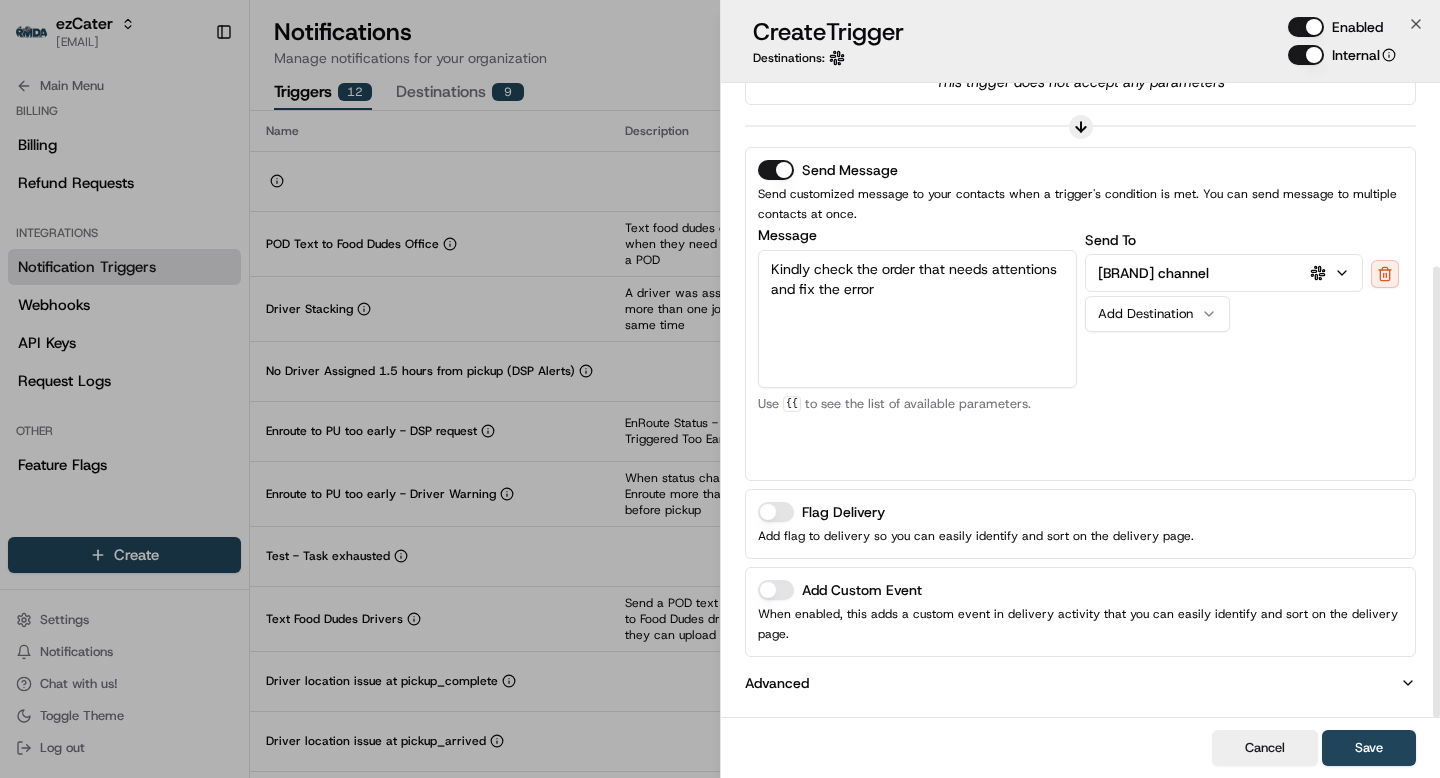 scroll, scrollTop: 258, scrollLeft: 0, axis: vertical 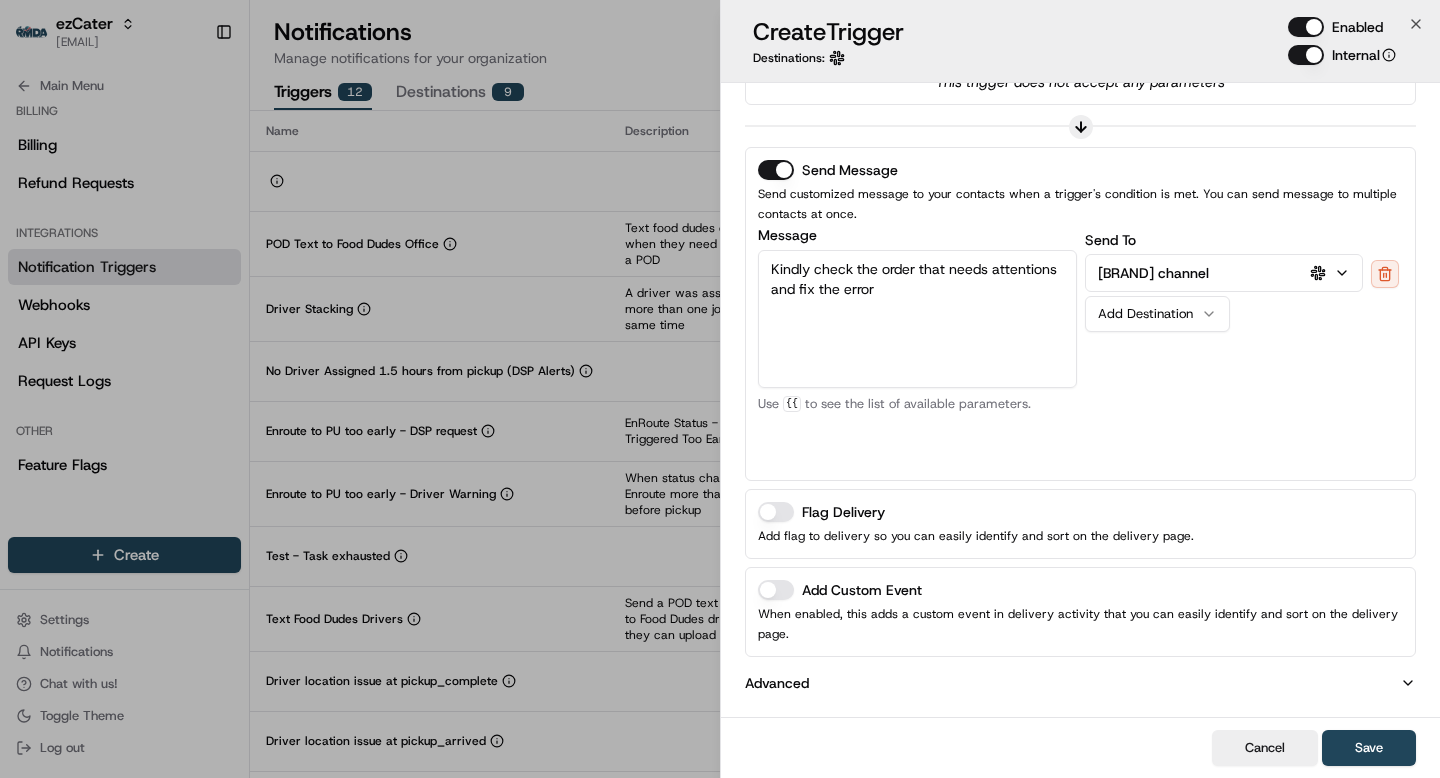 click on "Kindly check the order that needs attentions and fix the error" at bounding box center (917, 319) 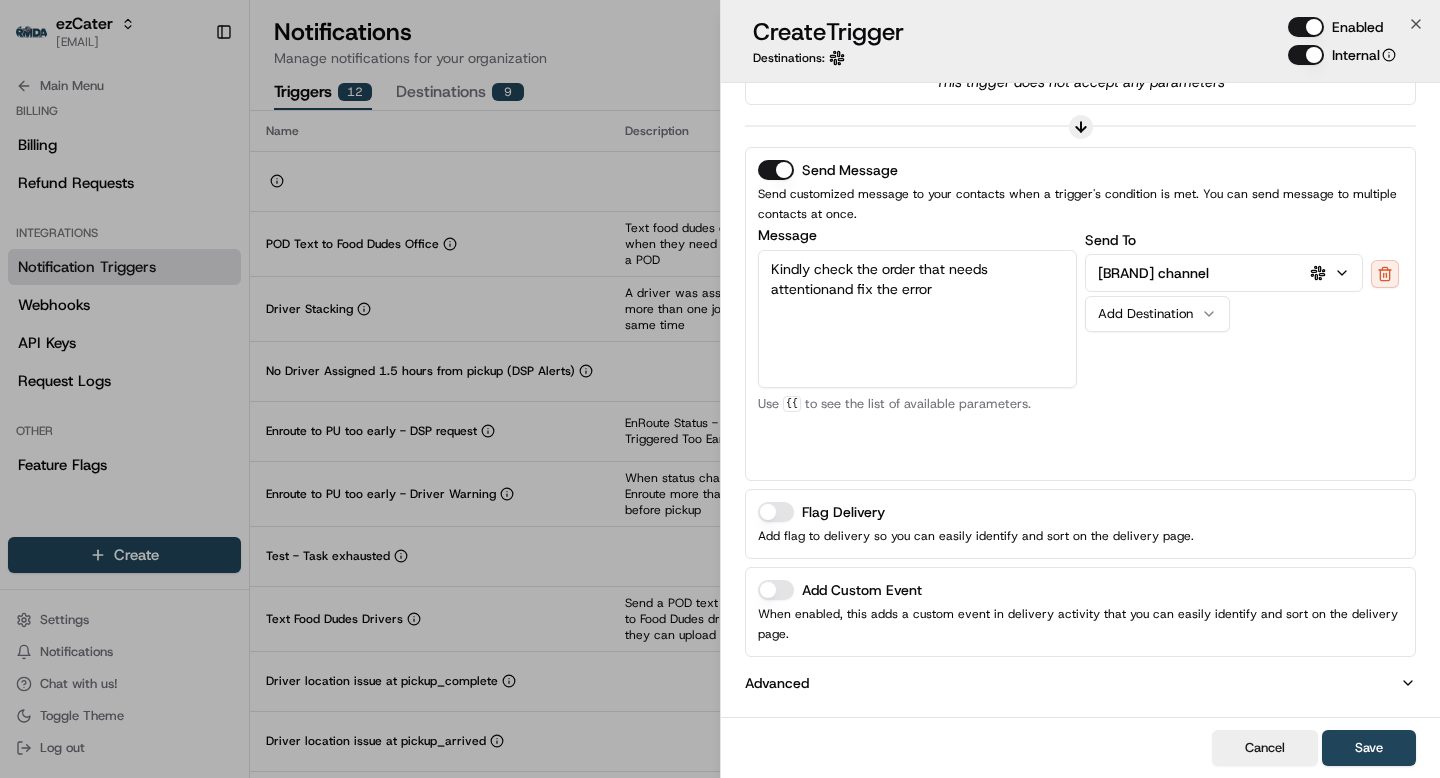 click on "Kindly check the order that needs attentionand fix the error" at bounding box center [917, 319] 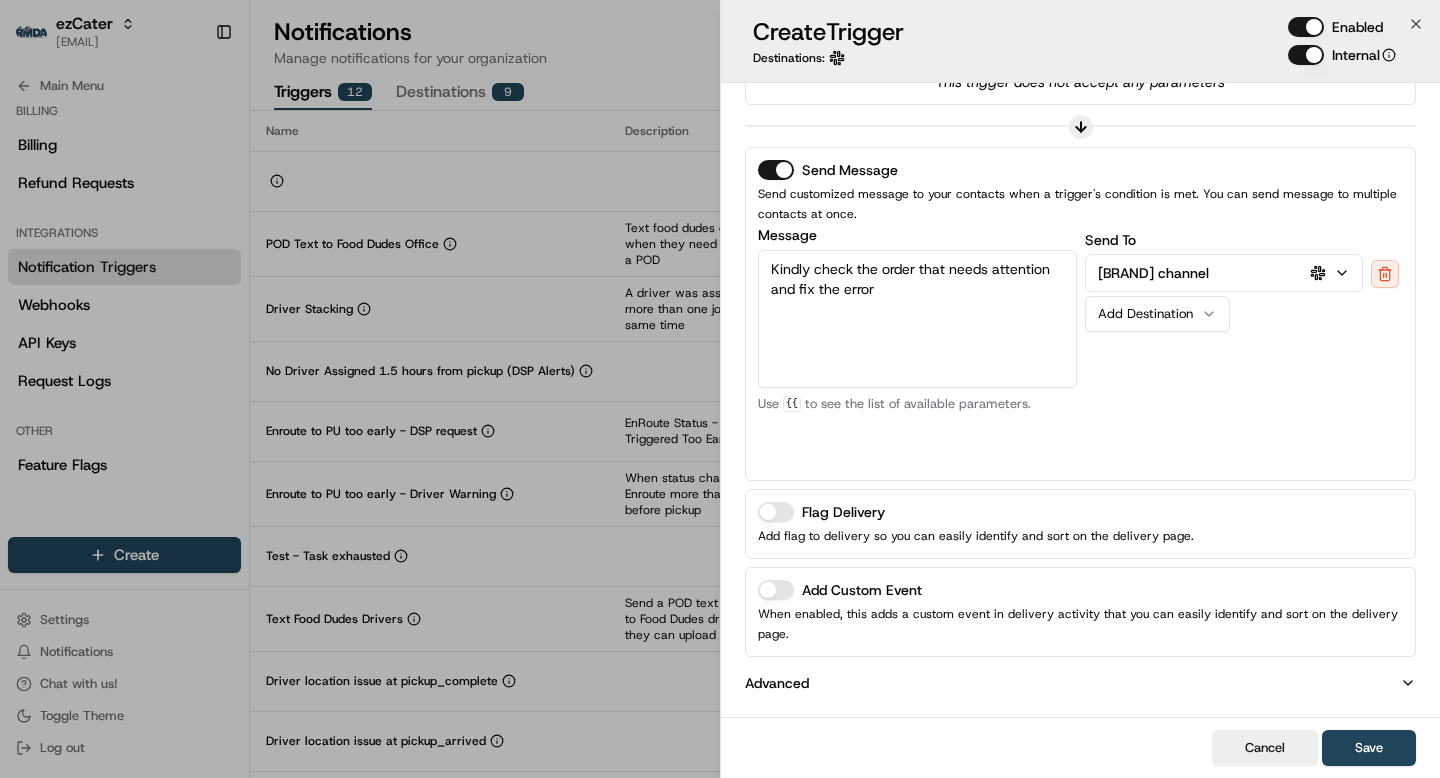 type on "Kindly check the order that needs attention and fix the error" 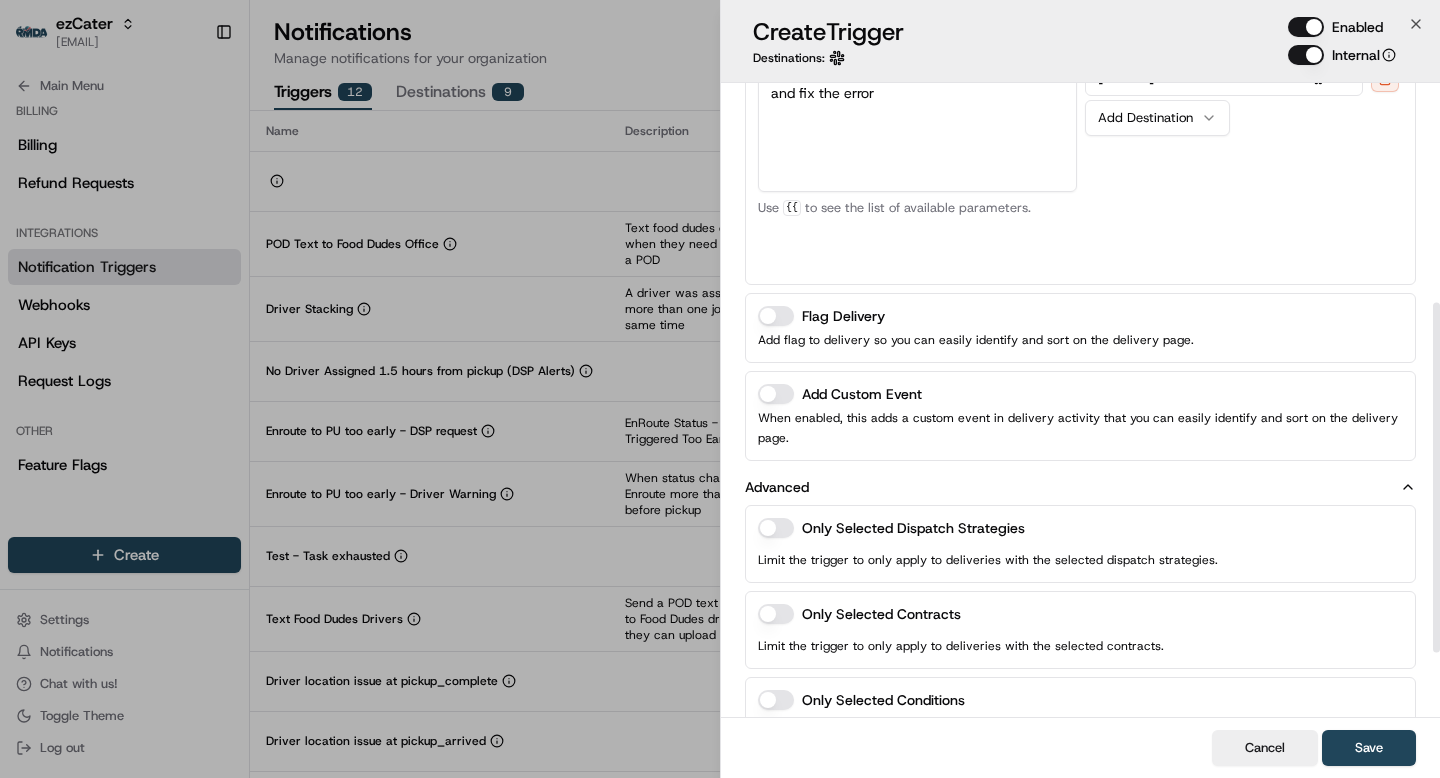 scroll, scrollTop: 516, scrollLeft: 0, axis: vertical 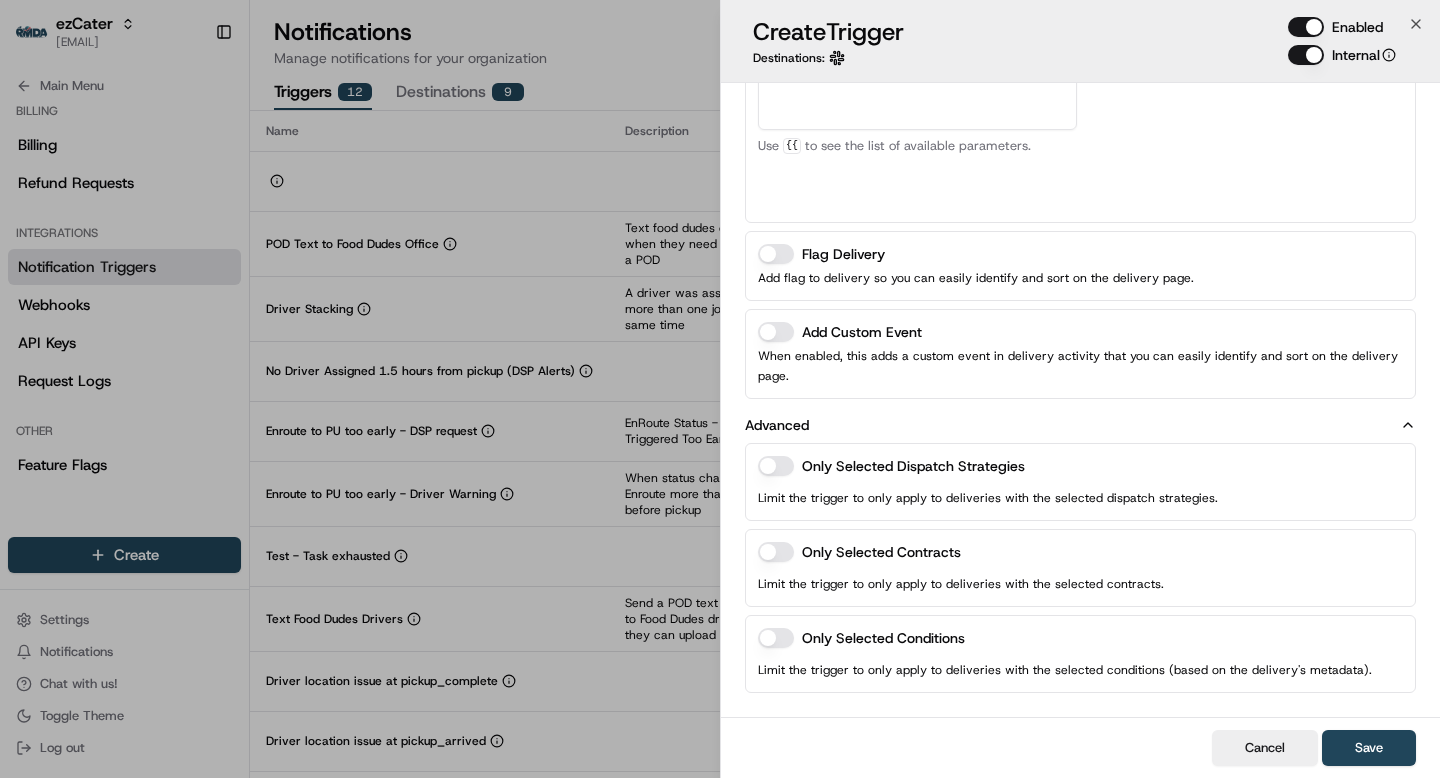 click 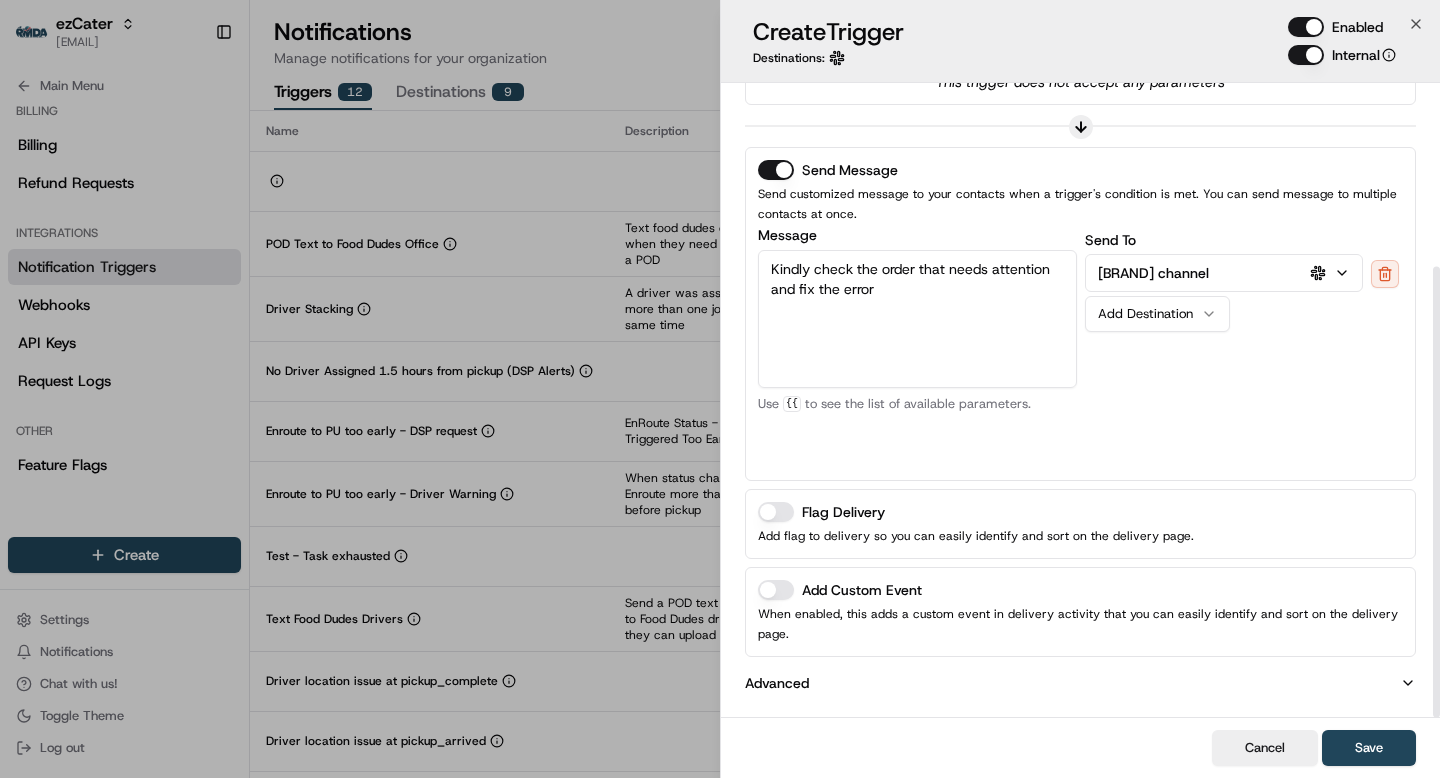 scroll, scrollTop: 258, scrollLeft: 0, axis: vertical 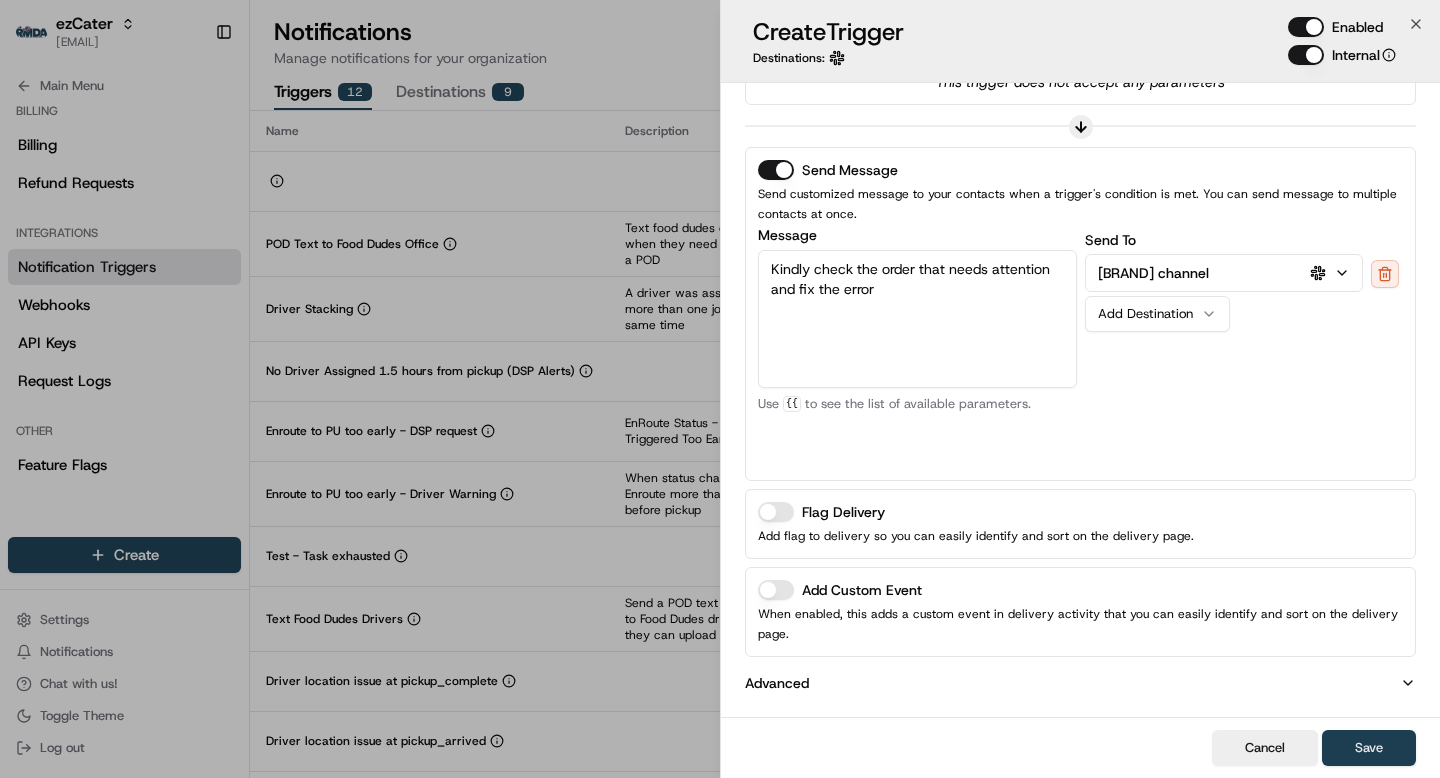 click on "Save" at bounding box center [1369, 748] 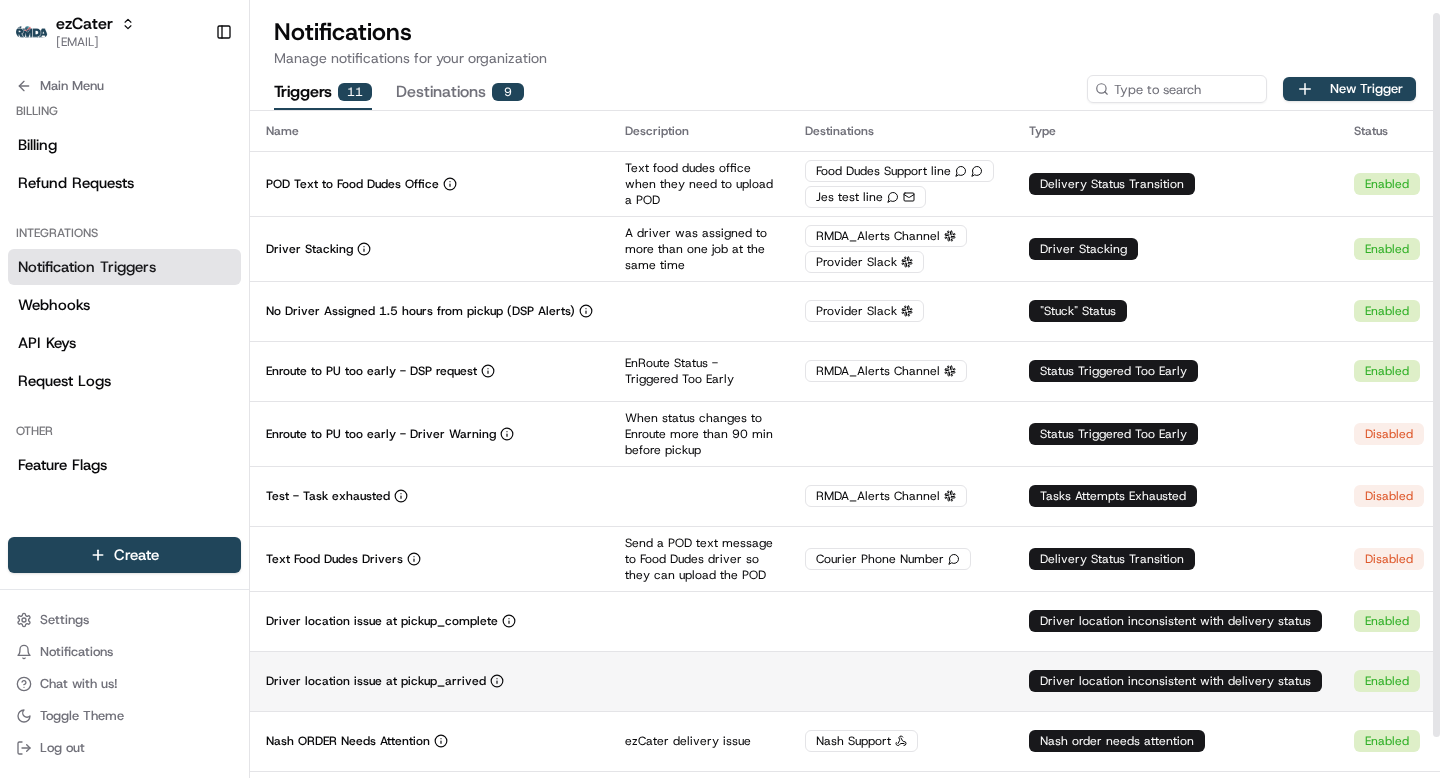 scroll, scrollTop: 57, scrollLeft: 0, axis: vertical 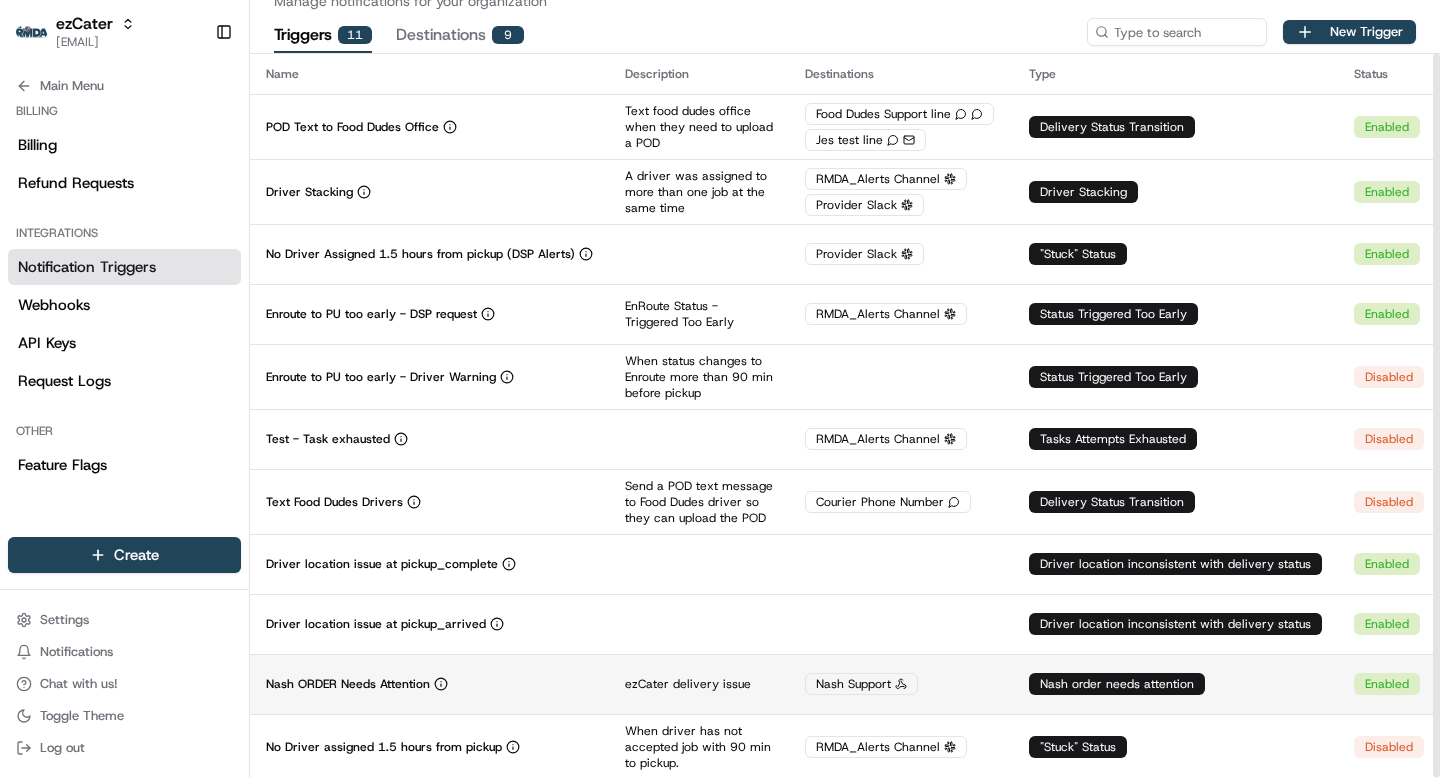 click on "Nash ORDER Needs Attention" at bounding box center [429, 684] 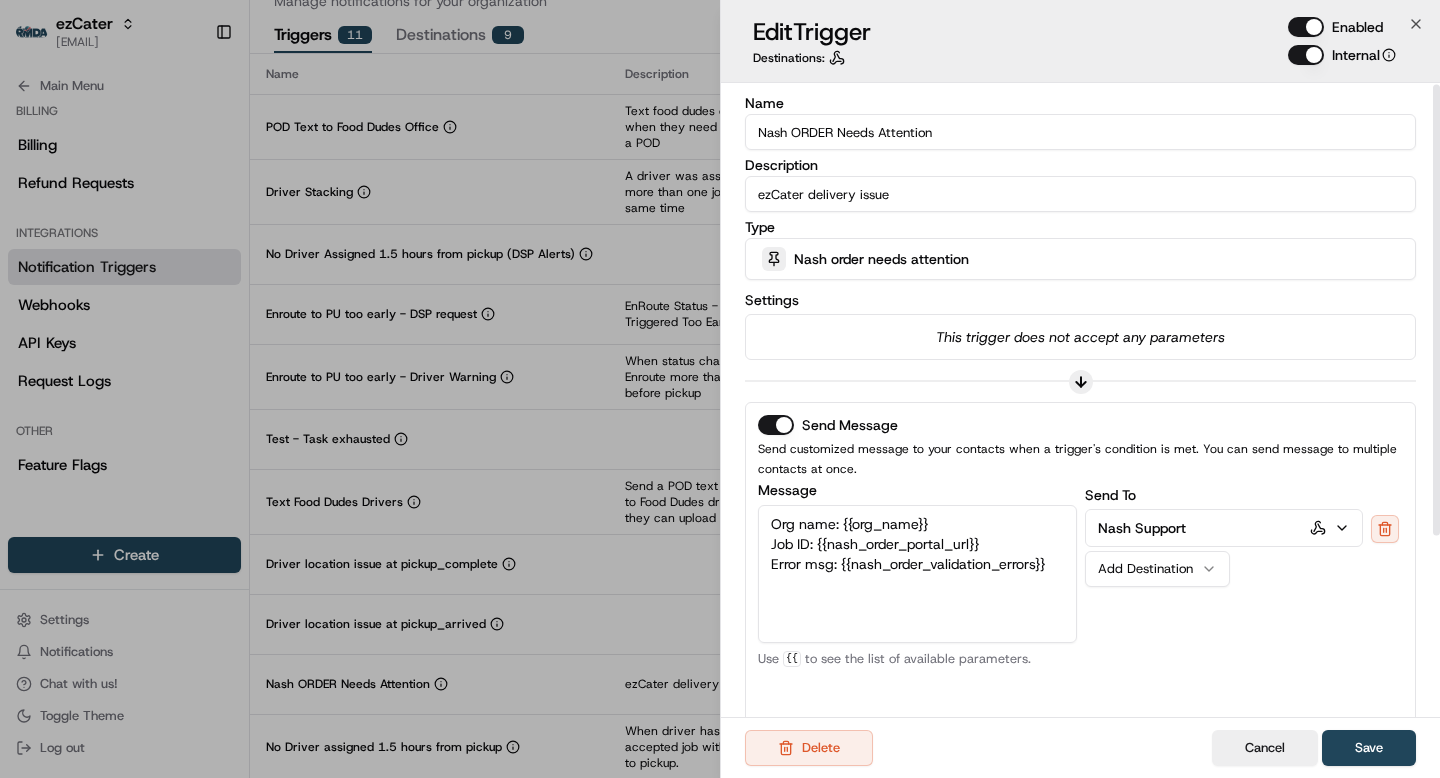 scroll, scrollTop: 0, scrollLeft: 0, axis: both 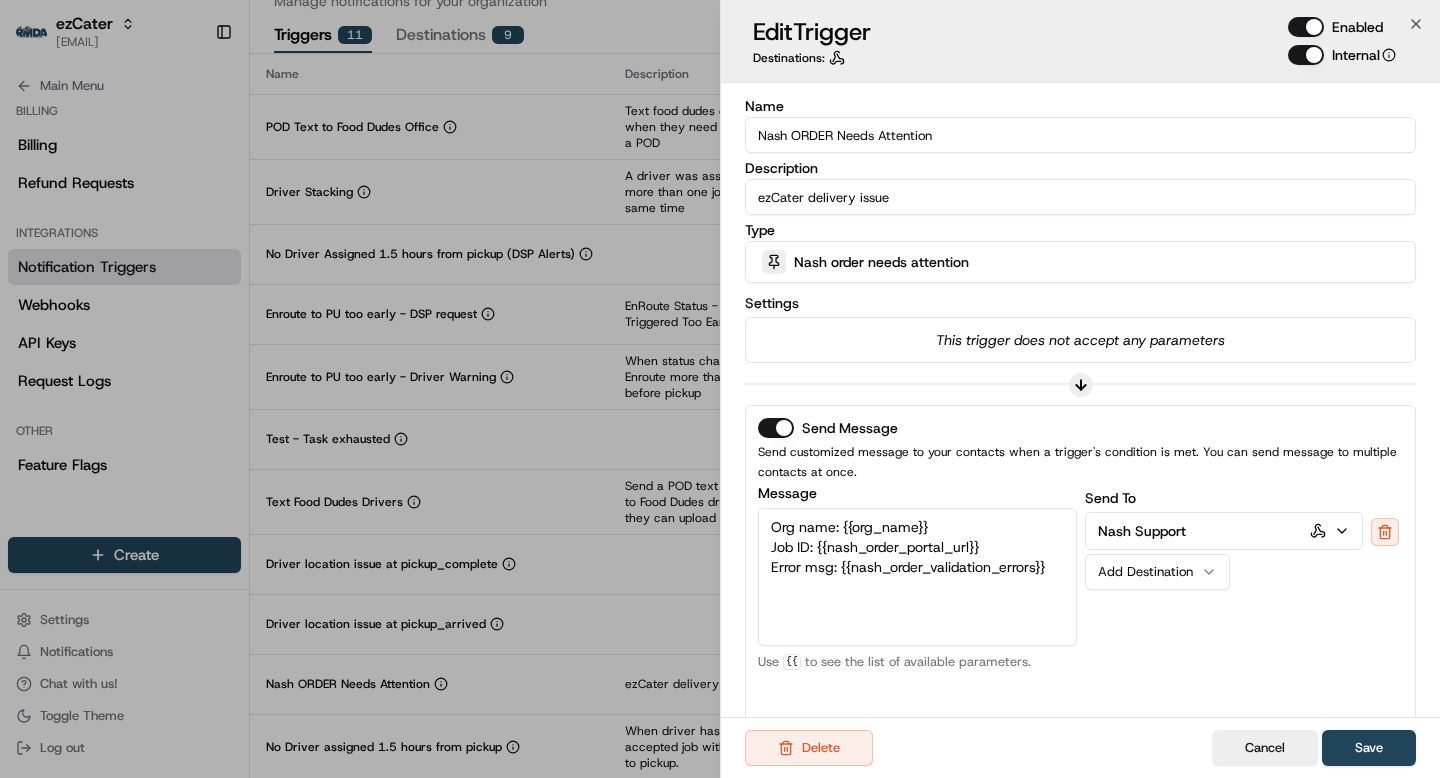 click 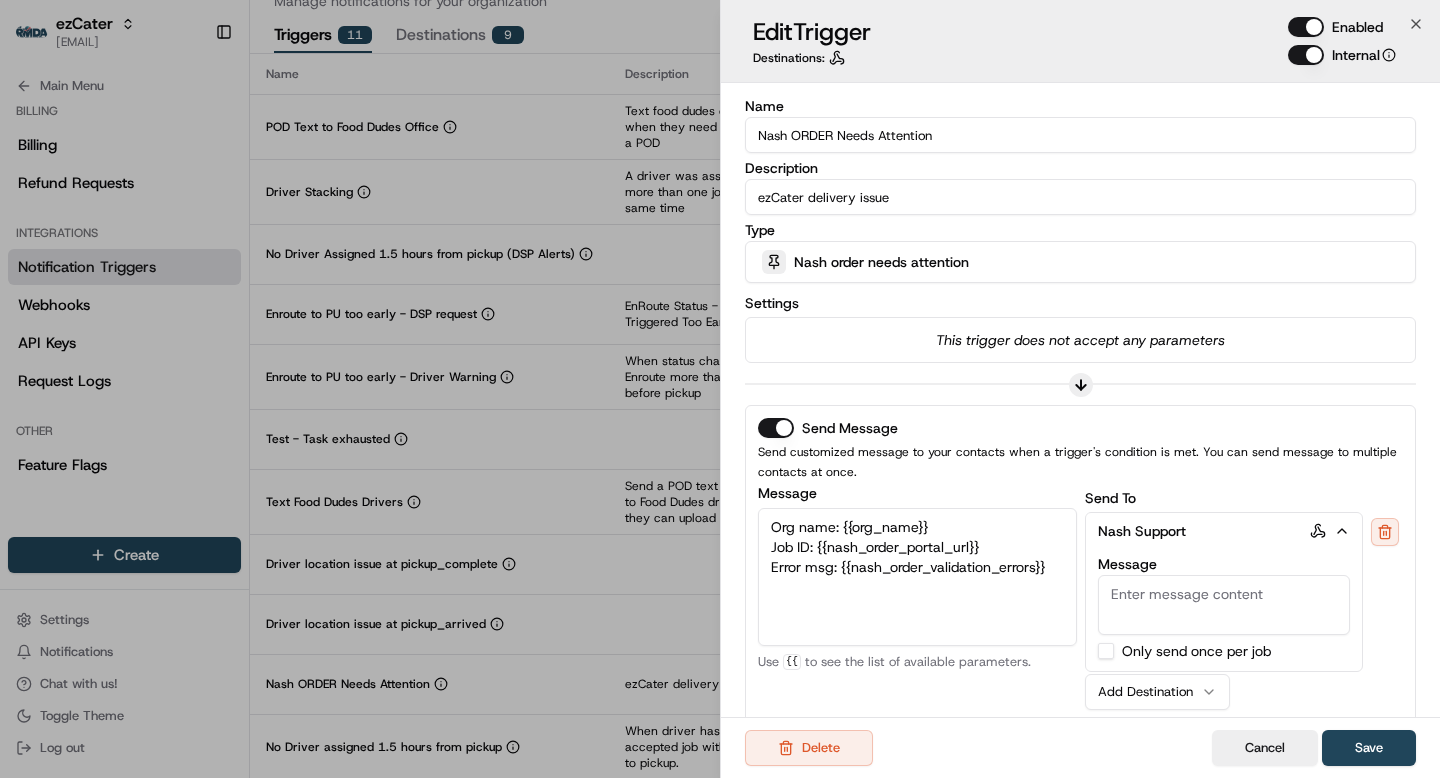 click 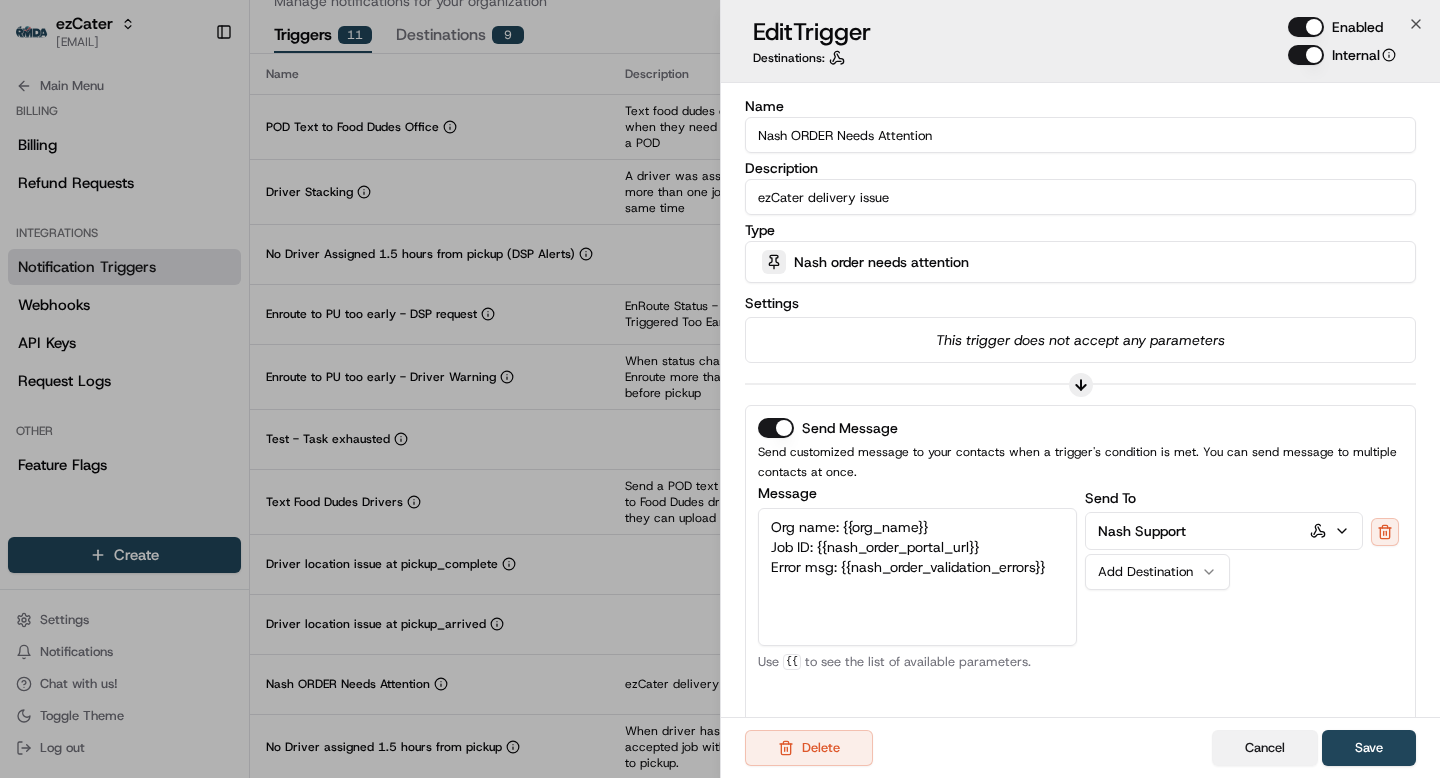click on "Cancel" at bounding box center [1265, 748] 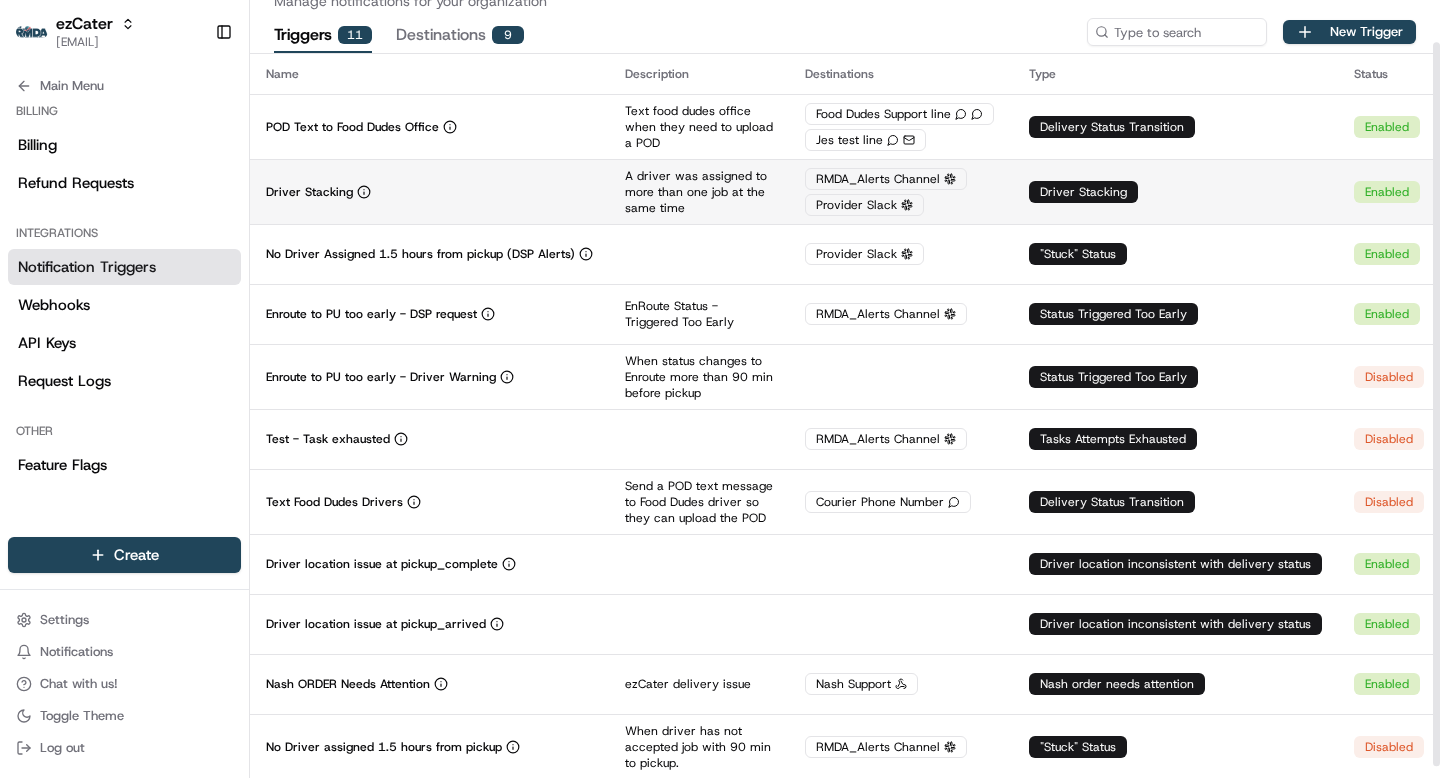 scroll, scrollTop: 0, scrollLeft: 0, axis: both 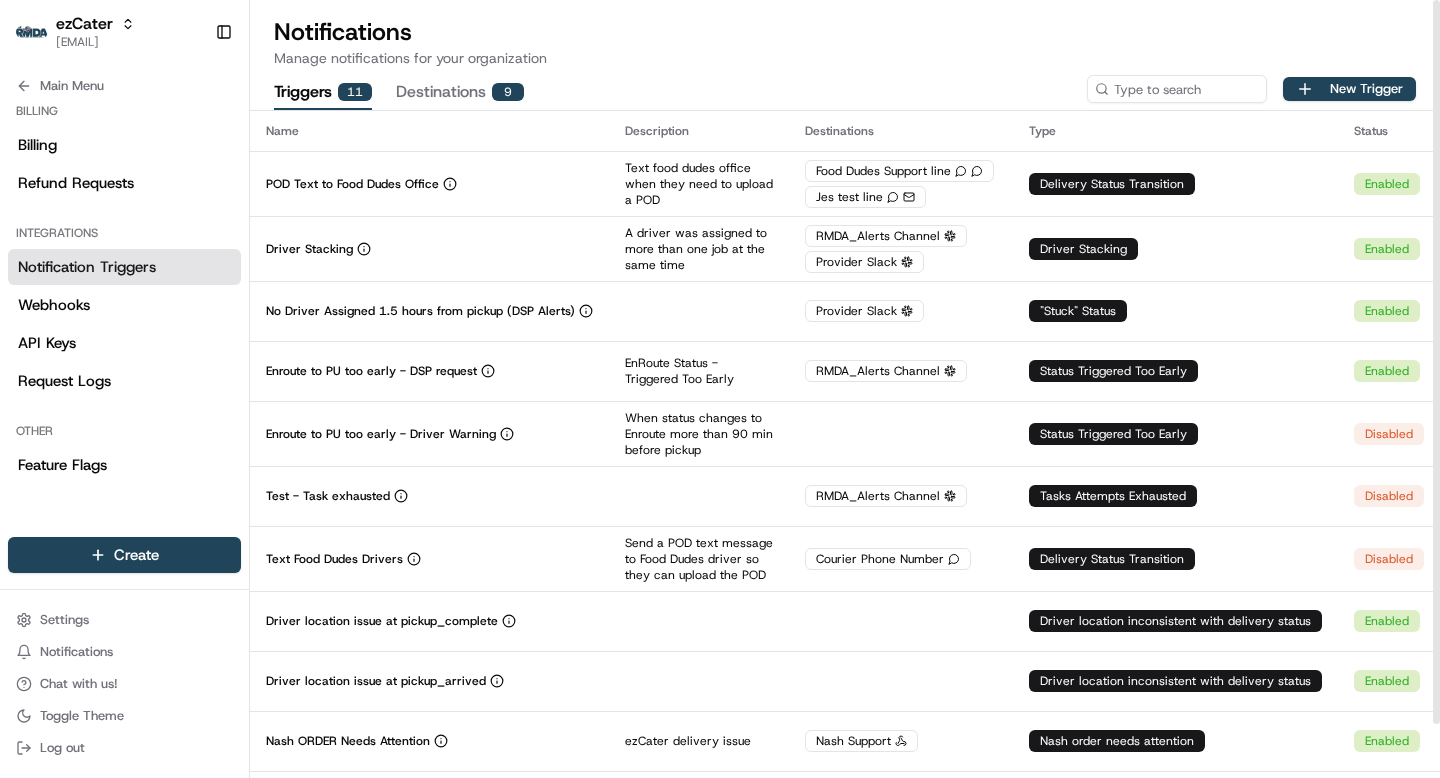 click on "Manage notifications for your organization" at bounding box center [845, 58] 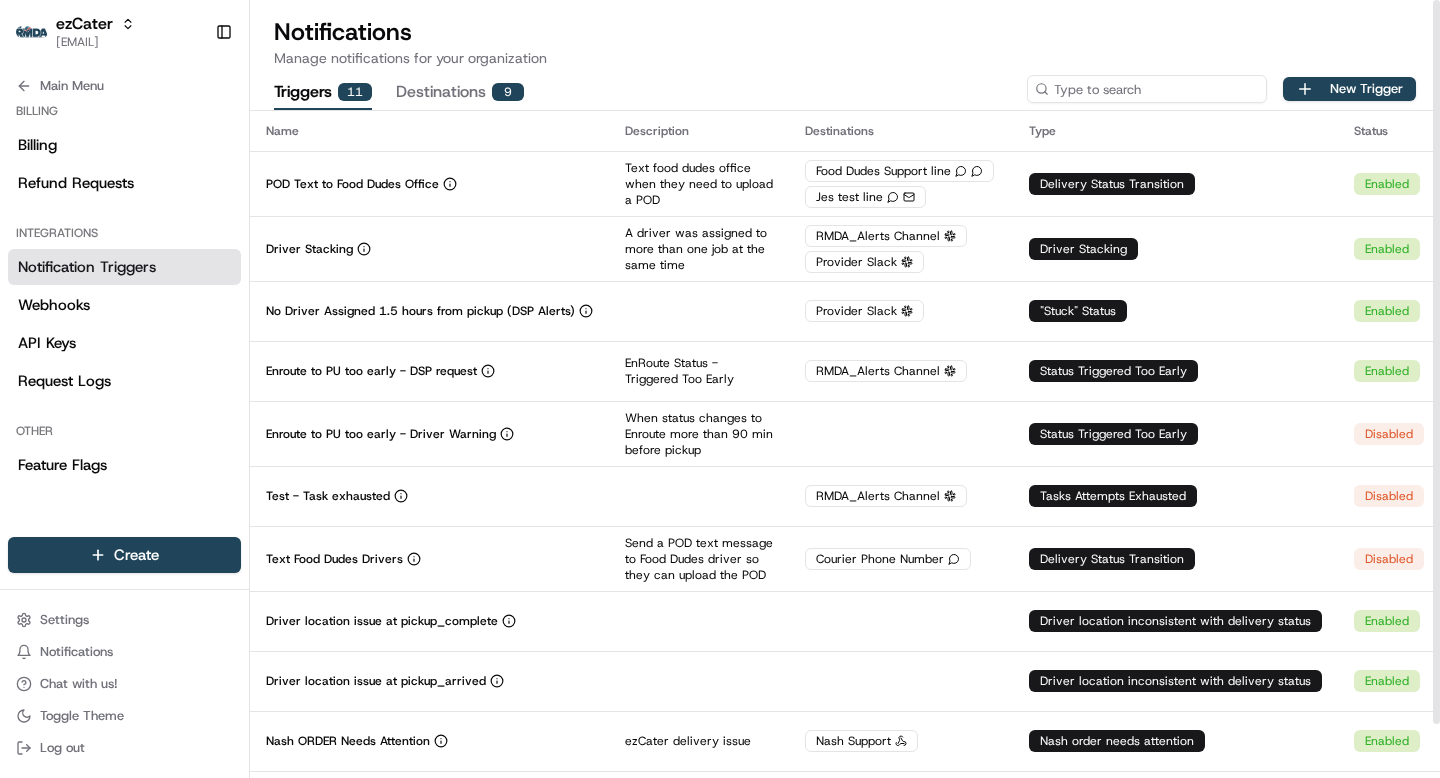 click at bounding box center (1147, 89) 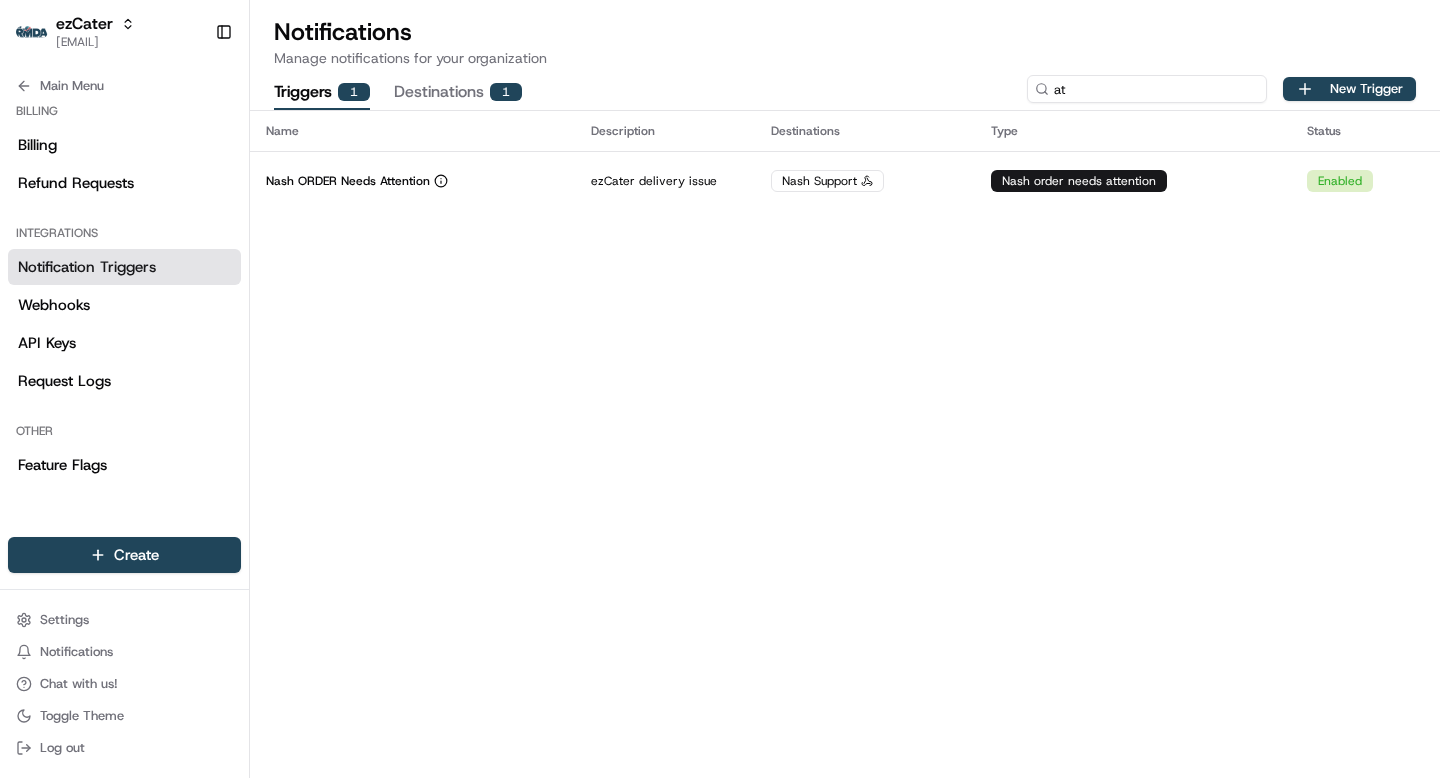 type on "a" 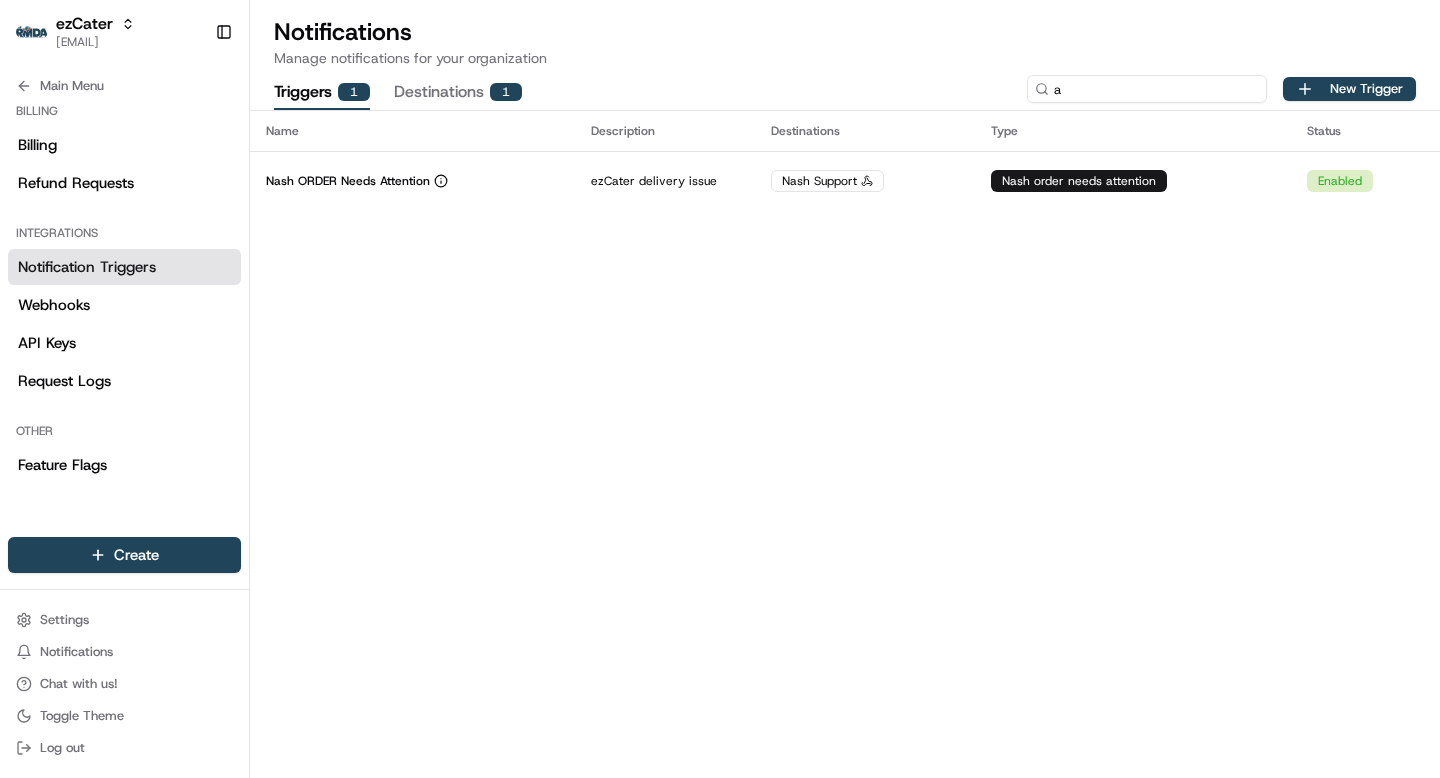 type 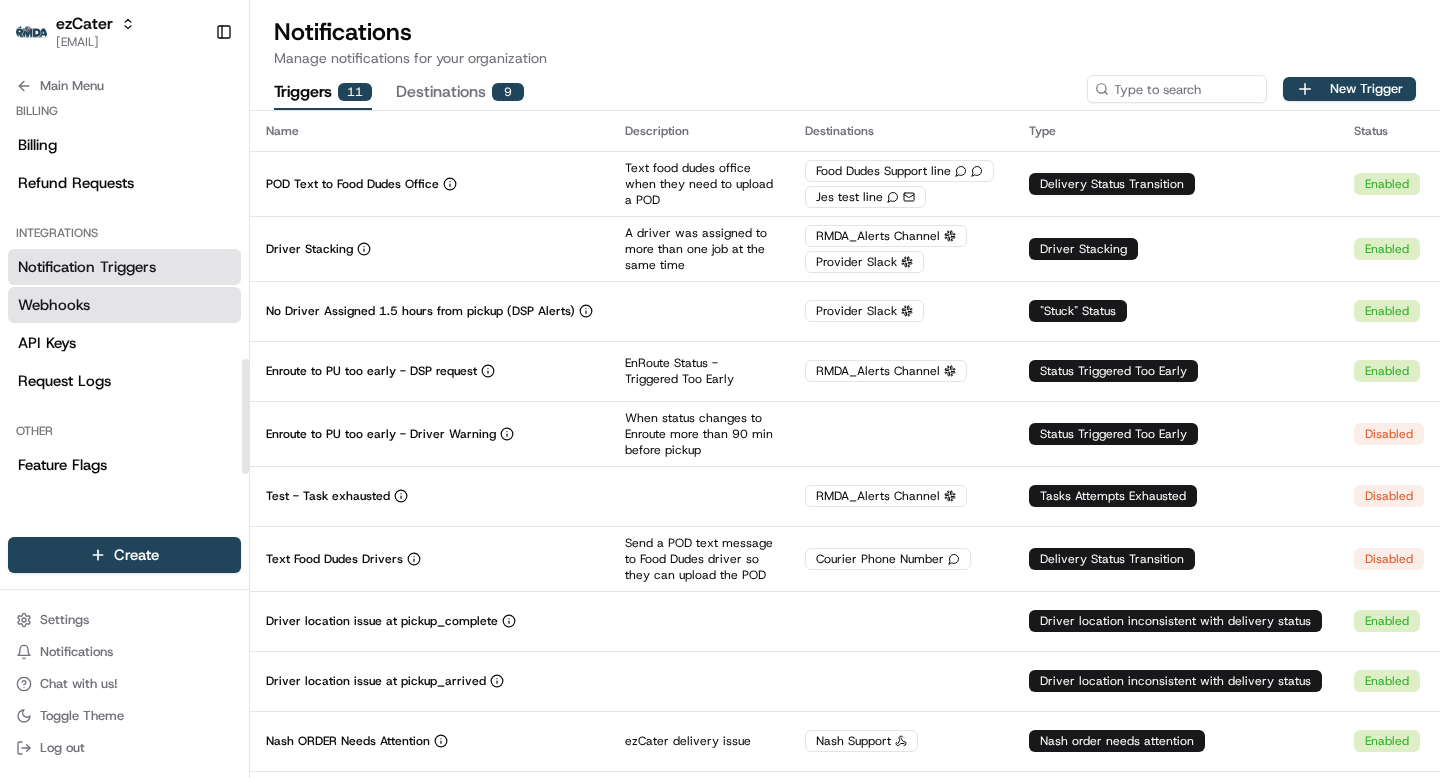 click on "Webhooks" at bounding box center [54, 305] 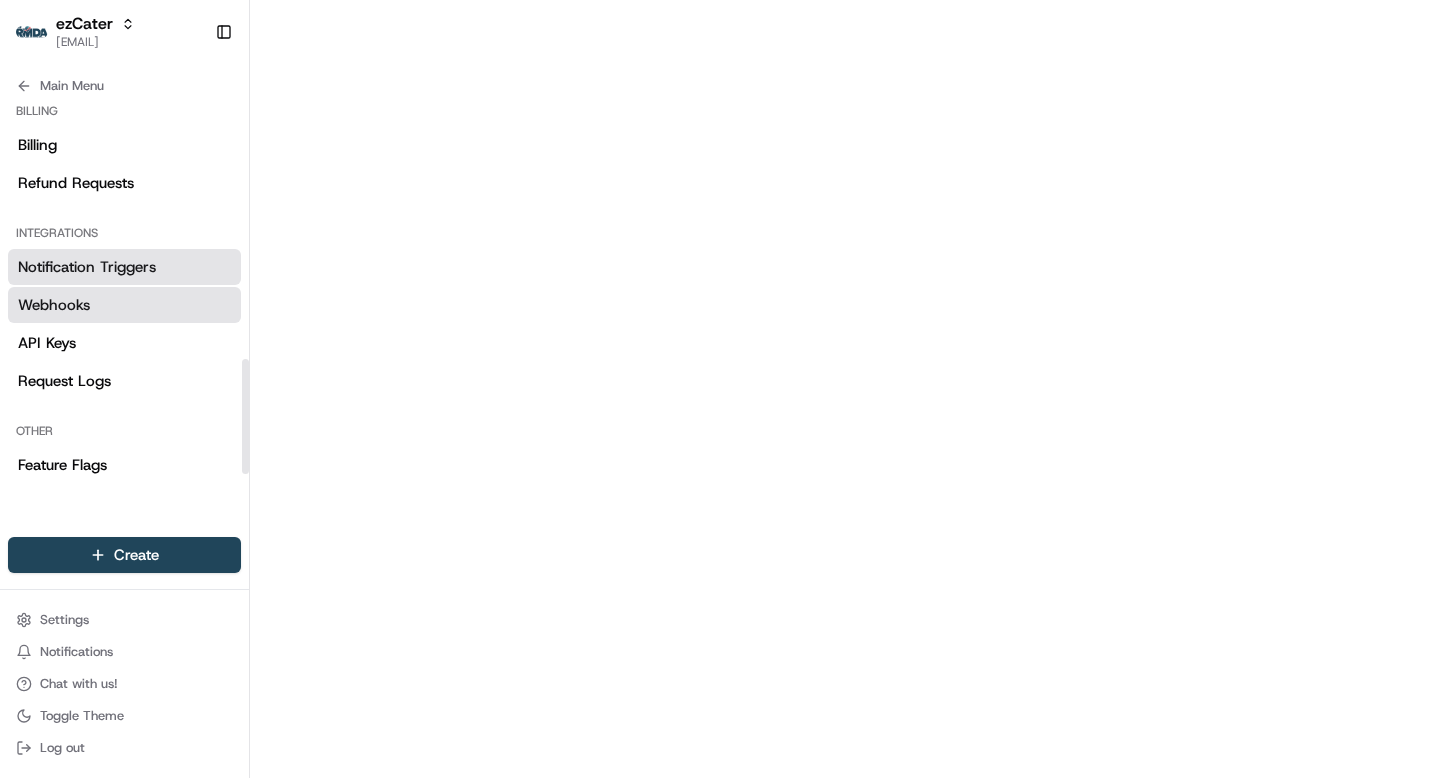 click on "Notification Triggers" at bounding box center (87, 267) 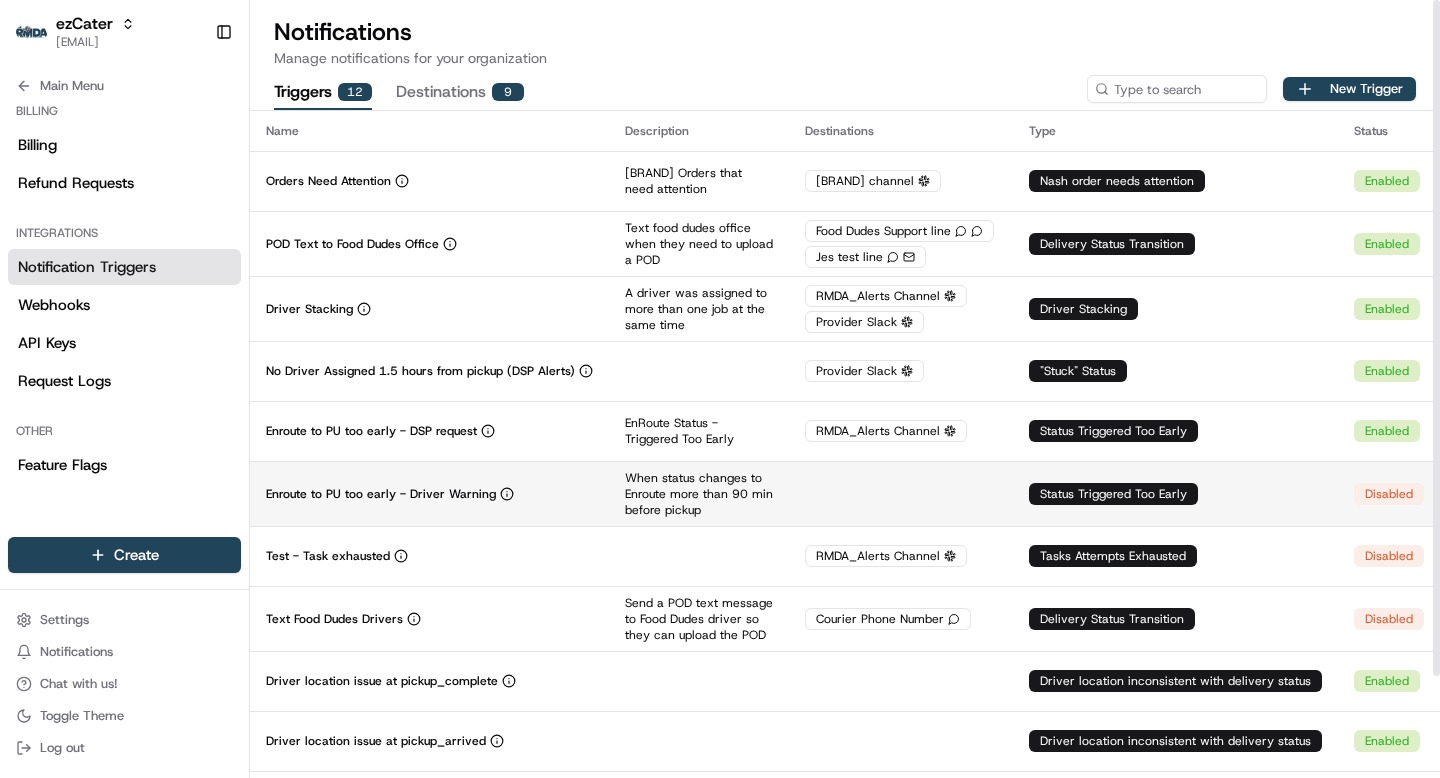 scroll, scrollTop: 117, scrollLeft: 0, axis: vertical 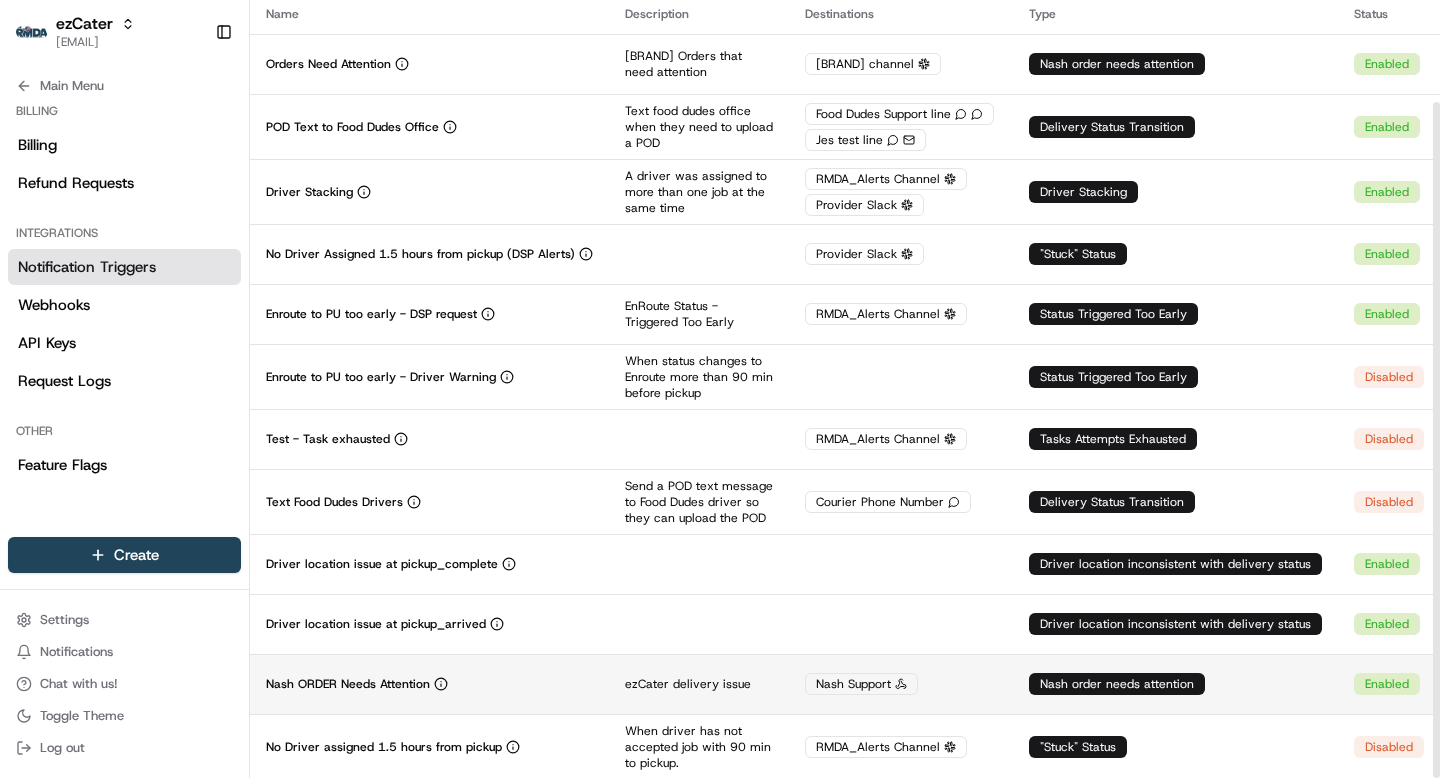 click on "Nash ORDER Needs Attention" at bounding box center [429, 684] 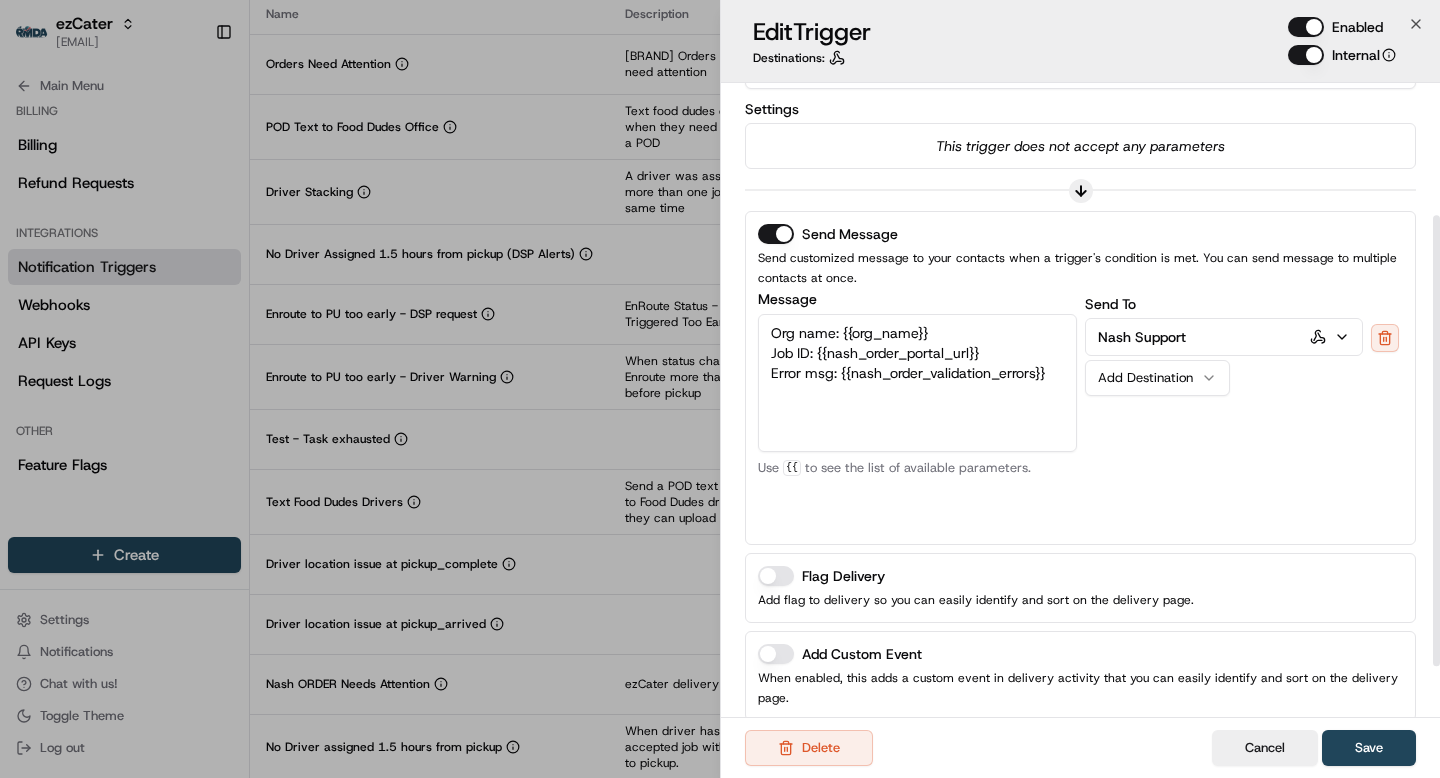 scroll, scrollTop: 144, scrollLeft: 0, axis: vertical 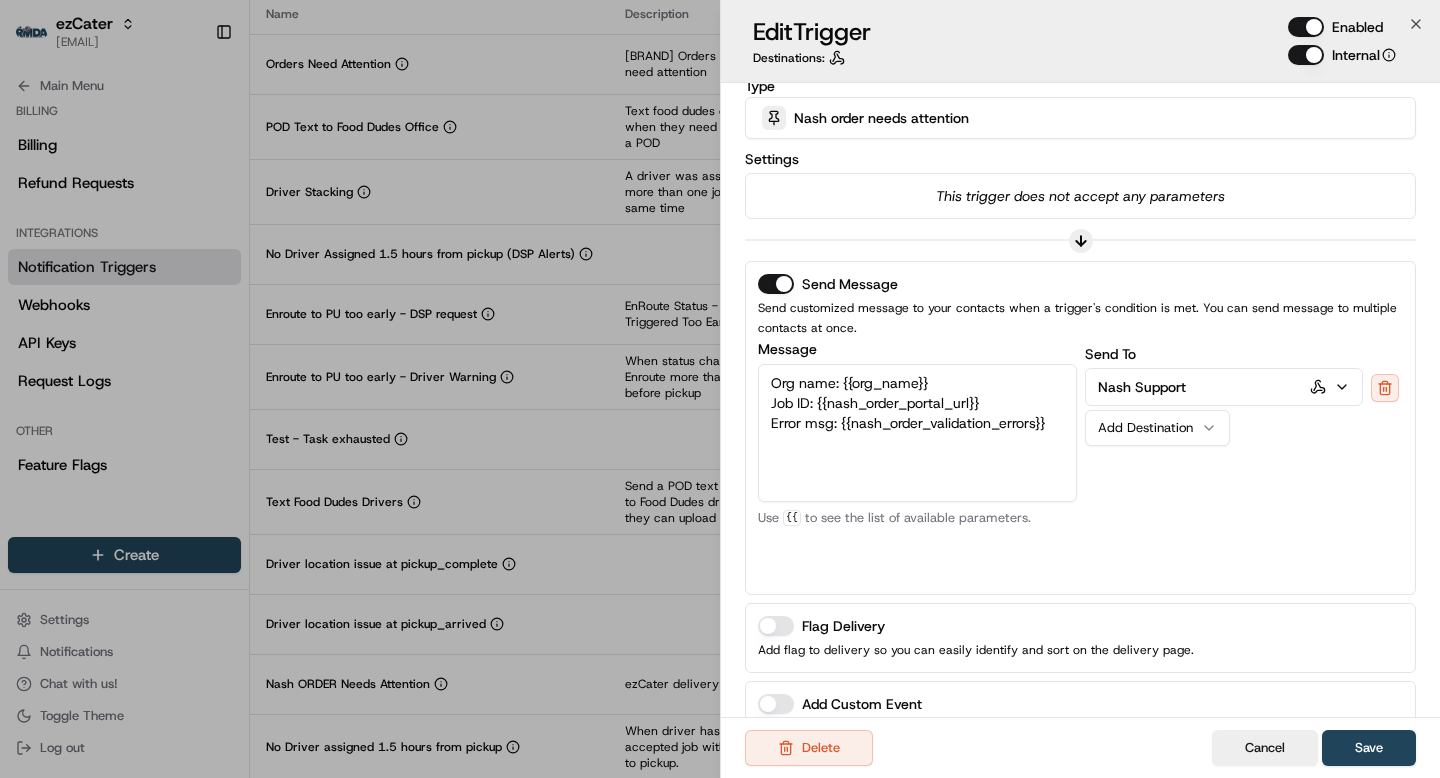click 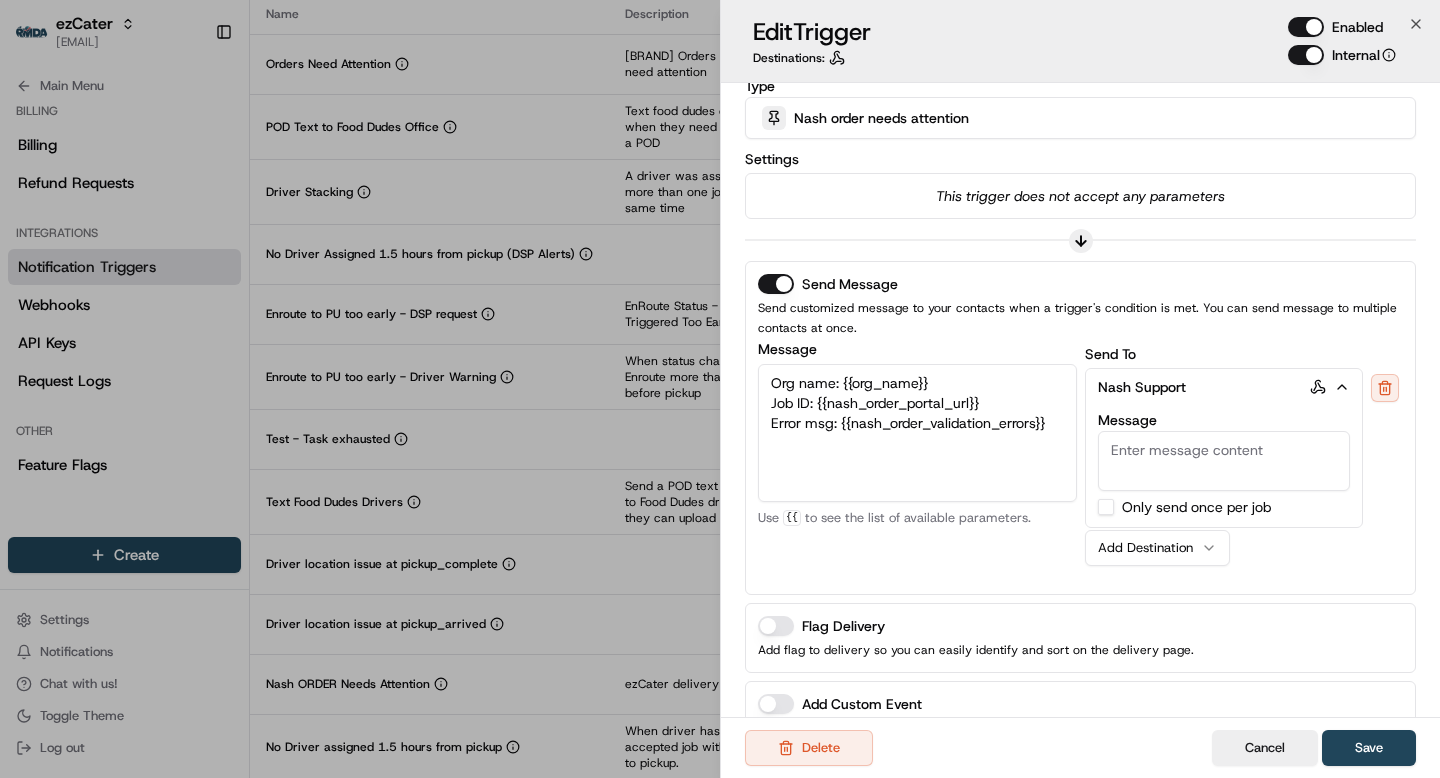click 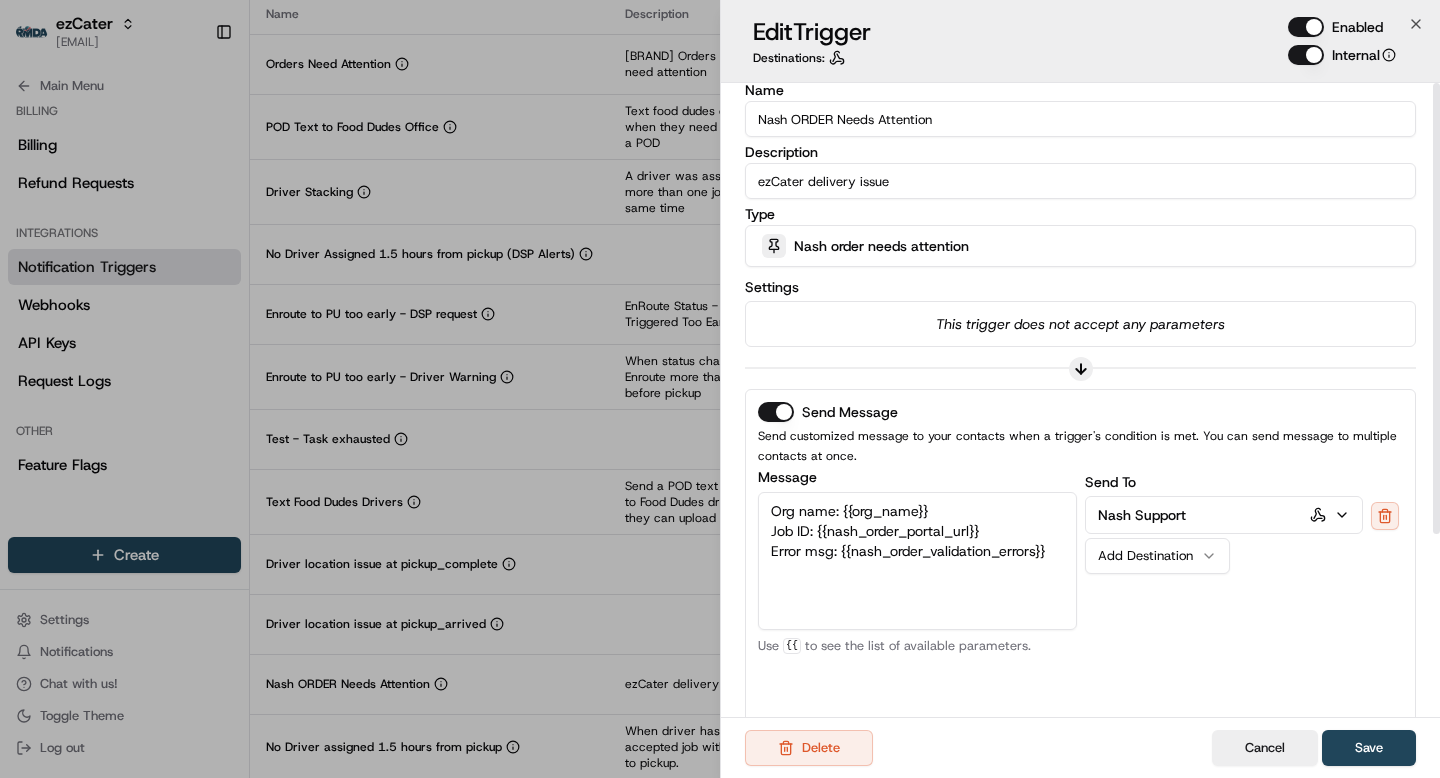 scroll, scrollTop: 0, scrollLeft: 0, axis: both 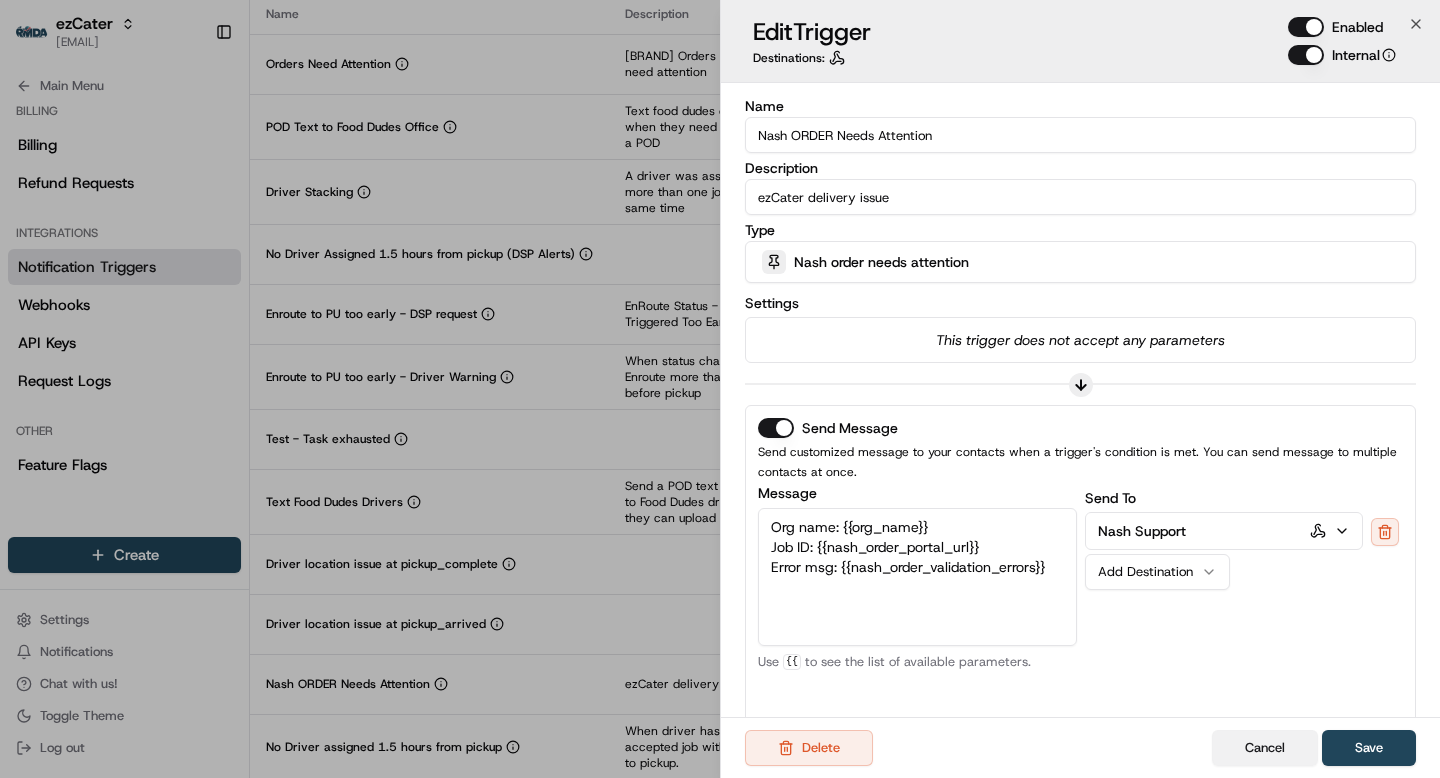 click on "Cancel" at bounding box center (1265, 748) 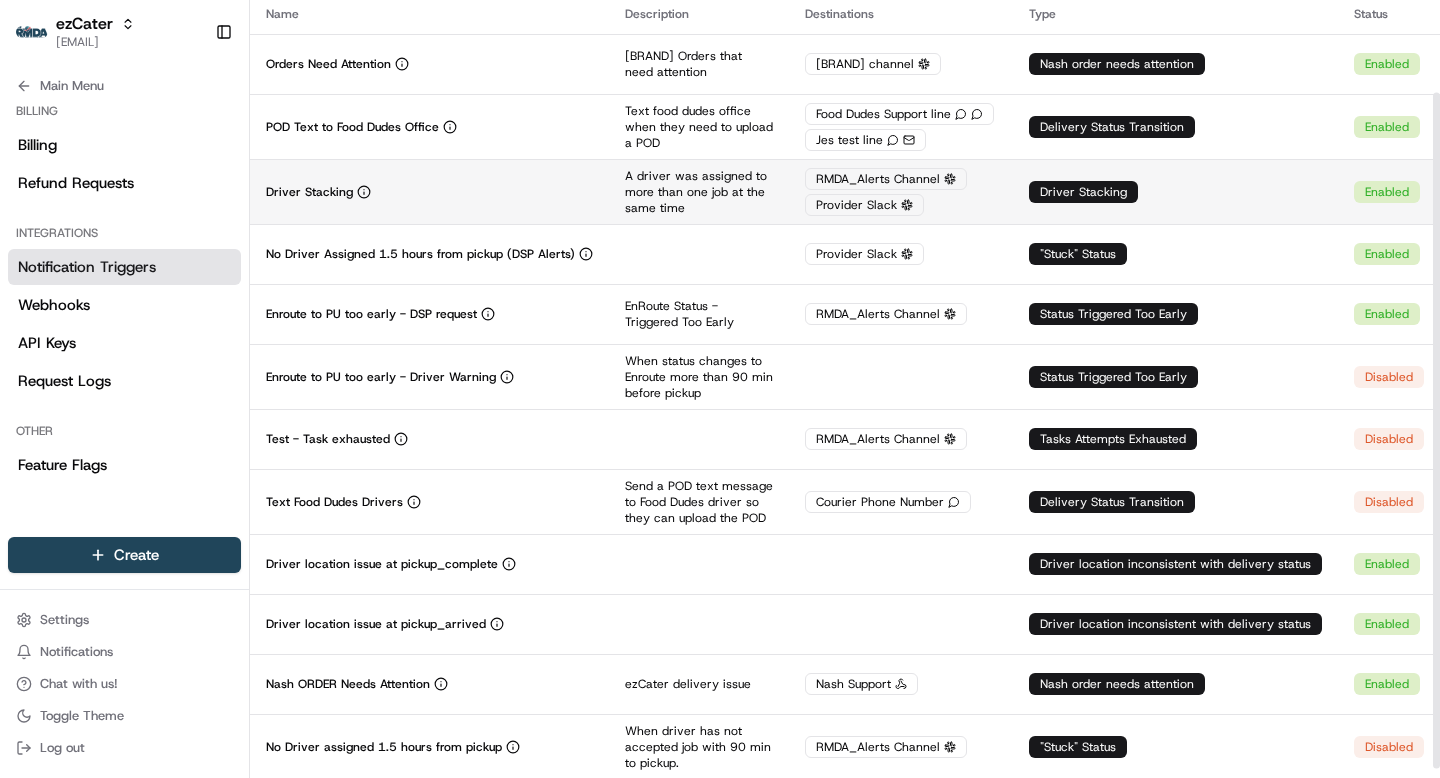 scroll, scrollTop: 0, scrollLeft: 0, axis: both 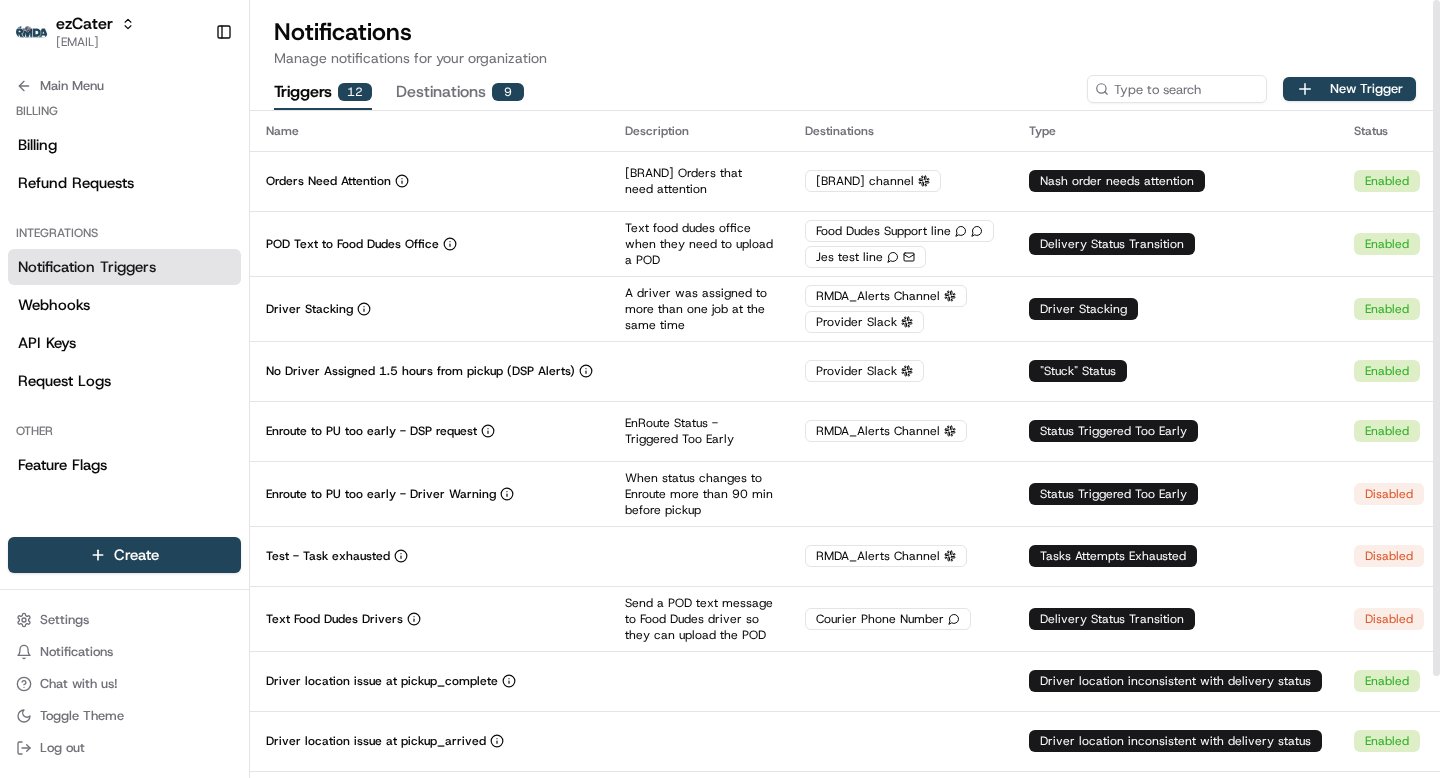 click on "Destinations 9" at bounding box center (460, 93) 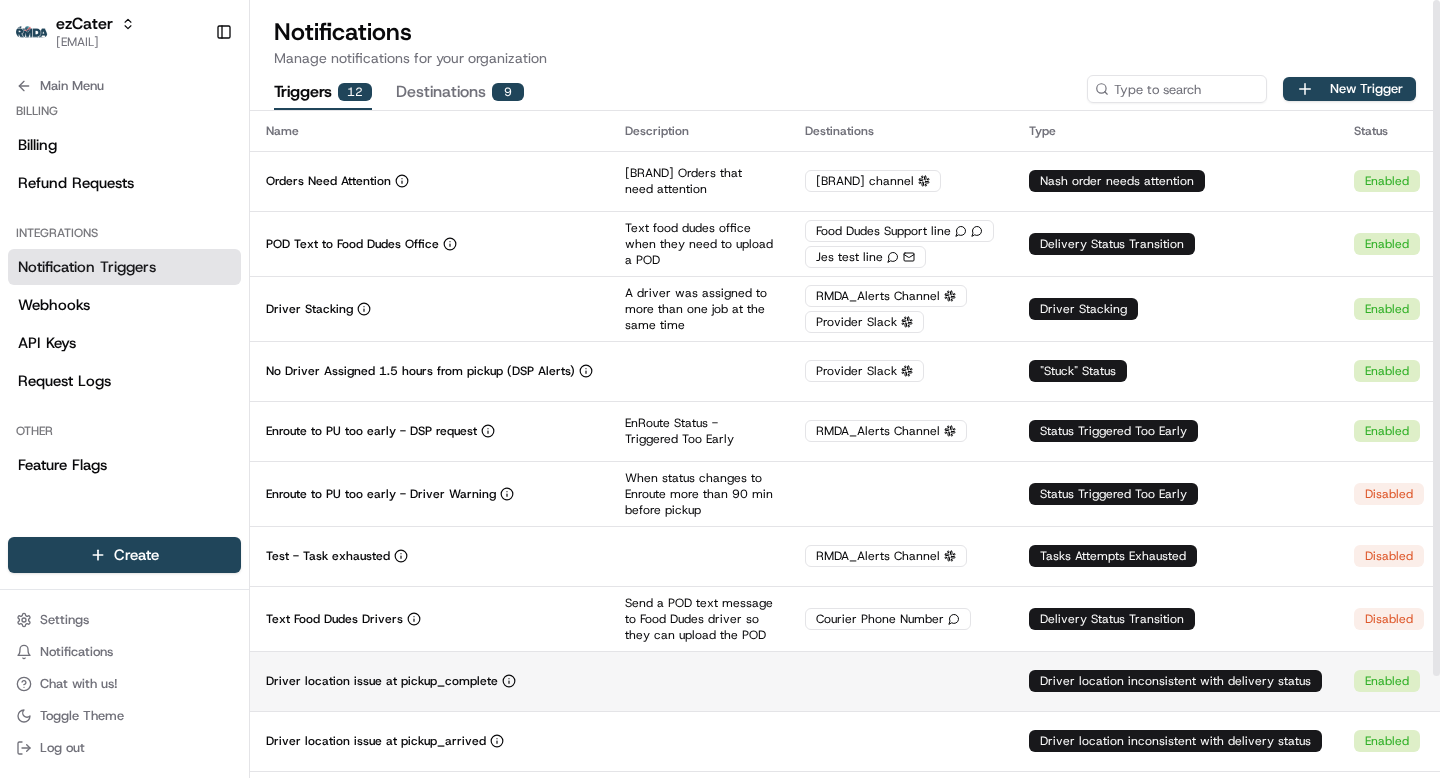 scroll, scrollTop: 117, scrollLeft: 0, axis: vertical 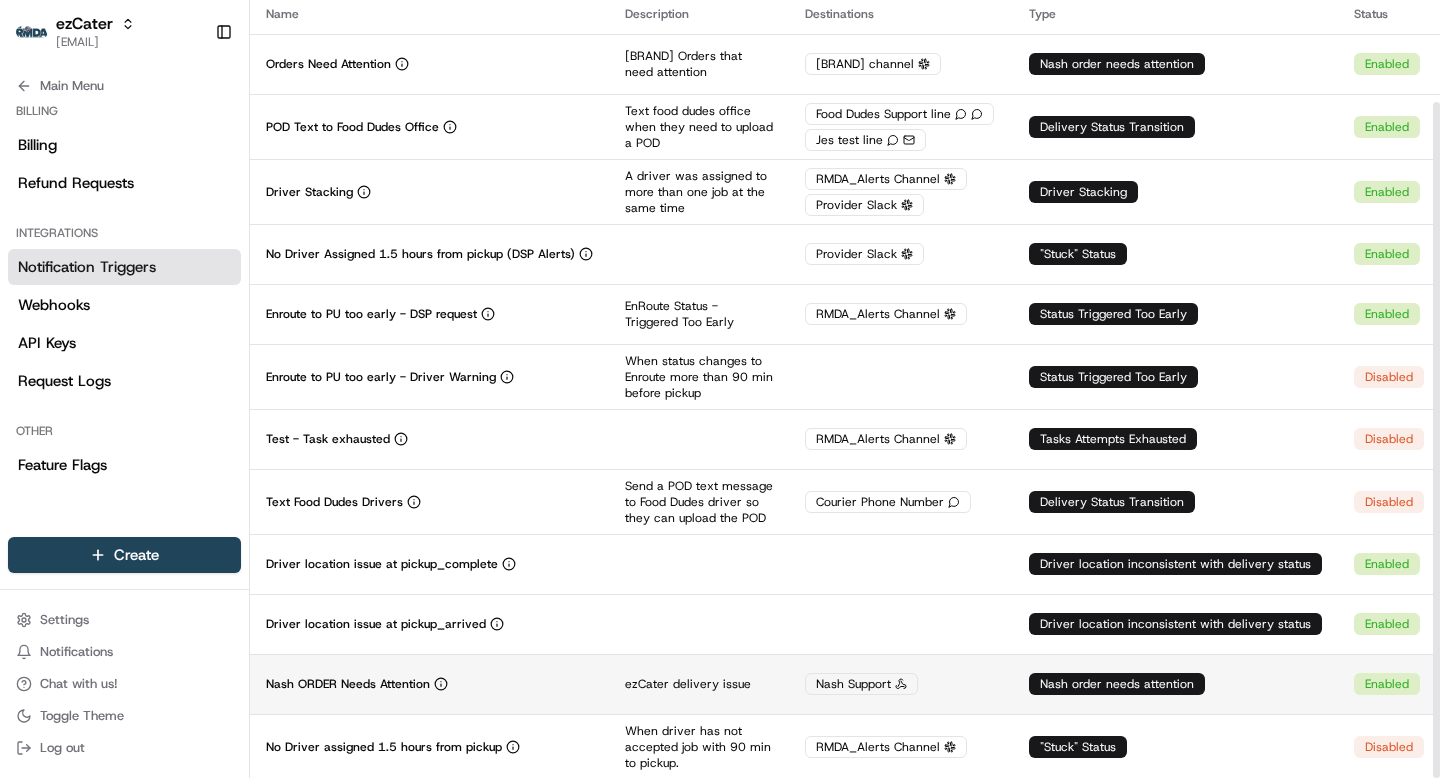 click on "Nash ORDER Needs Attention" at bounding box center (429, 684) 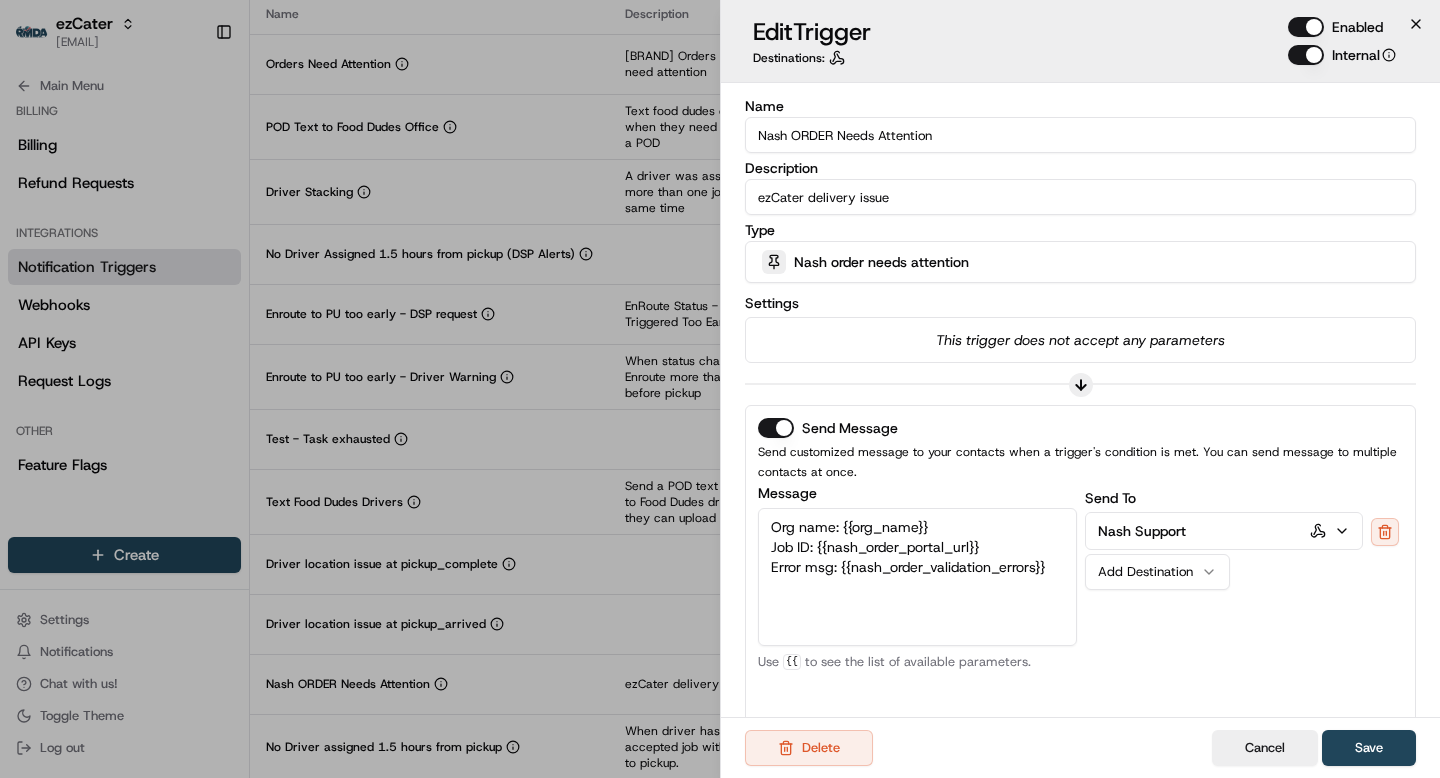 click 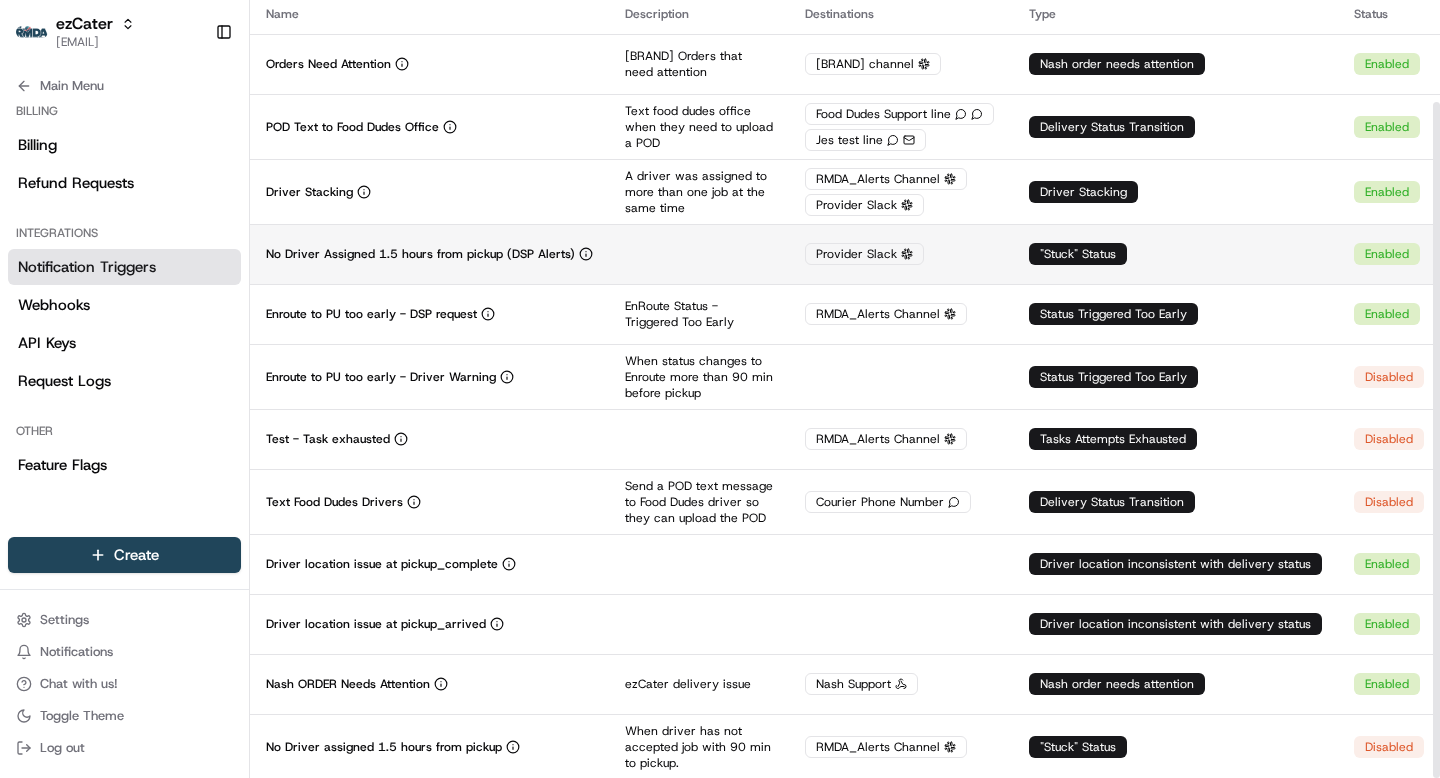 scroll, scrollTop: 0, scrollLeft: 0, axis: both 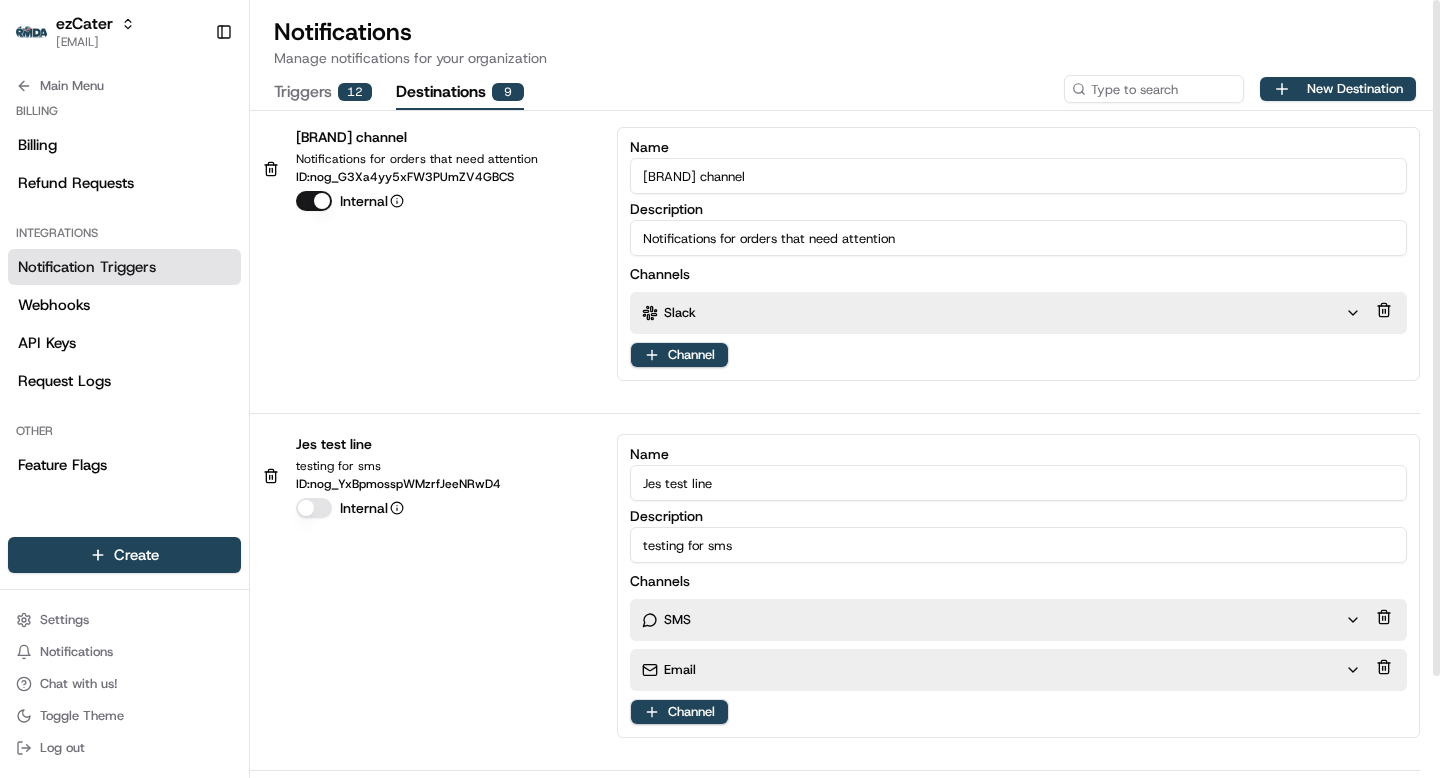 click on "Destinations 9" at bounding box center (460, 93) 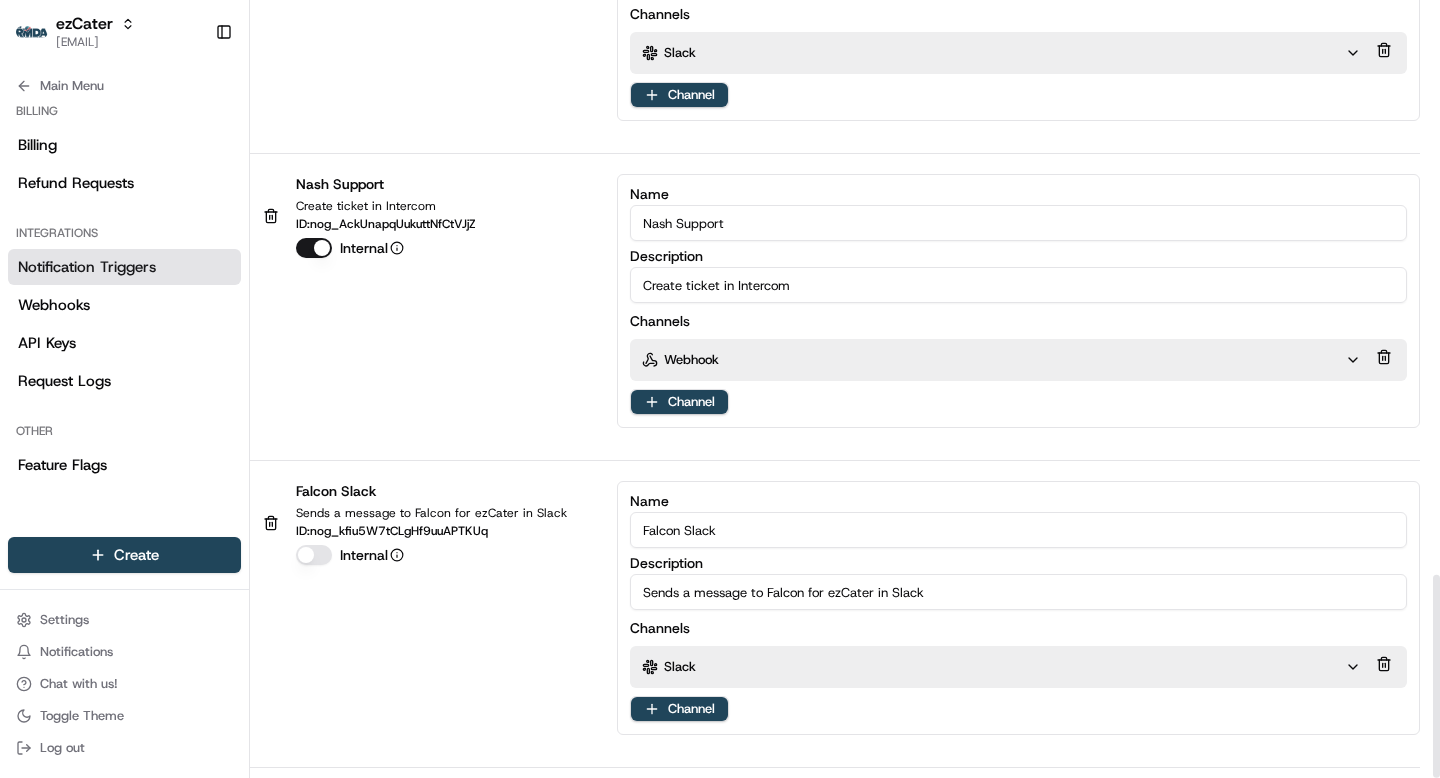 scroll, scrollTop: 2208, scrollLeft: 0, axis: vertical 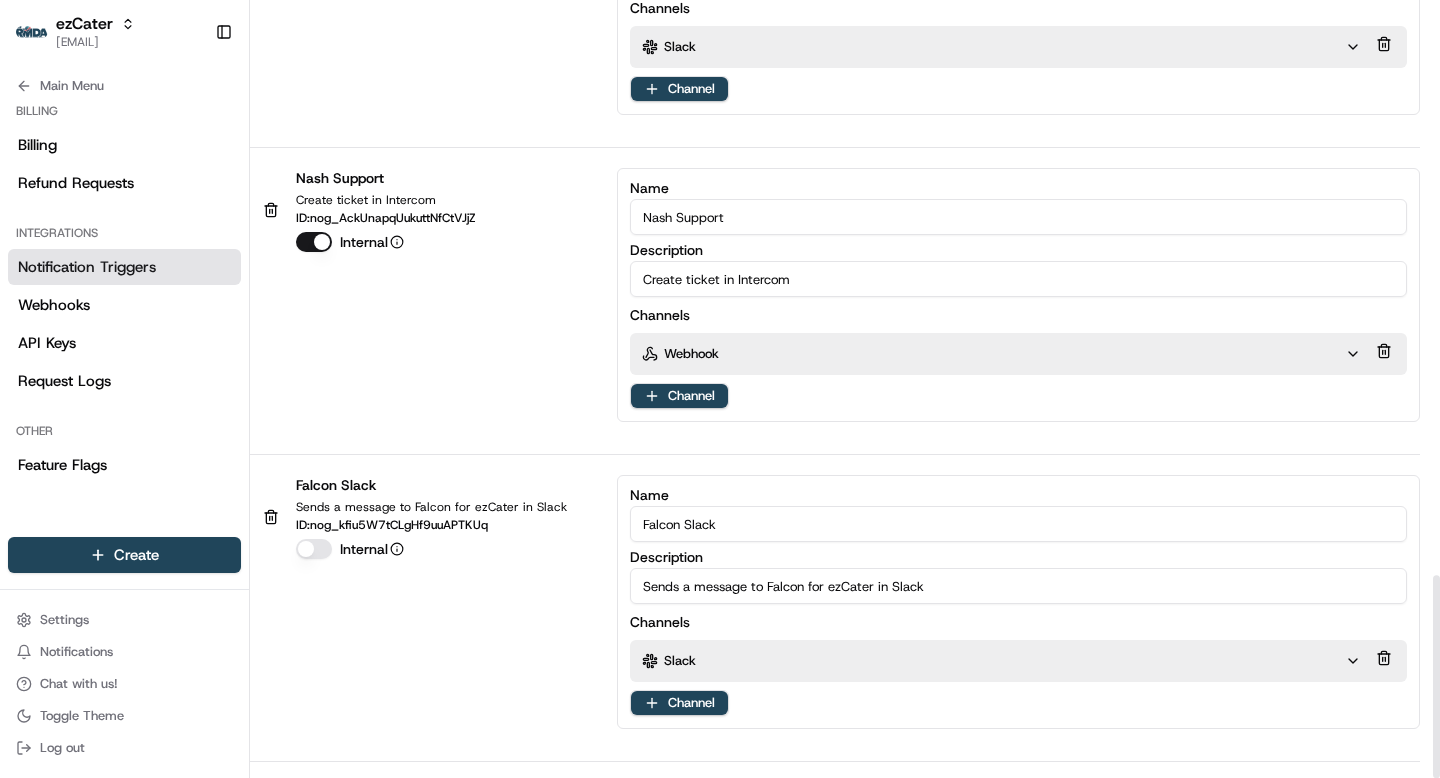 click on "Webhook" at bounding box center (993, 354) 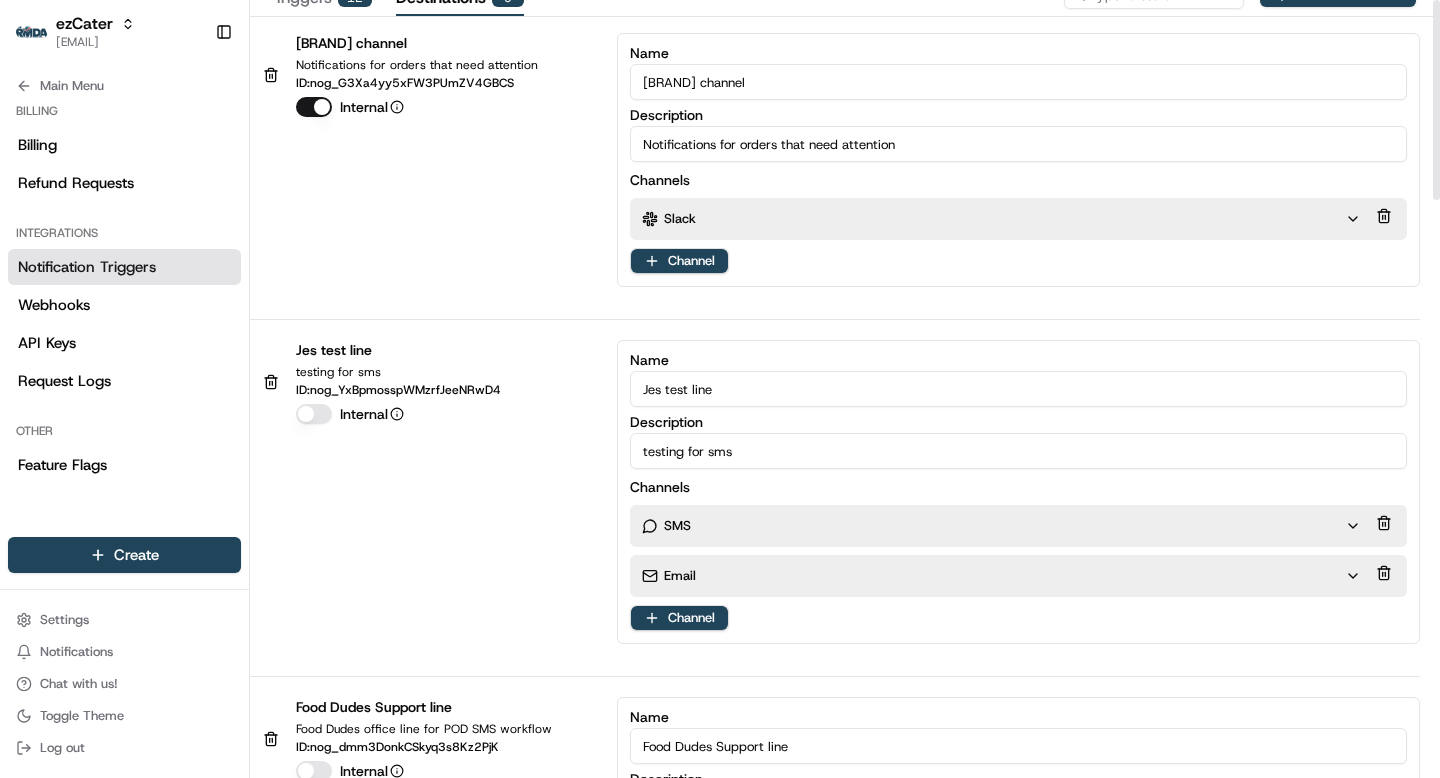 scroll, scrollTop: 0, scrollLeft: 0, axis: both 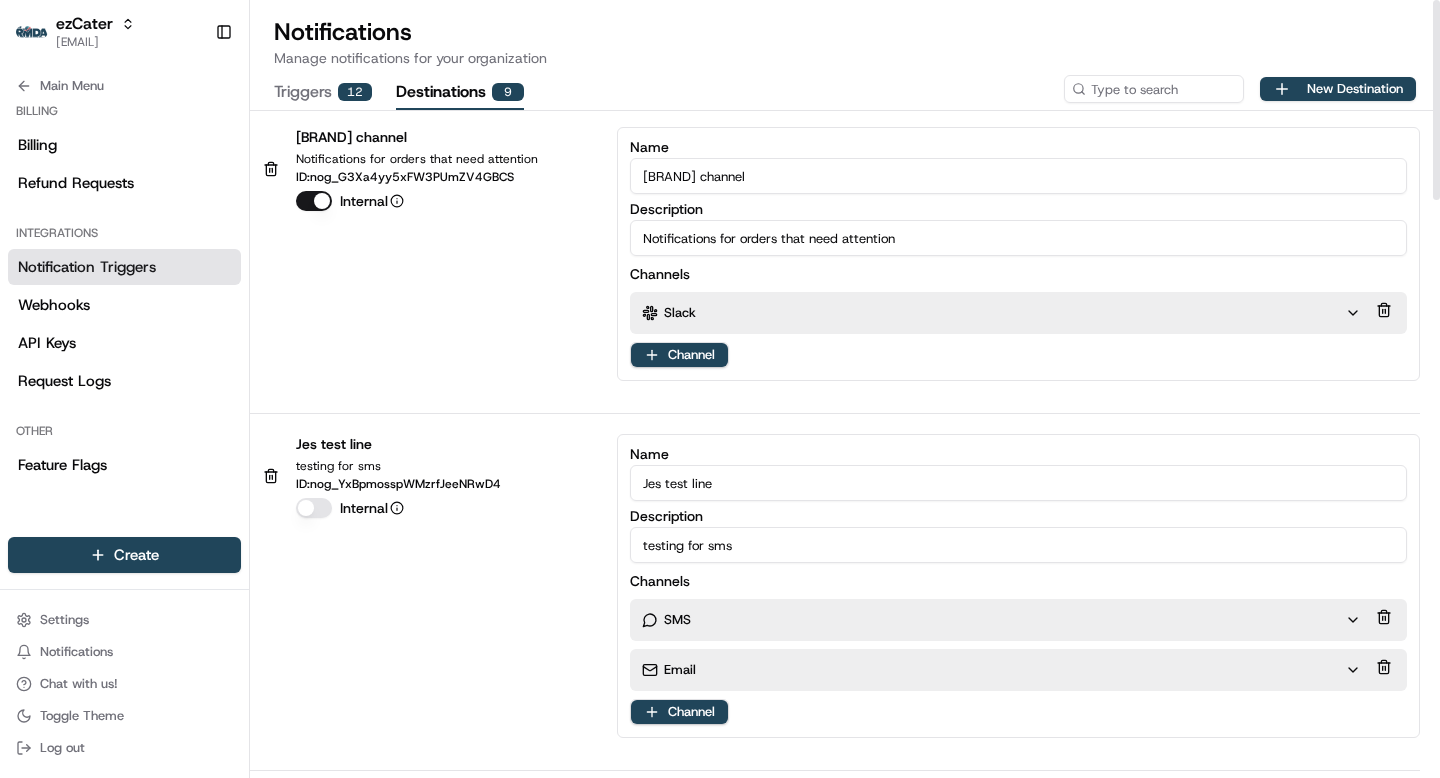 click on "Triggers 12" at bounding box center (323, 93) 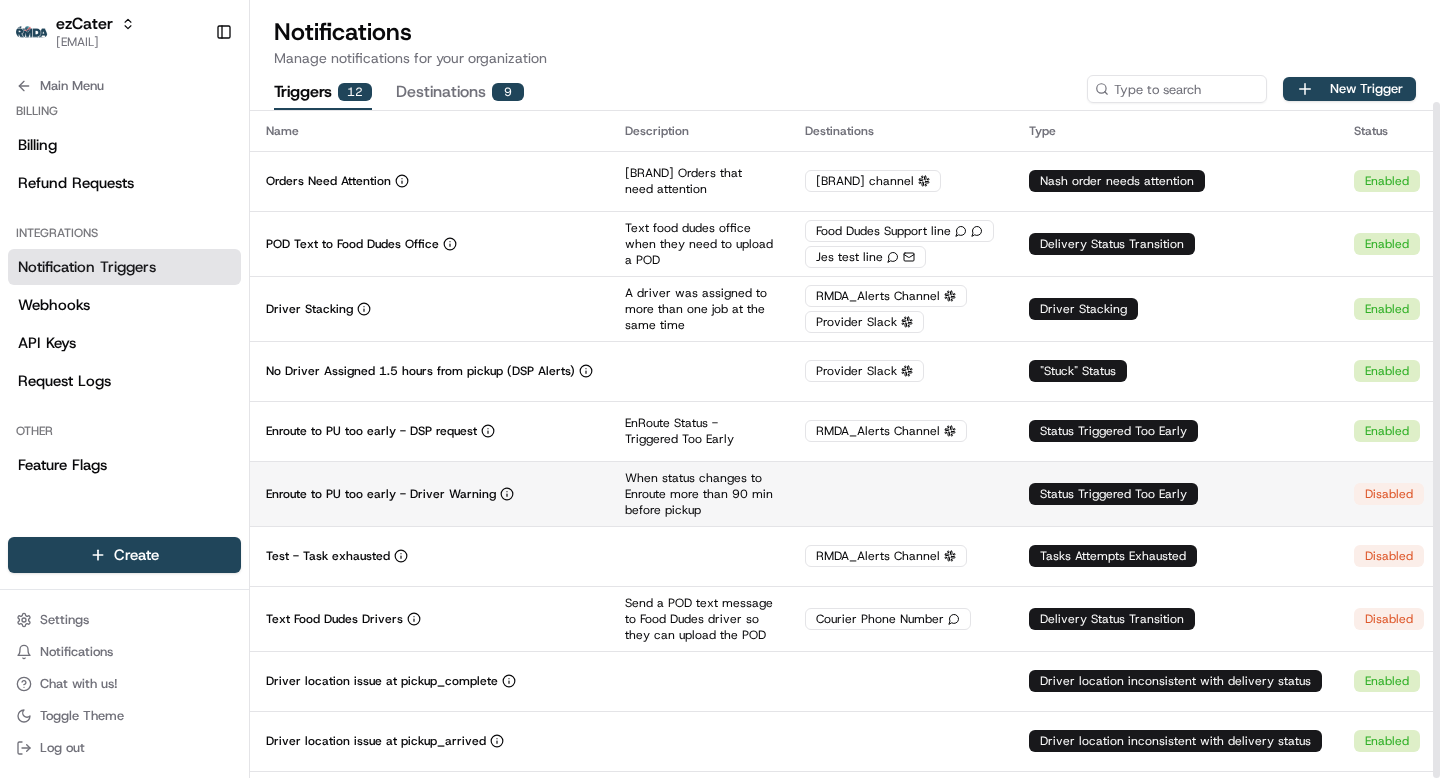 scroll, scrollTop: 117, scrollLeft: 0, axis: vertical 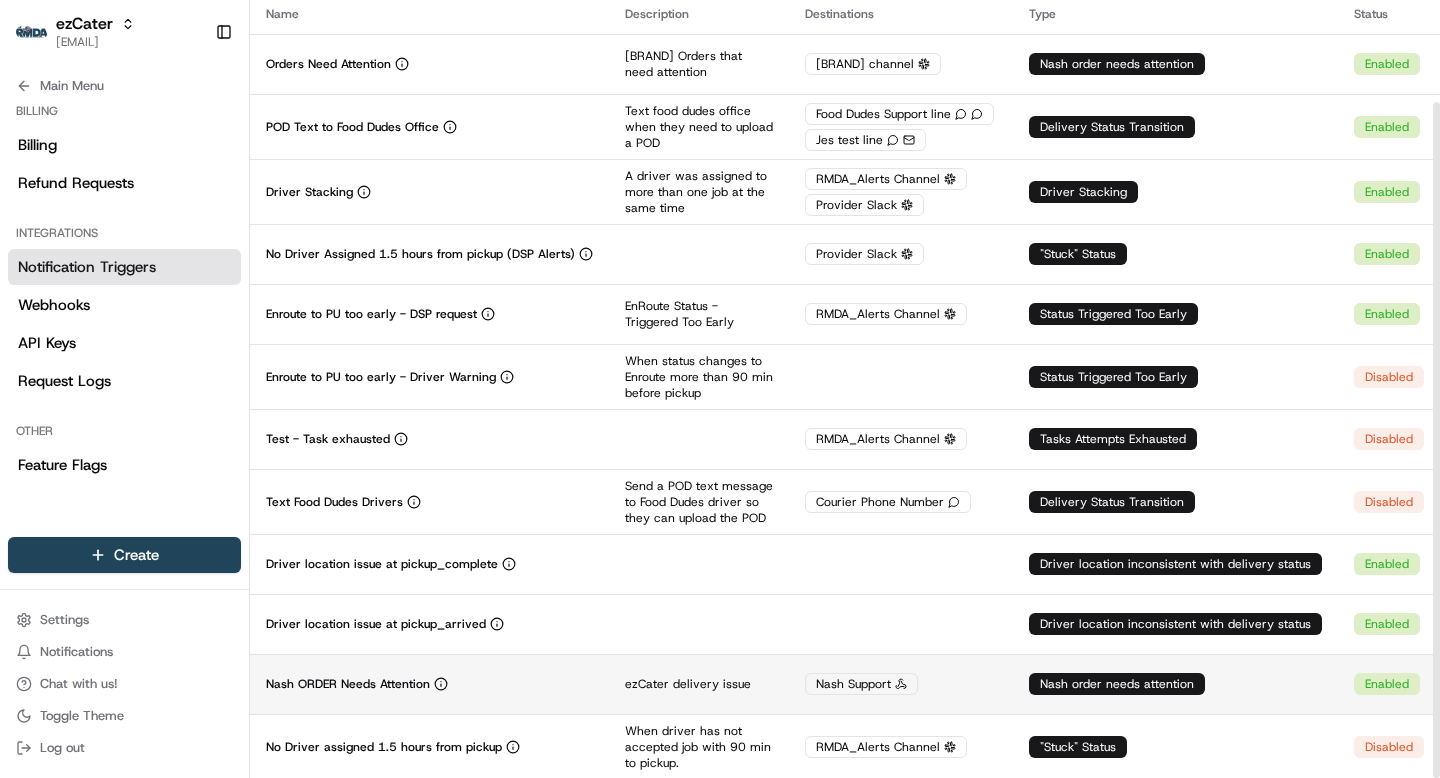 click on "Nash ORDER Needs Attention" at bounding box center [348, 684] 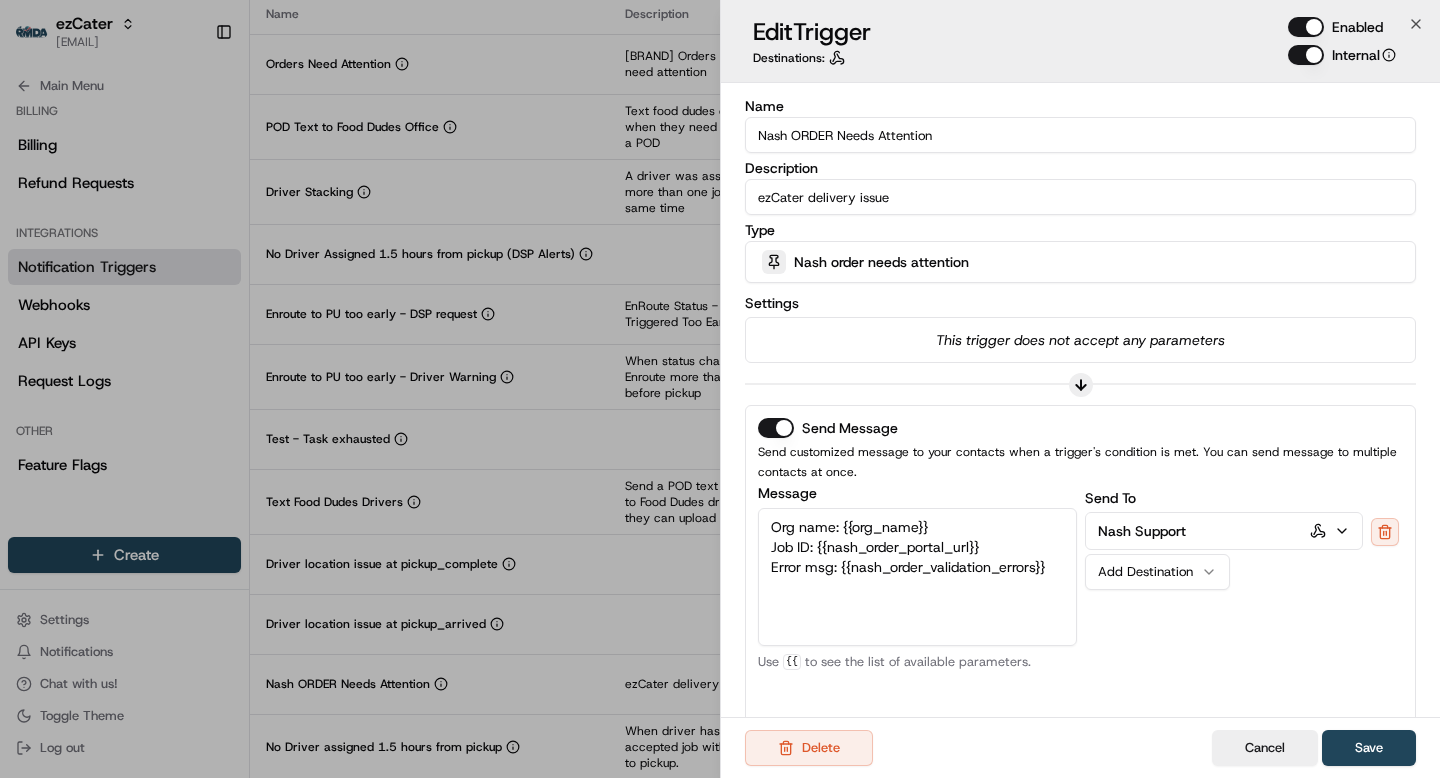 click on "Enabled" at bounding box center [1306, 27] 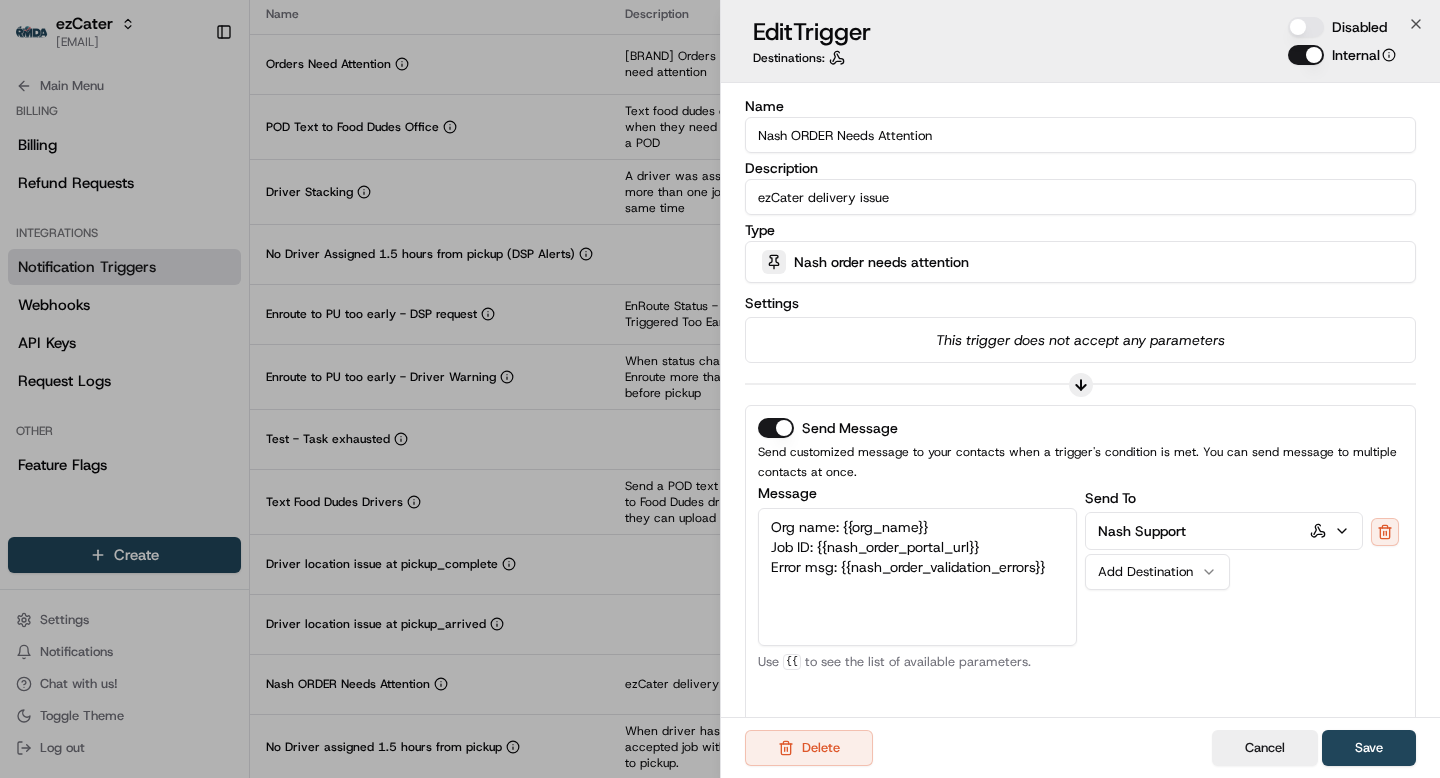 click on "Internal" at bounding box center (1306, 55) 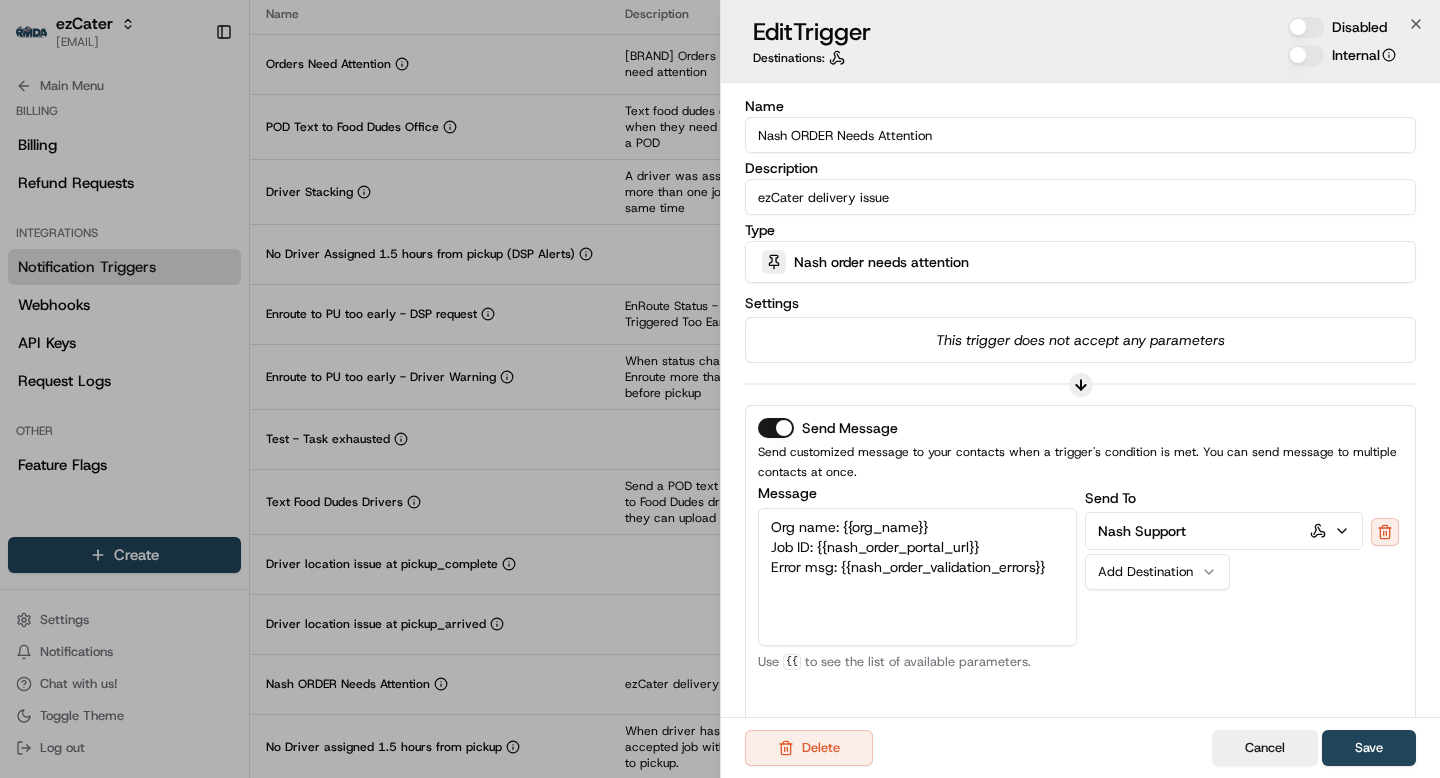 click on "Internal" at bounding box center (1306, 55) 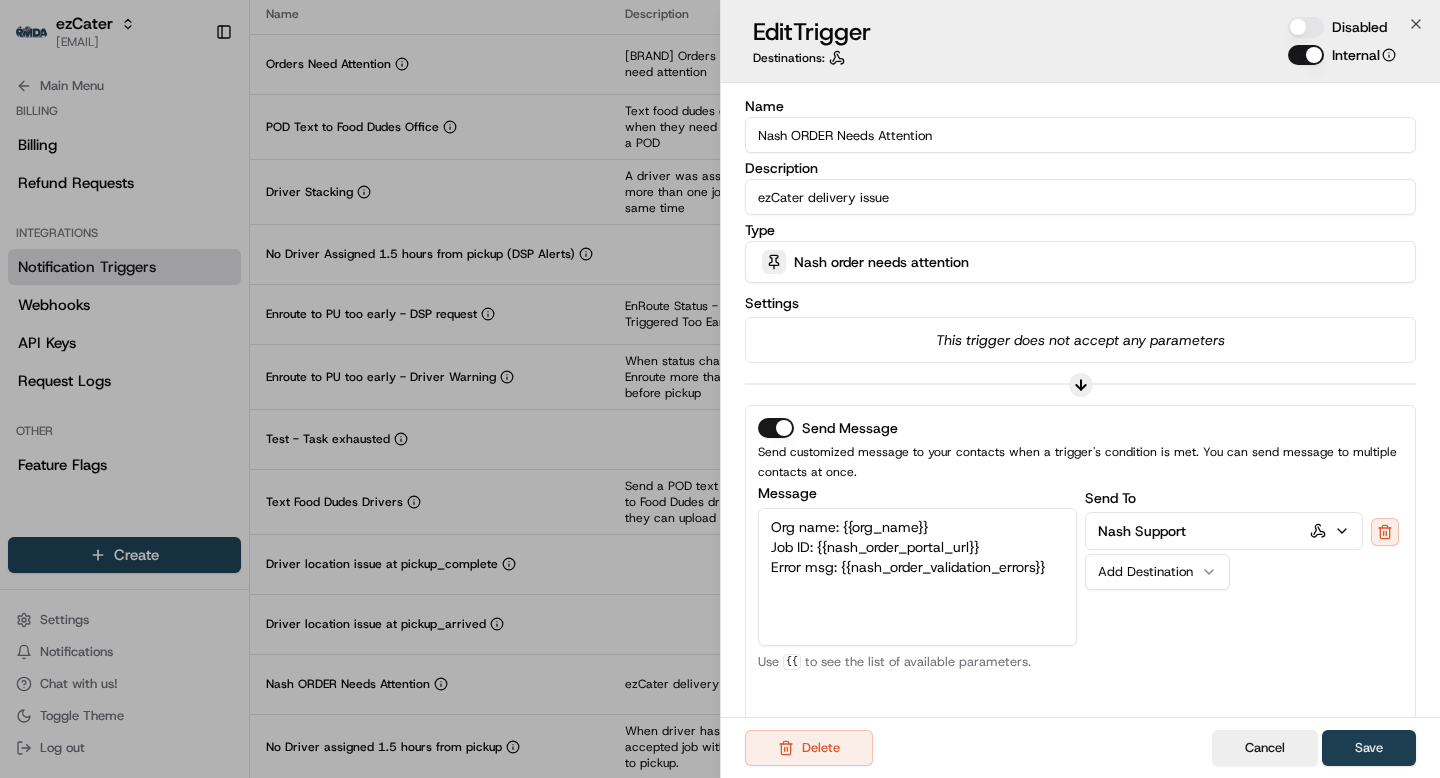 click on "Save" at bounding box center (1369, 748) 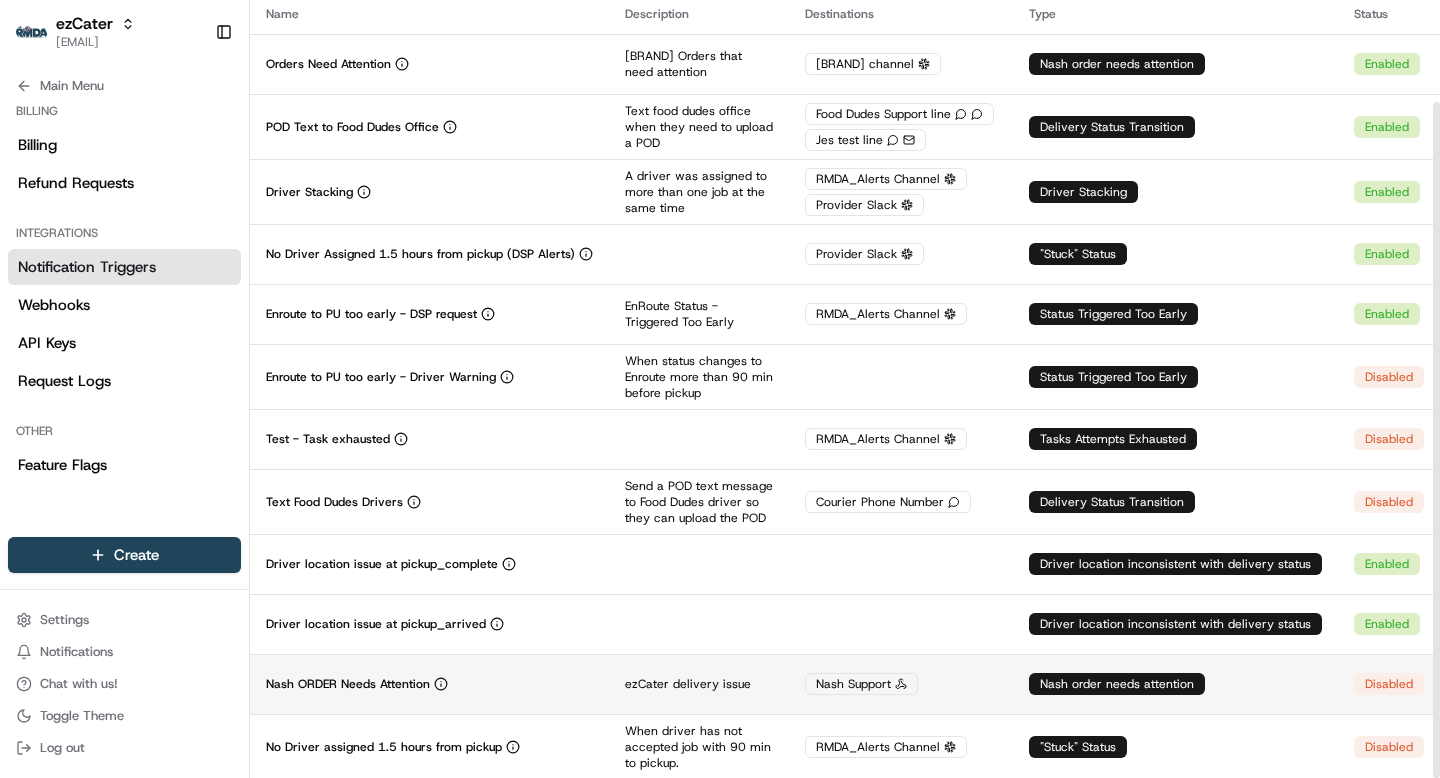 click on "Nash ORDER Needs Attention" at bounding box center (429, 684) 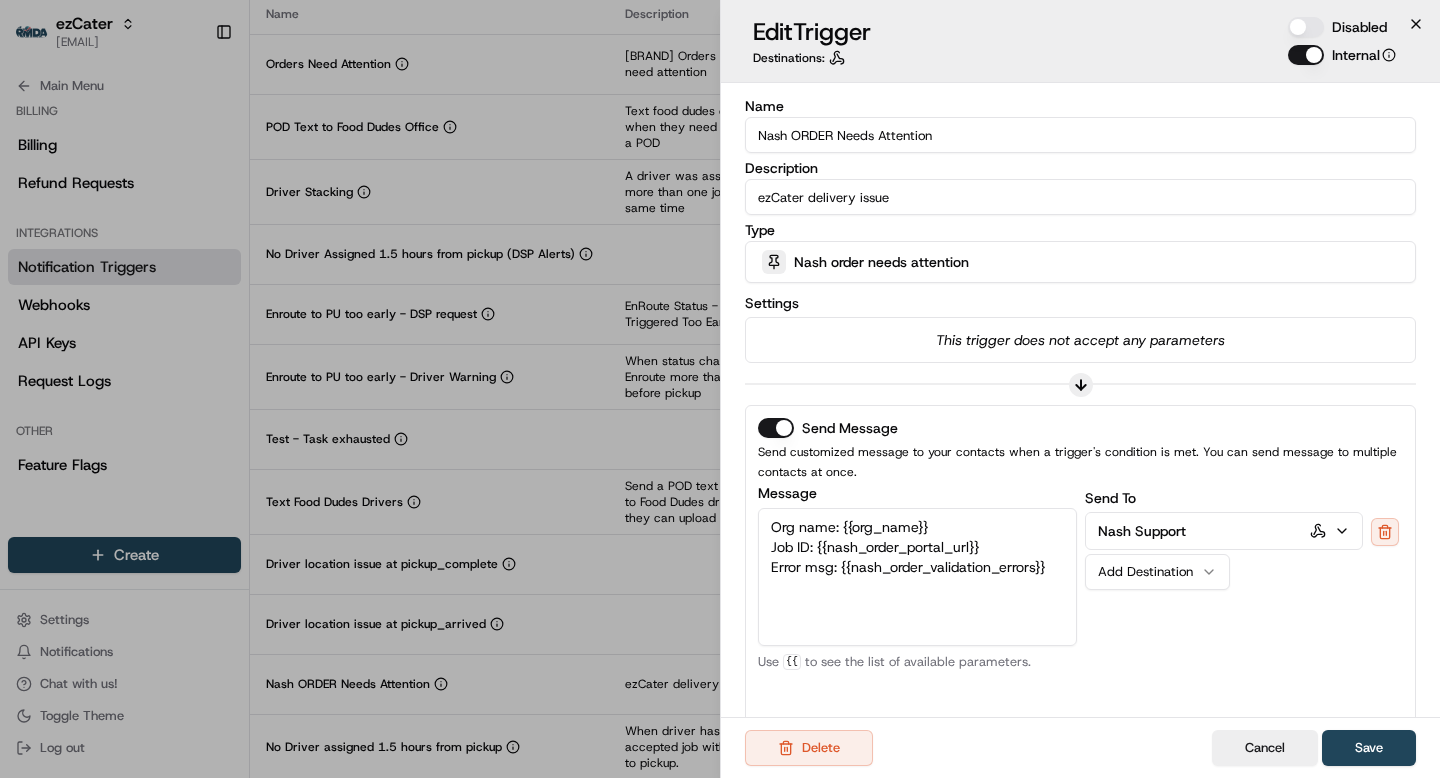 click 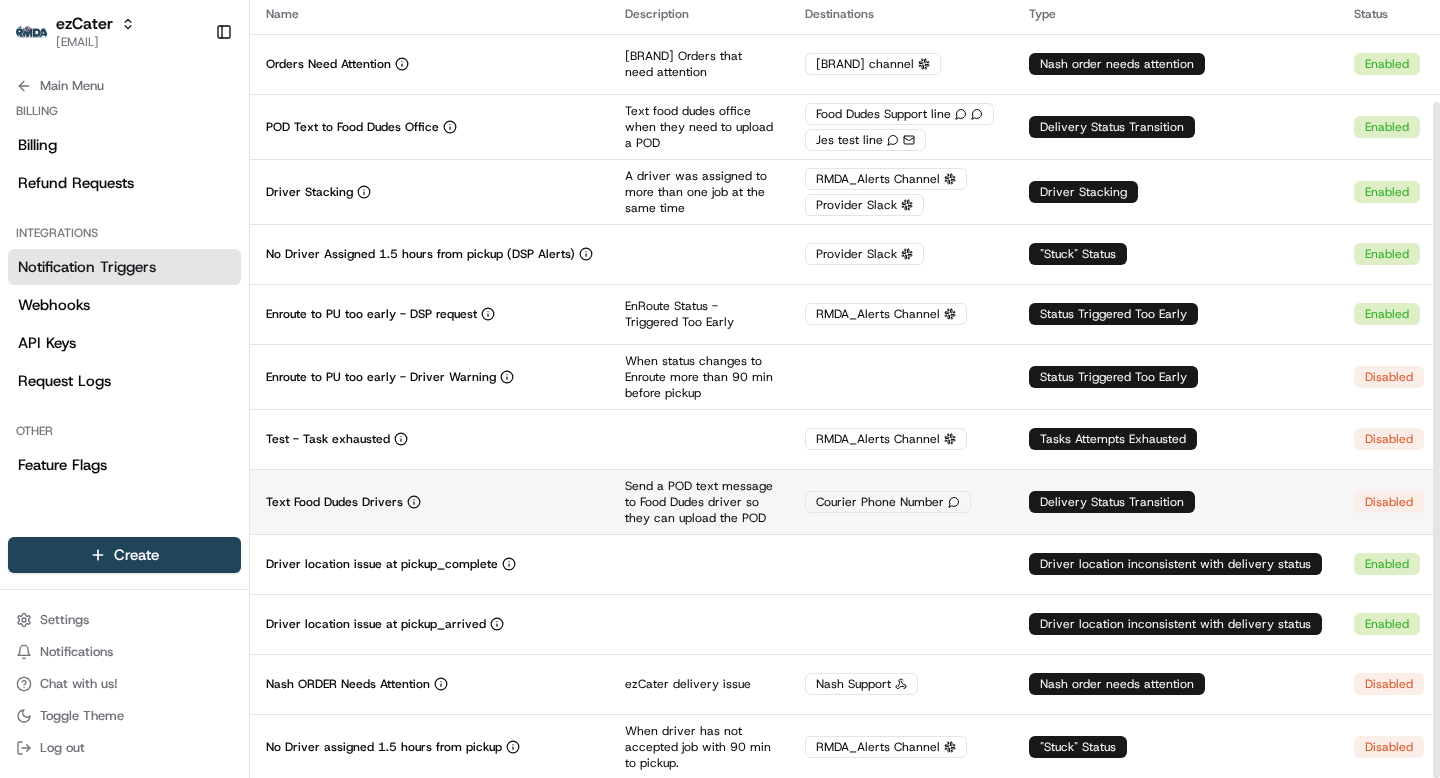 scroll, scrollTop: 0, scrollLeft: 0, axis: both 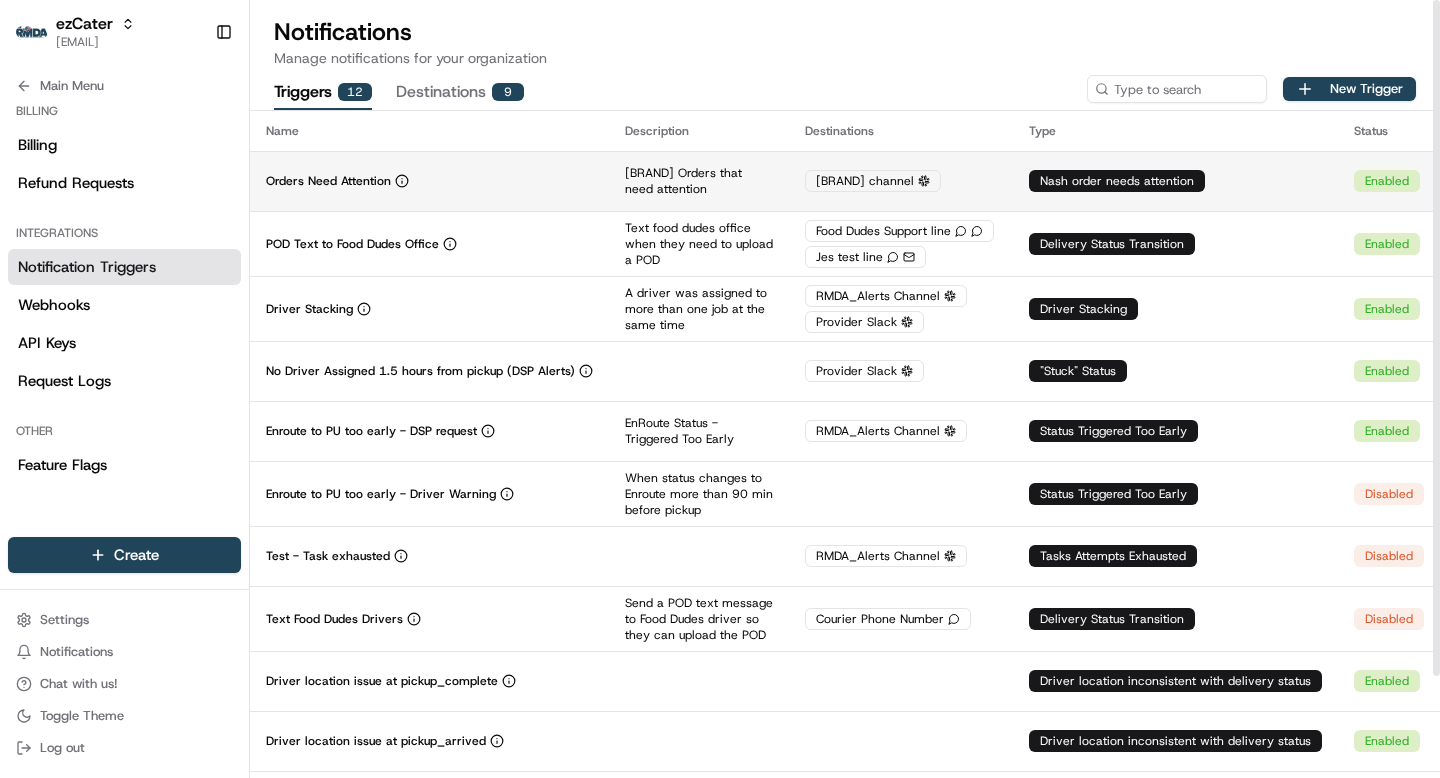 click on "Orders Need Attention" at bounding box center (429, 181) 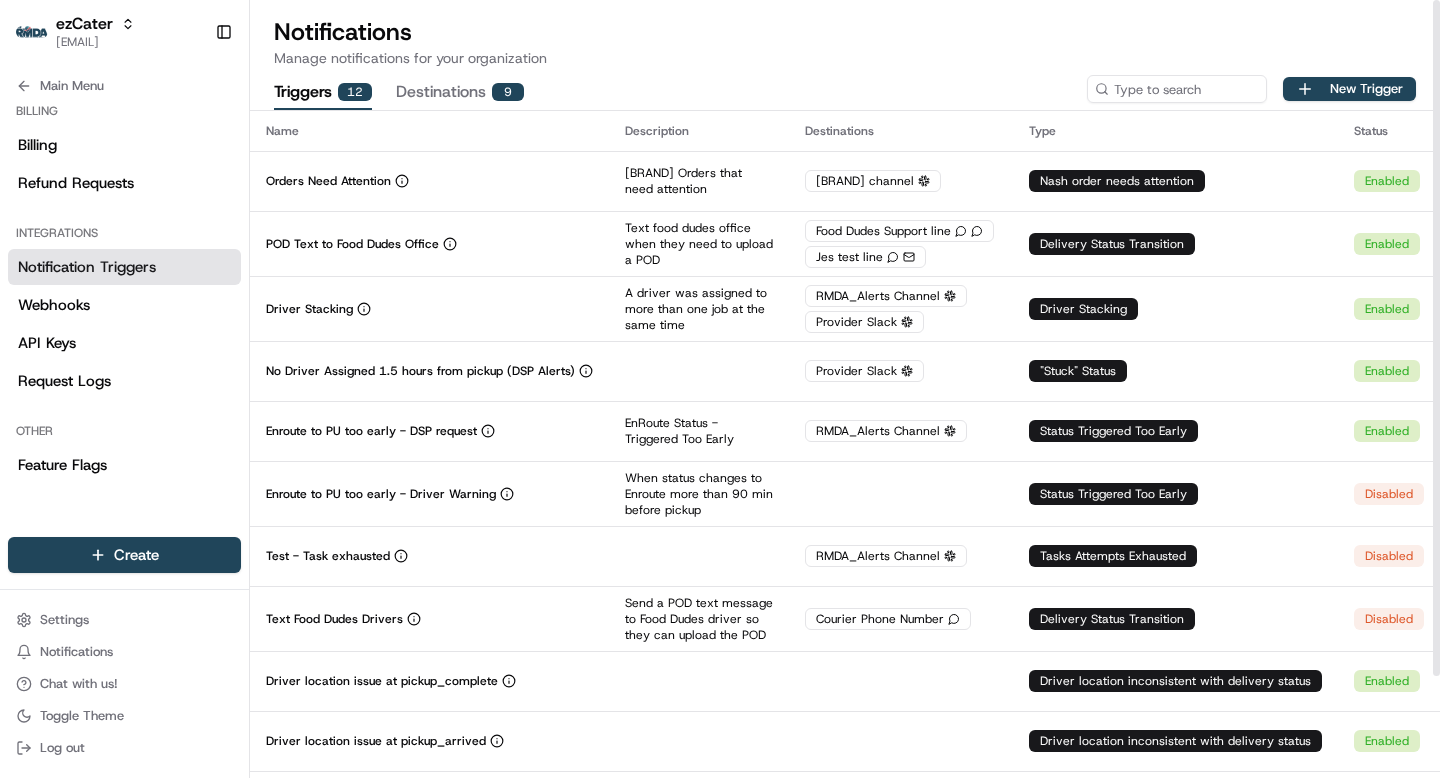 click on "Destinations 9" at bounding box center (460, 93) 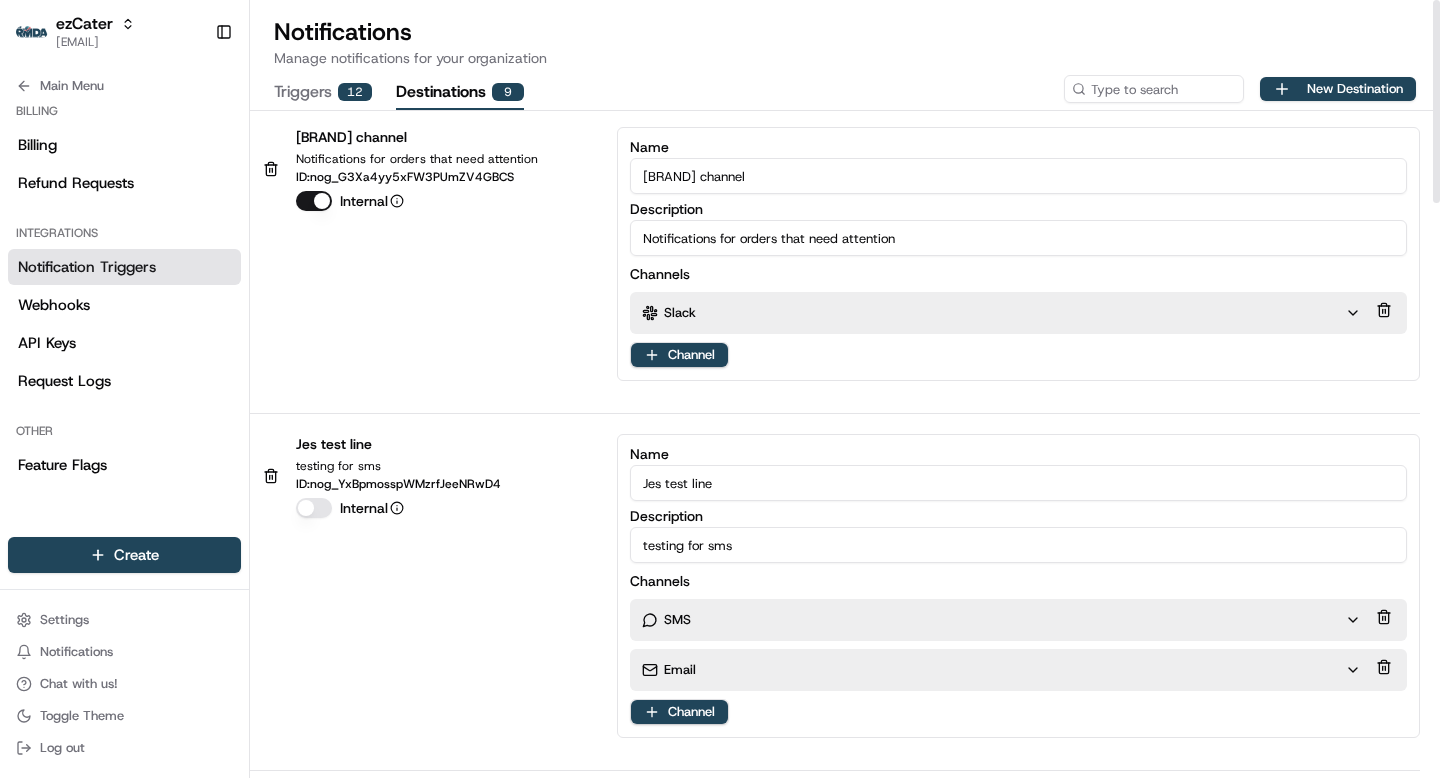 click on "Slack" at bounding box center (993, 313) 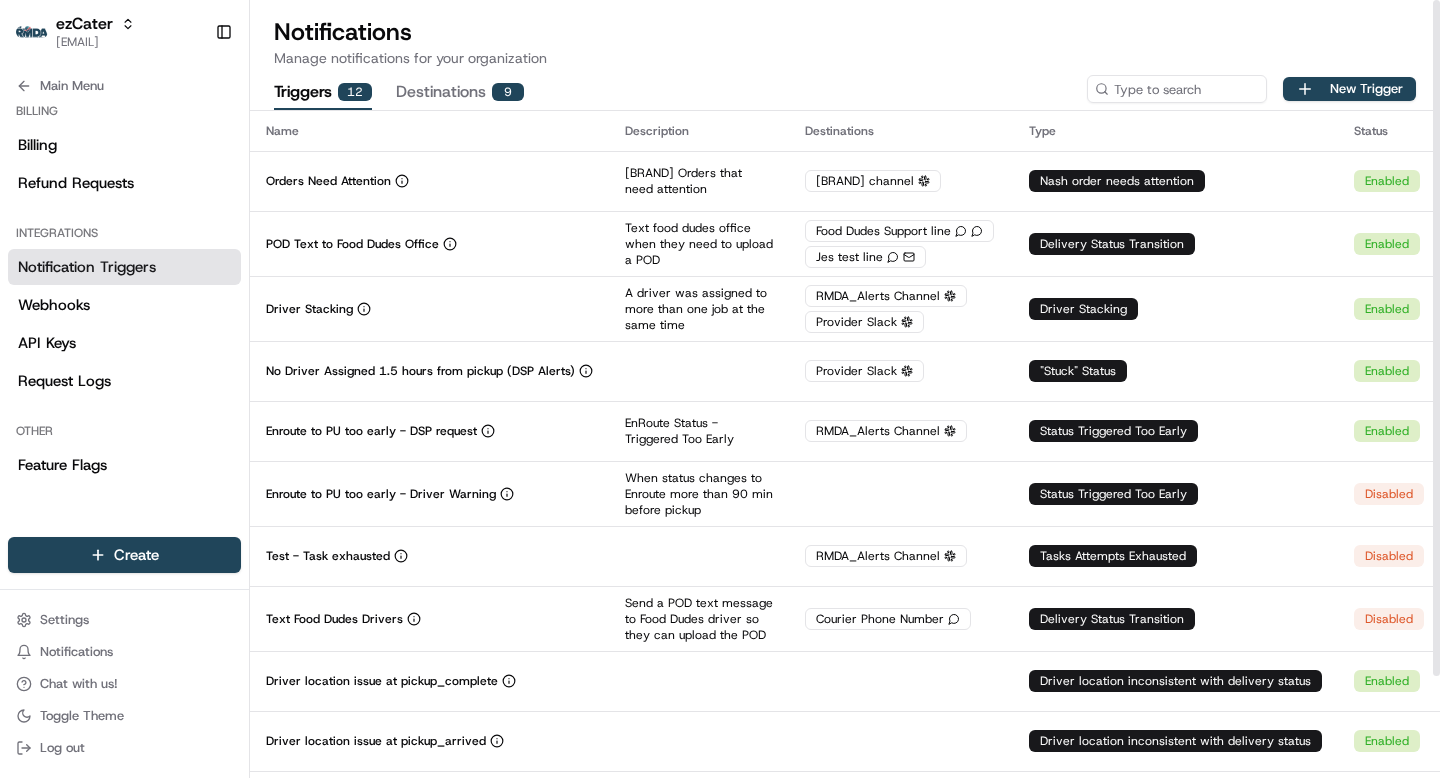click on "Triggers 12" at bounding box center (323, 93) 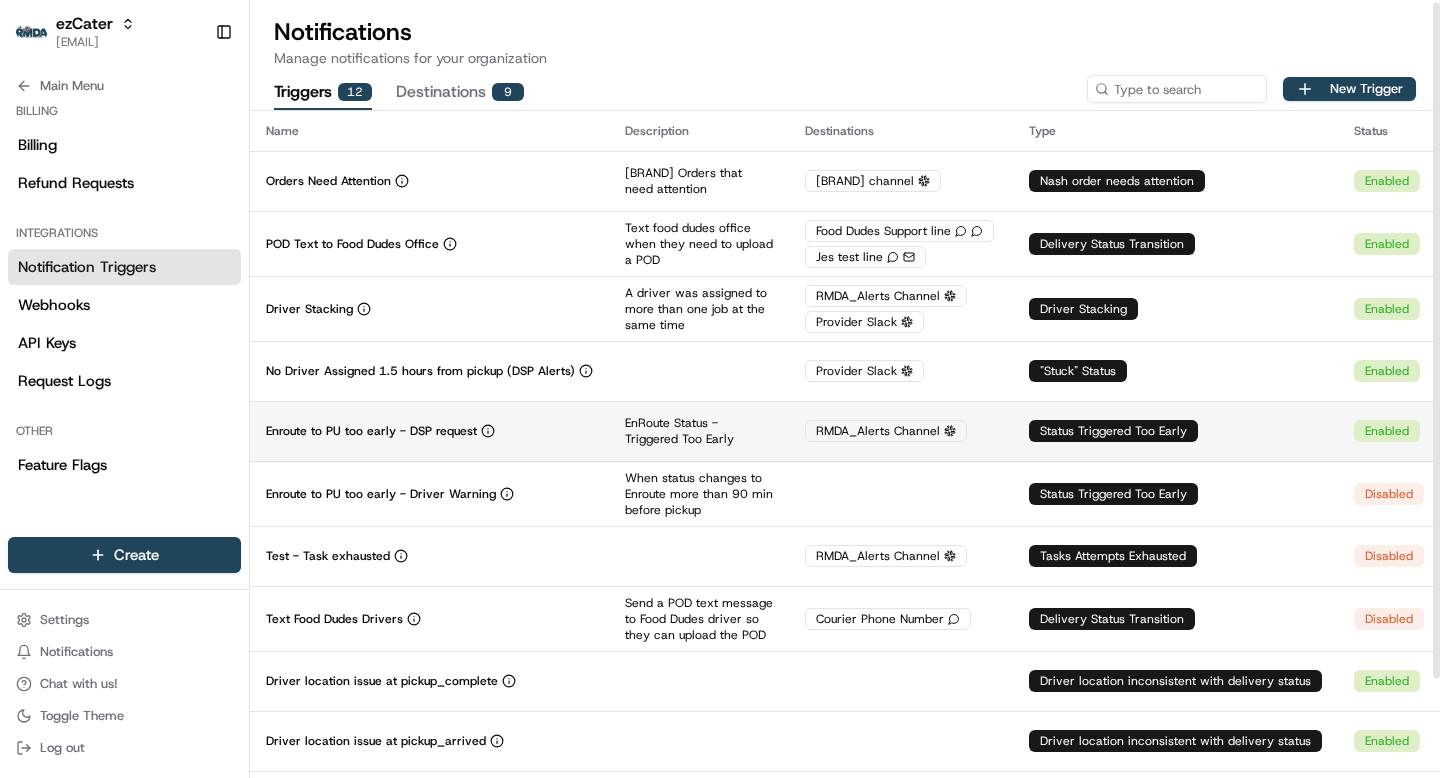 scroll, scrollTop: 117, scrollLeft: 0, axis: vertical 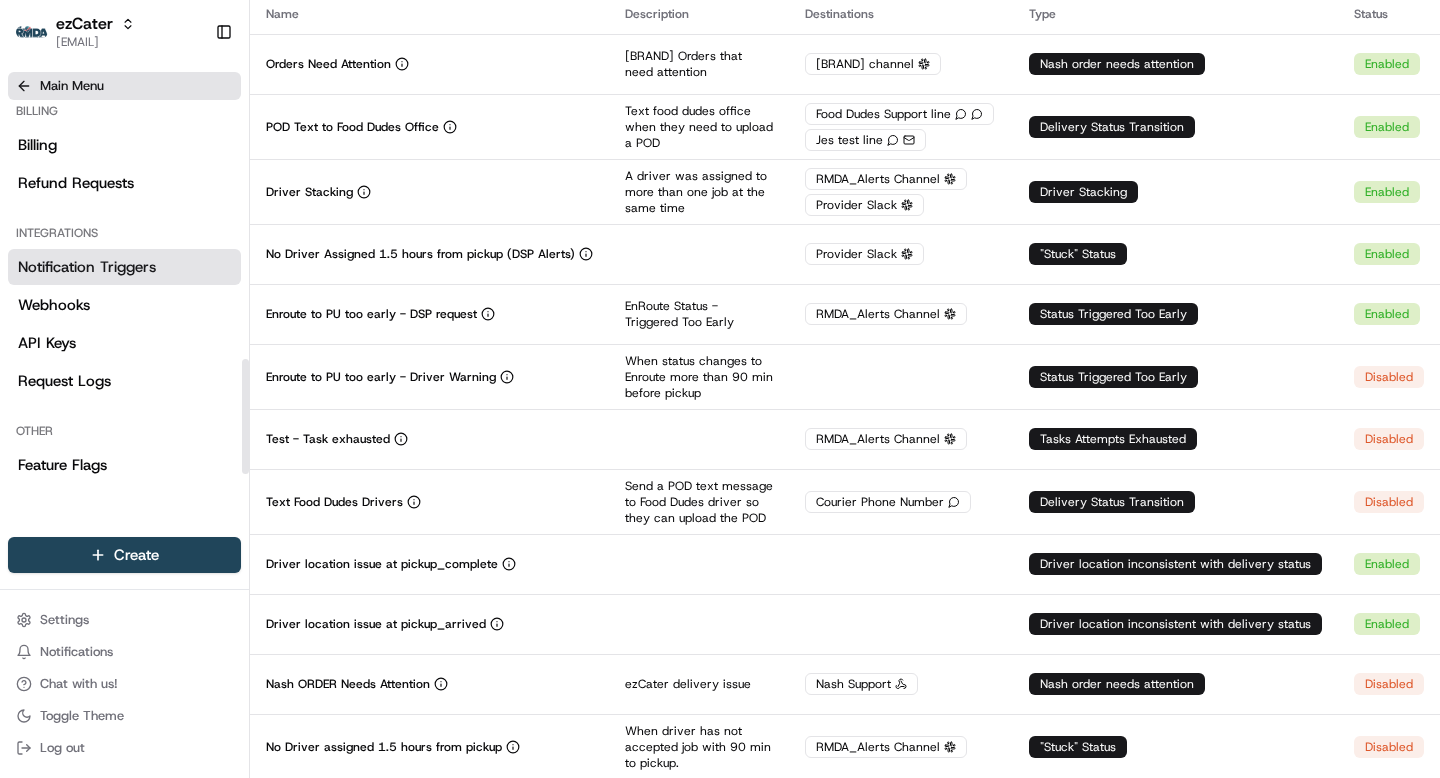 click 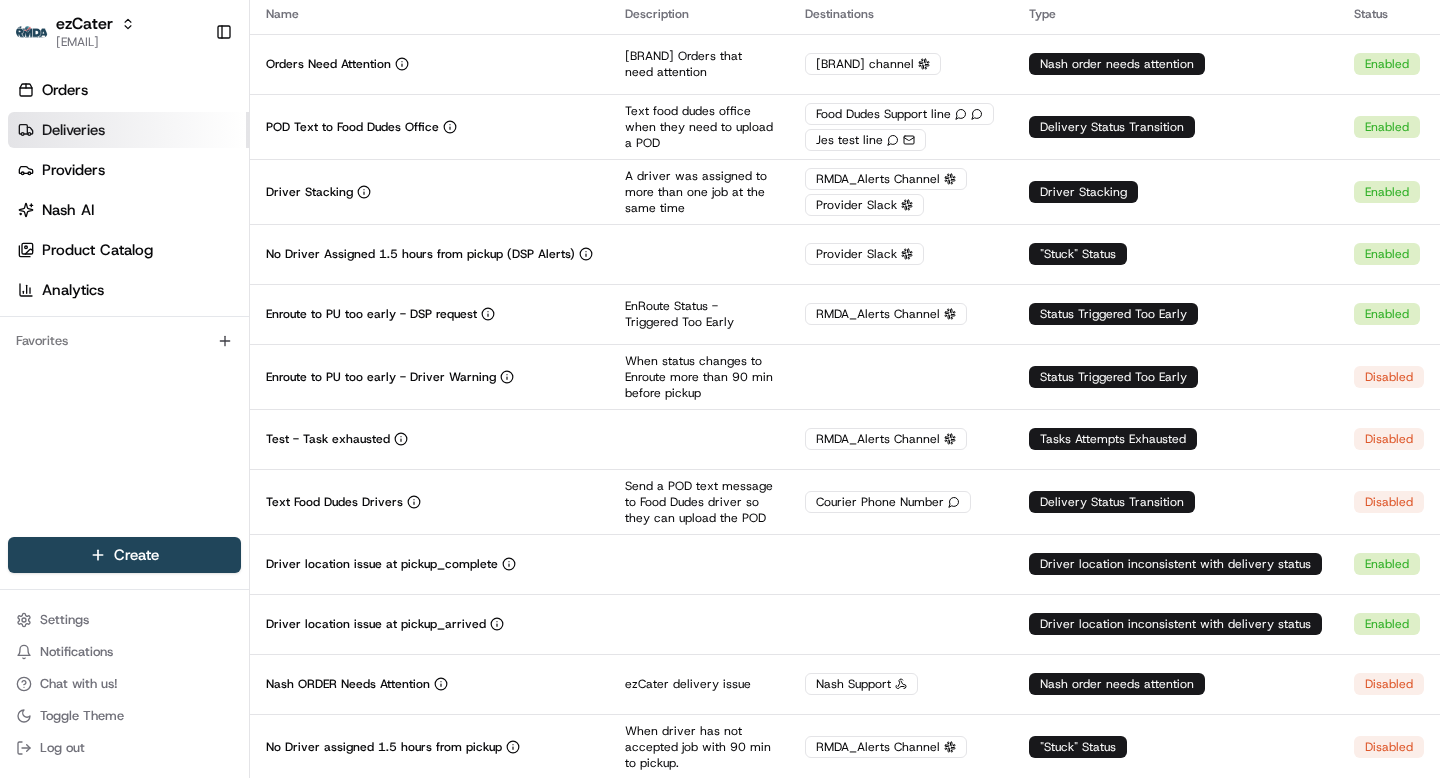 click on "Deliveries" at bounding box center [73, 130] 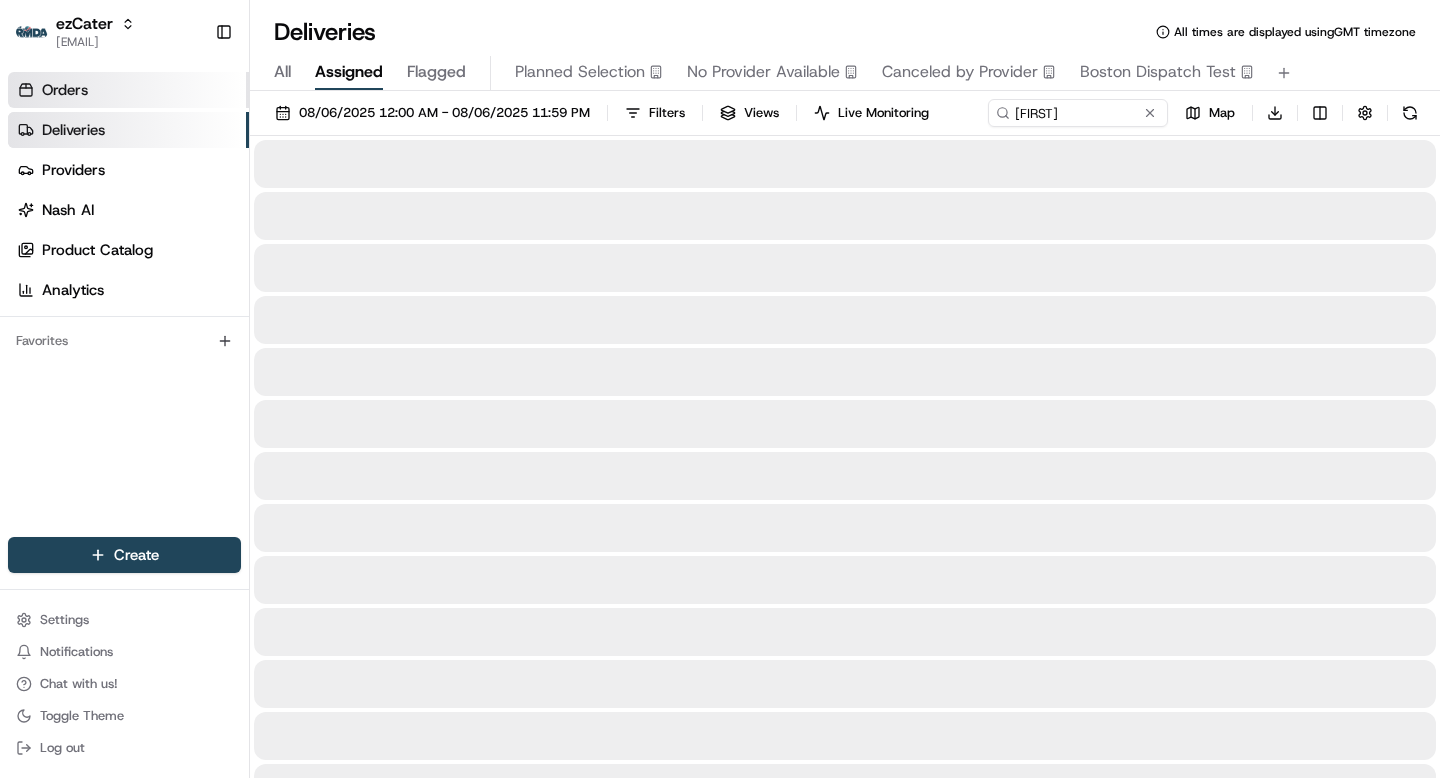 click on "Orders" at bounding box center [65, 90] 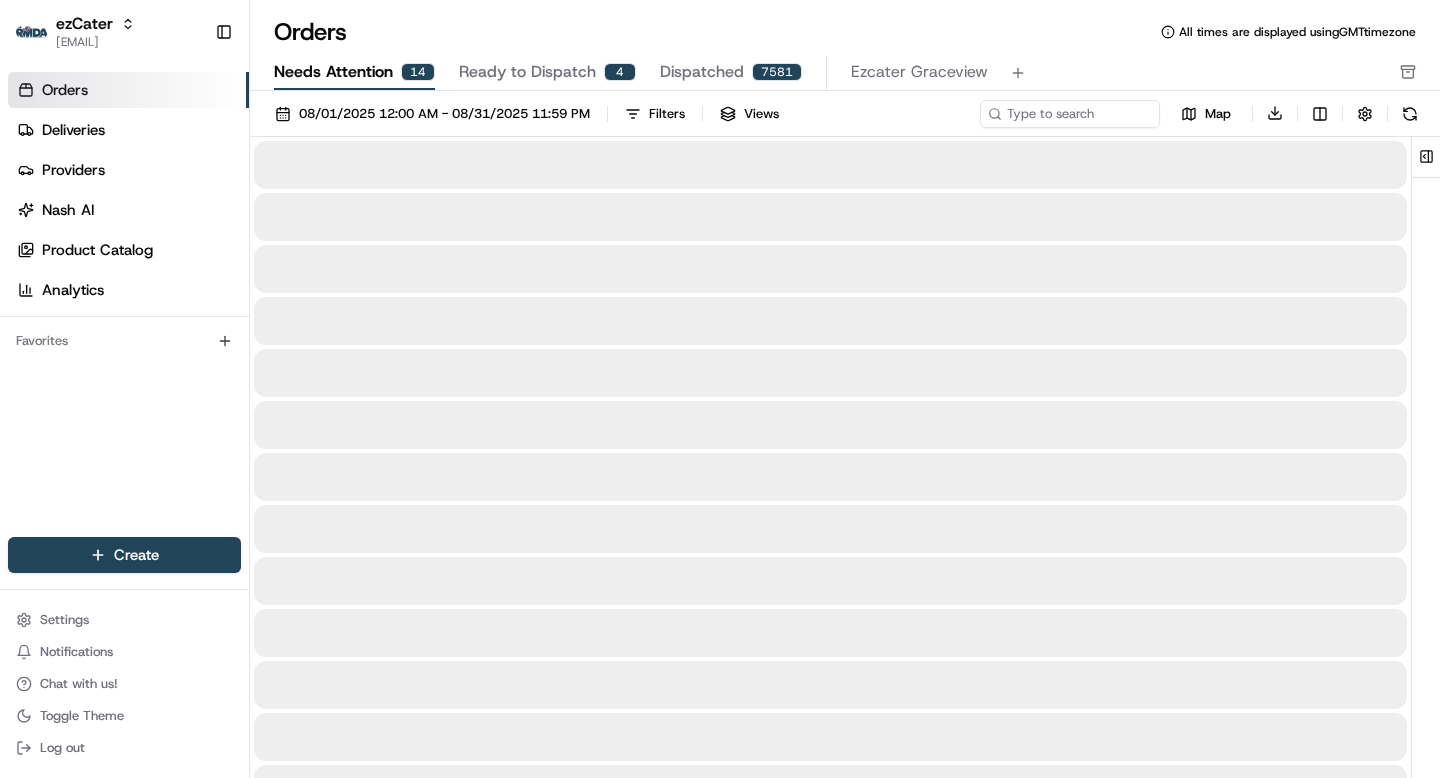 click on "Needs Attention" at bounding box center [333, 72] 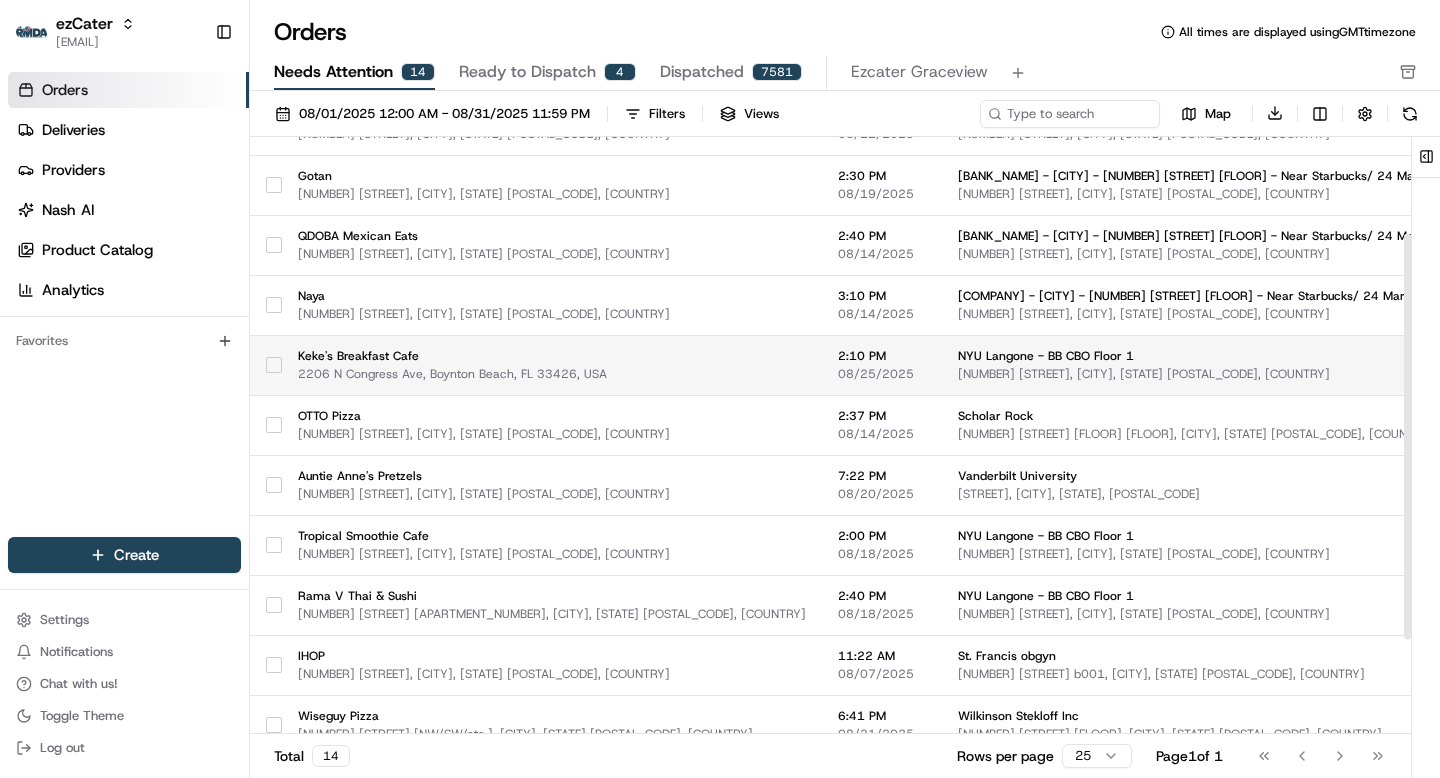 scroll, scrollTop: 282, scrollLeft: 0, axis: vertical 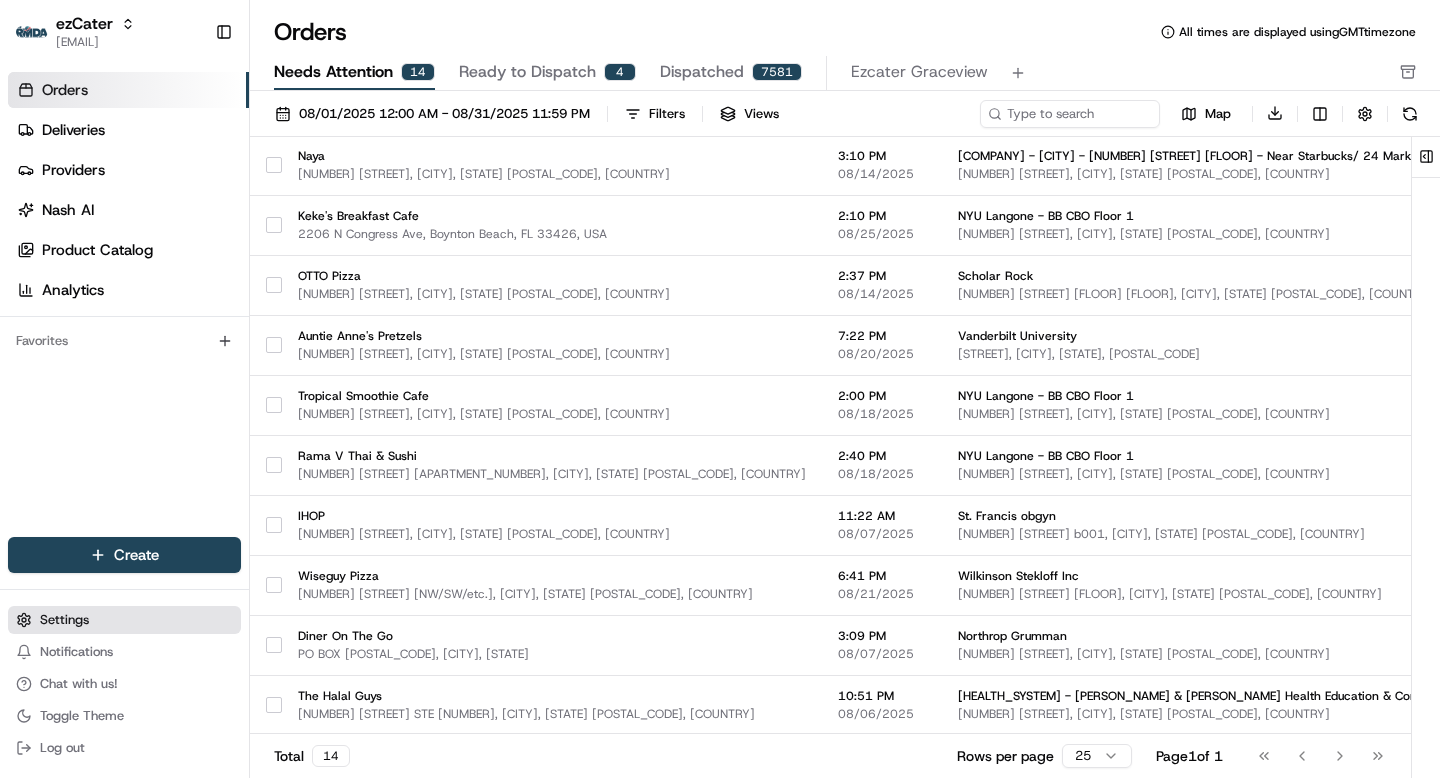 click on "Settings" at bounding box center [64, 620] 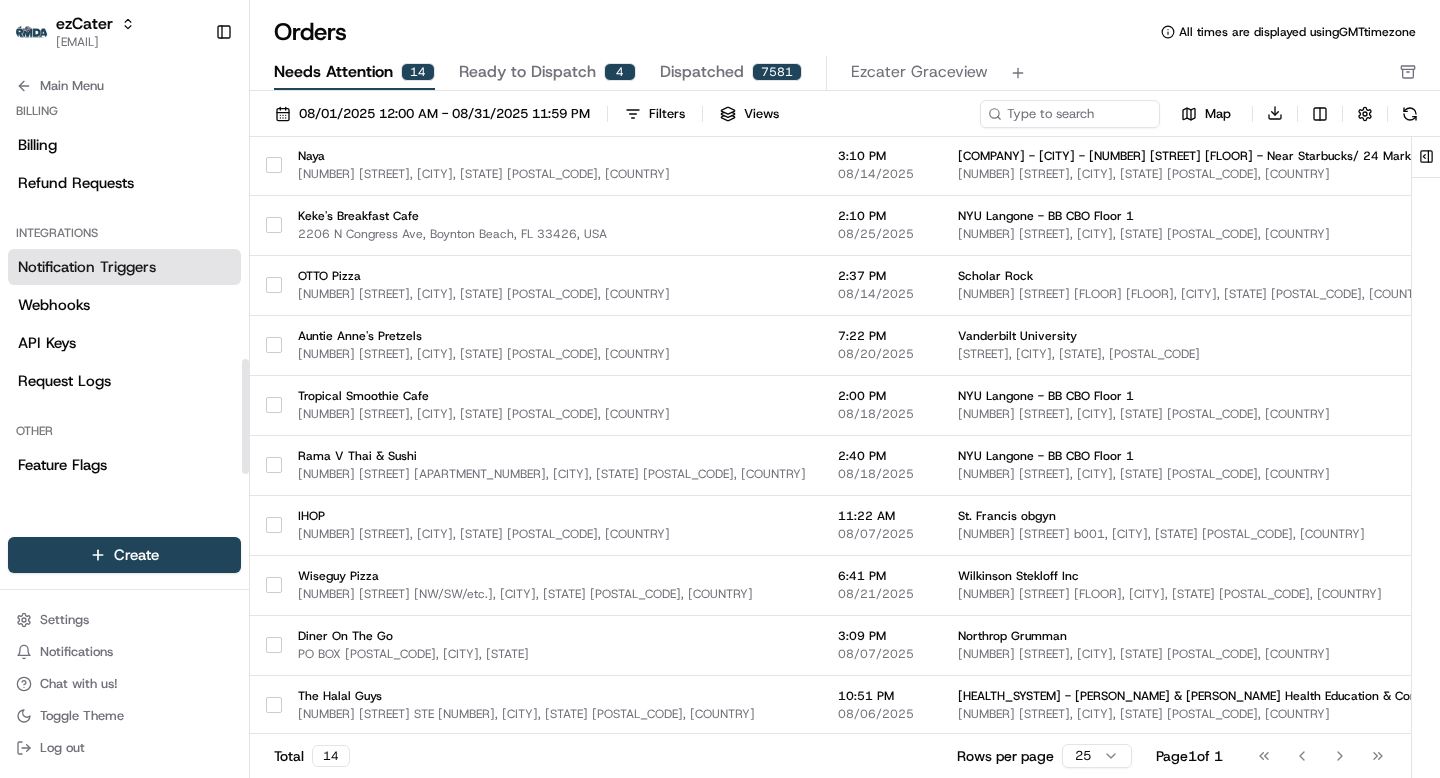 click on "Notification Triggers" at bounding box center (87, 267) 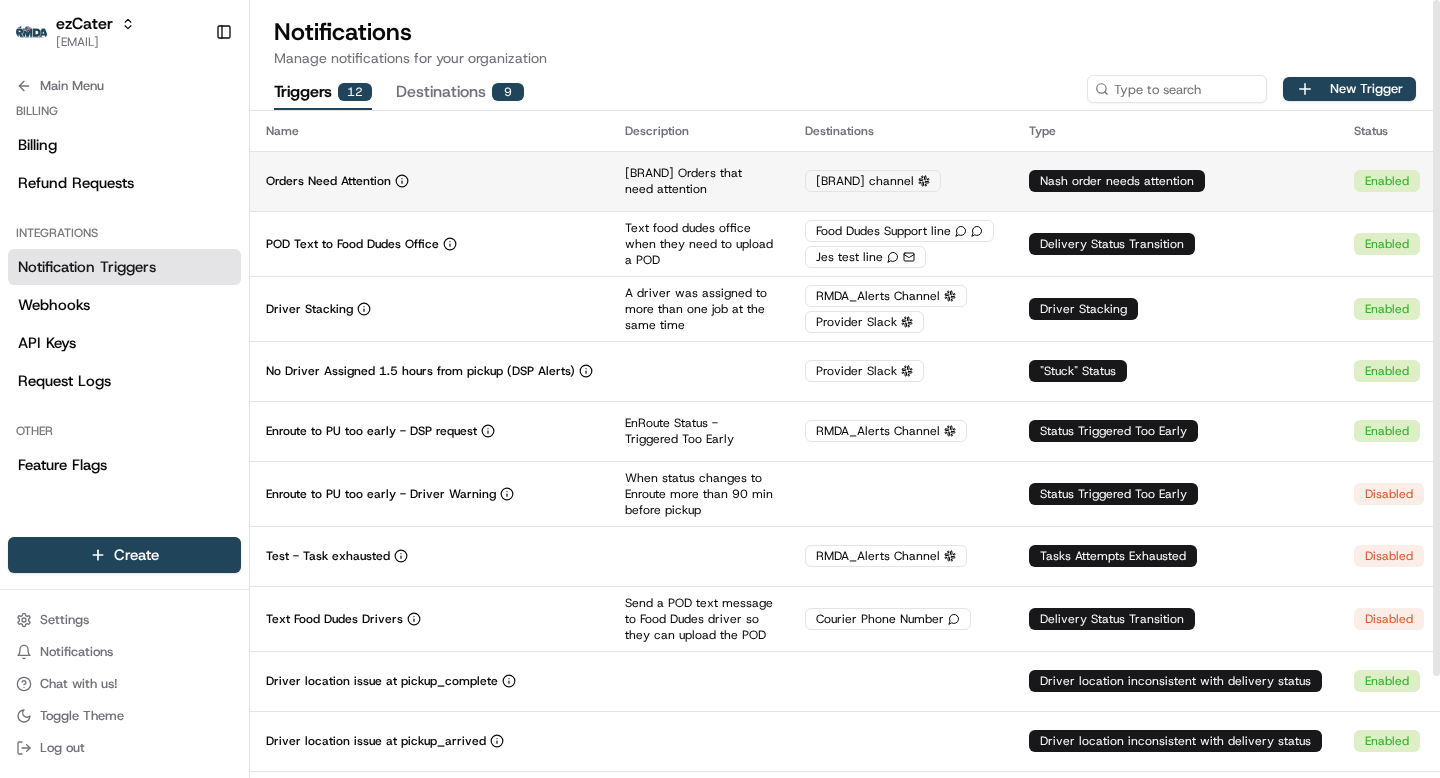 click on "Orders Need Attention" at bounding box center [429, 181] 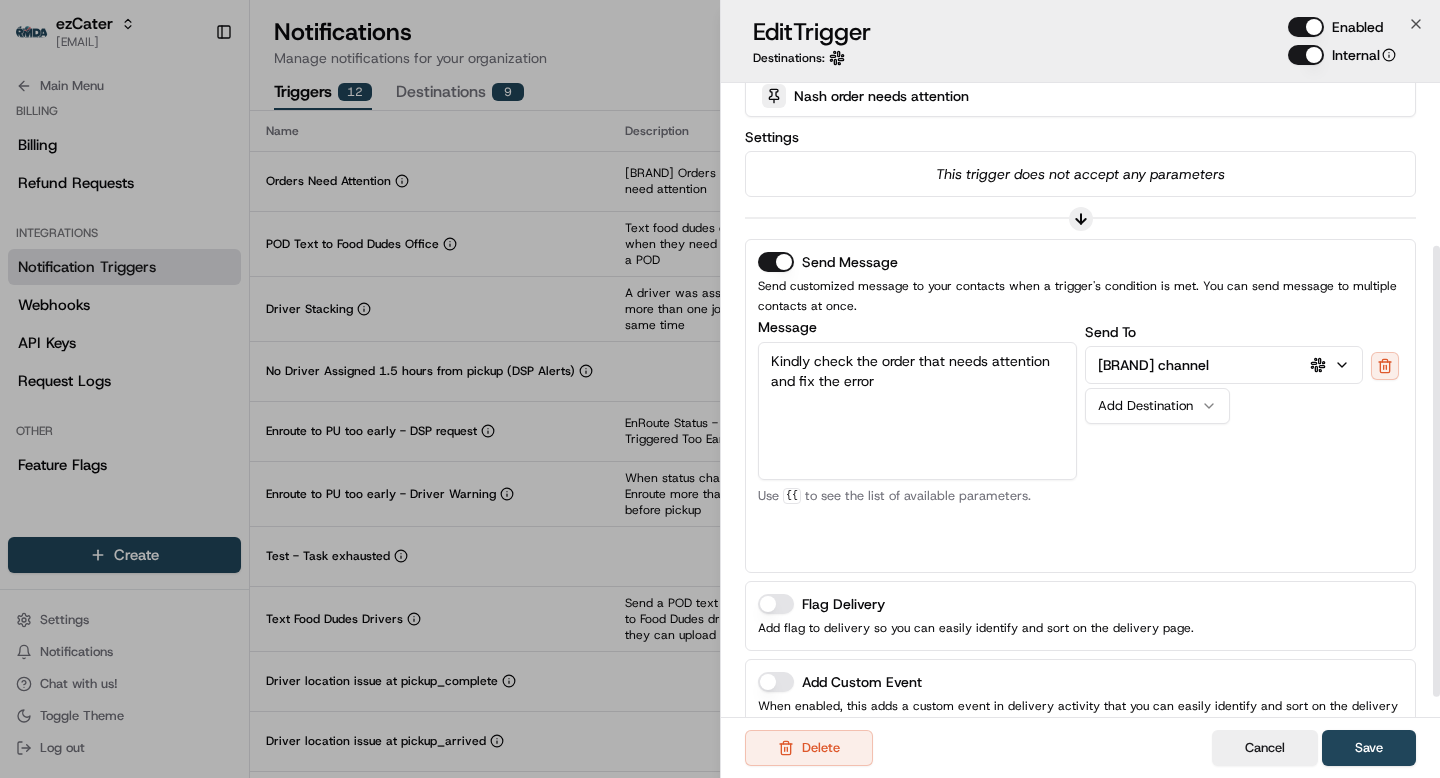 scroll, scrollTop: 258, scrollLeft: 0, axis: vertical 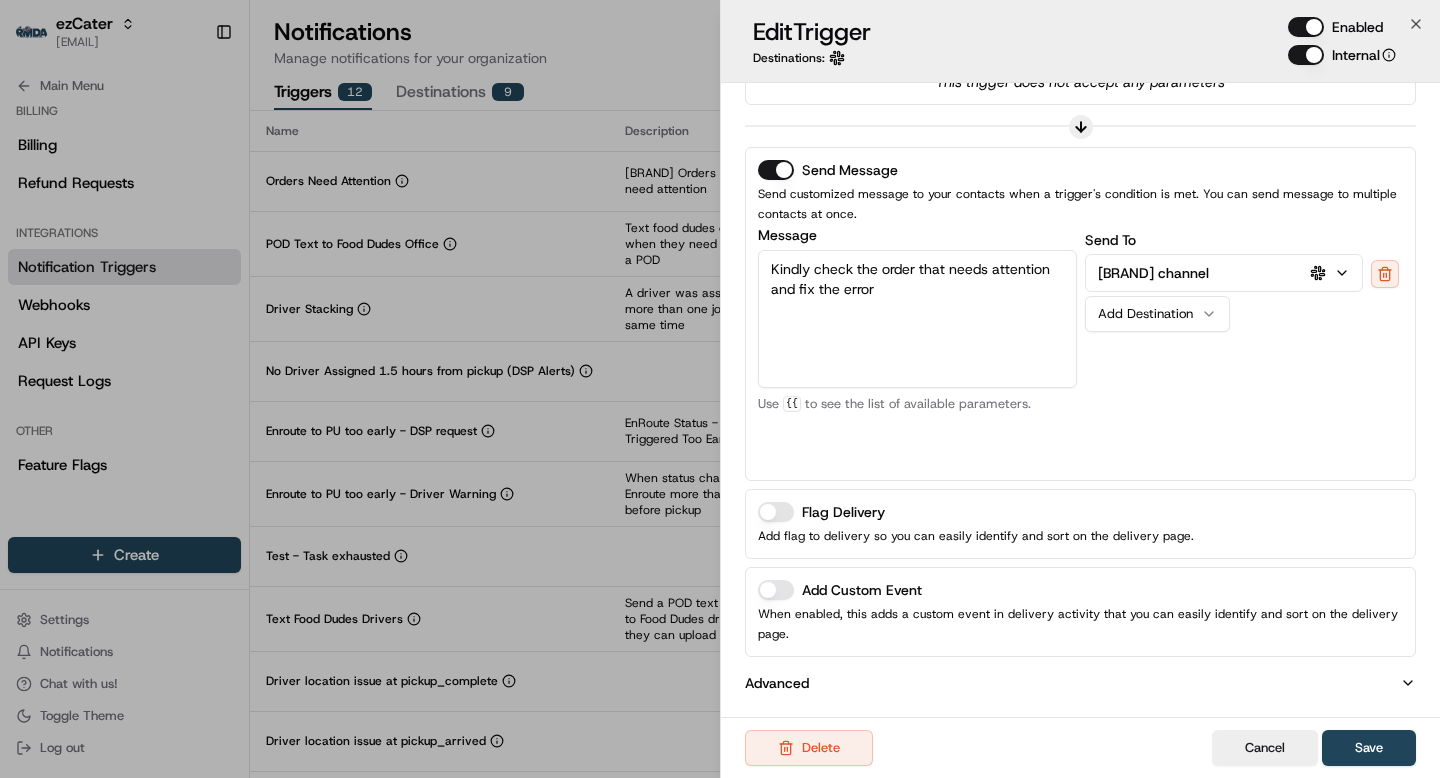click on "Kindly check the order that needs attention and fix the error" at bounding box center [917, 319] 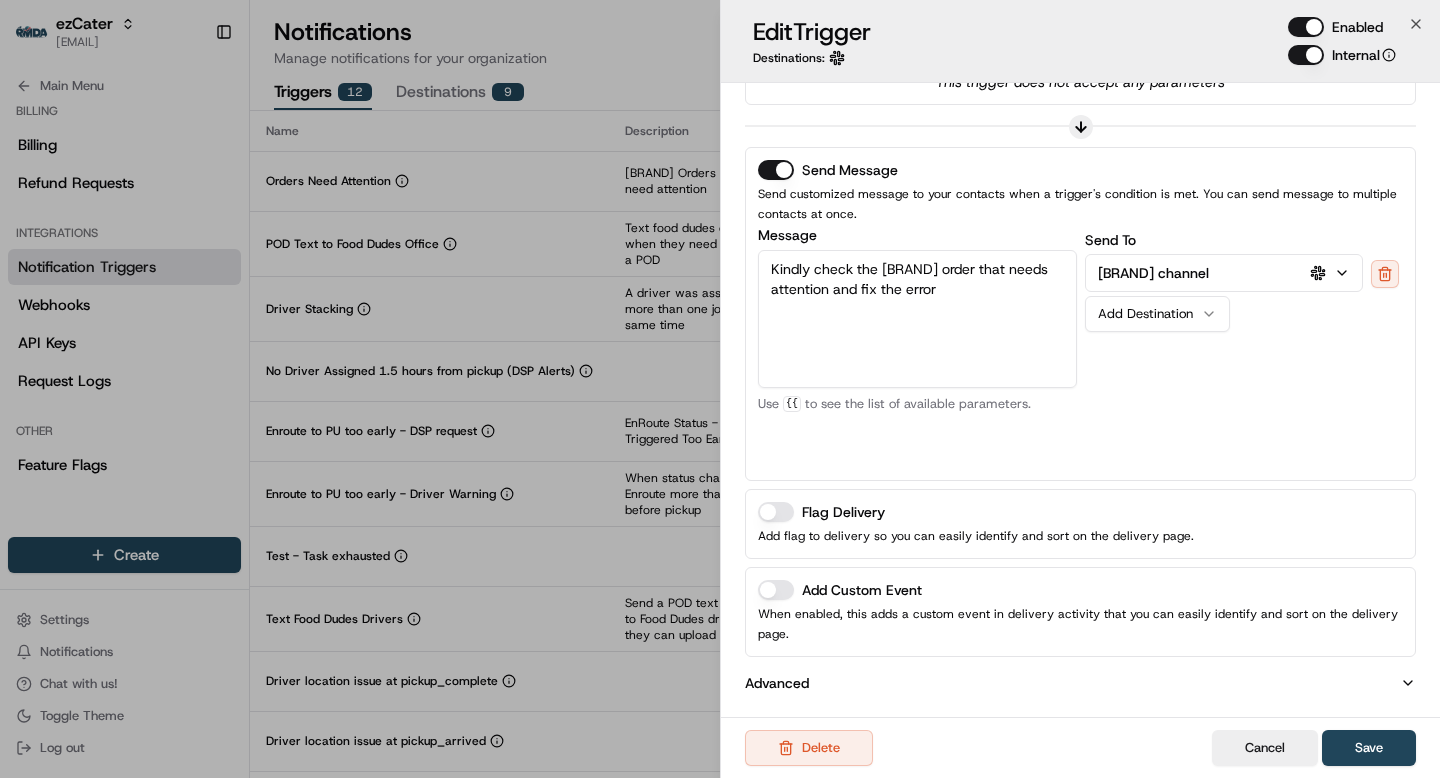 click on "Kindly check the Ezcater order that needs attention and fix the error" at bounding box center (917, 319) 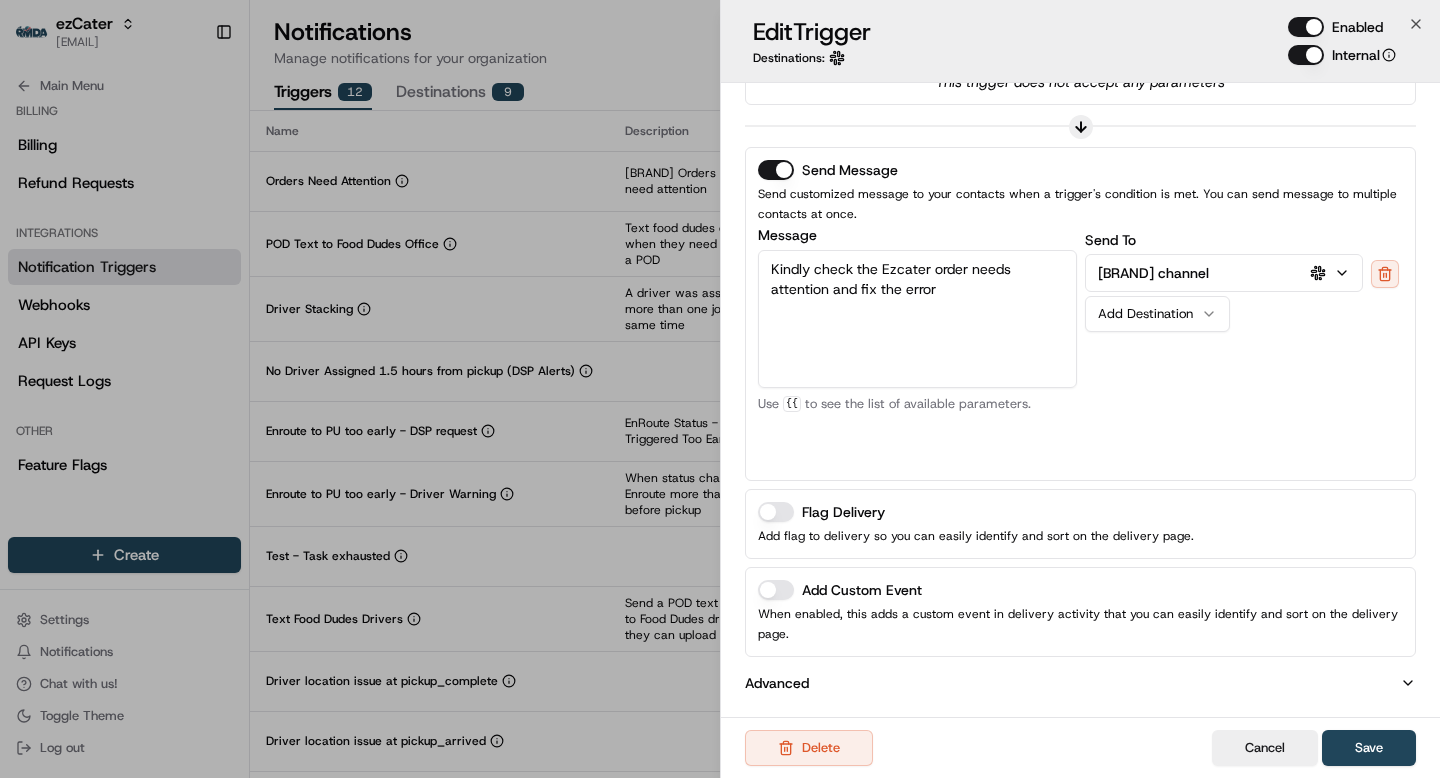 click on "Kindly check the Ezcater order needs attention and fix the error" at bounding box center [917, 319] 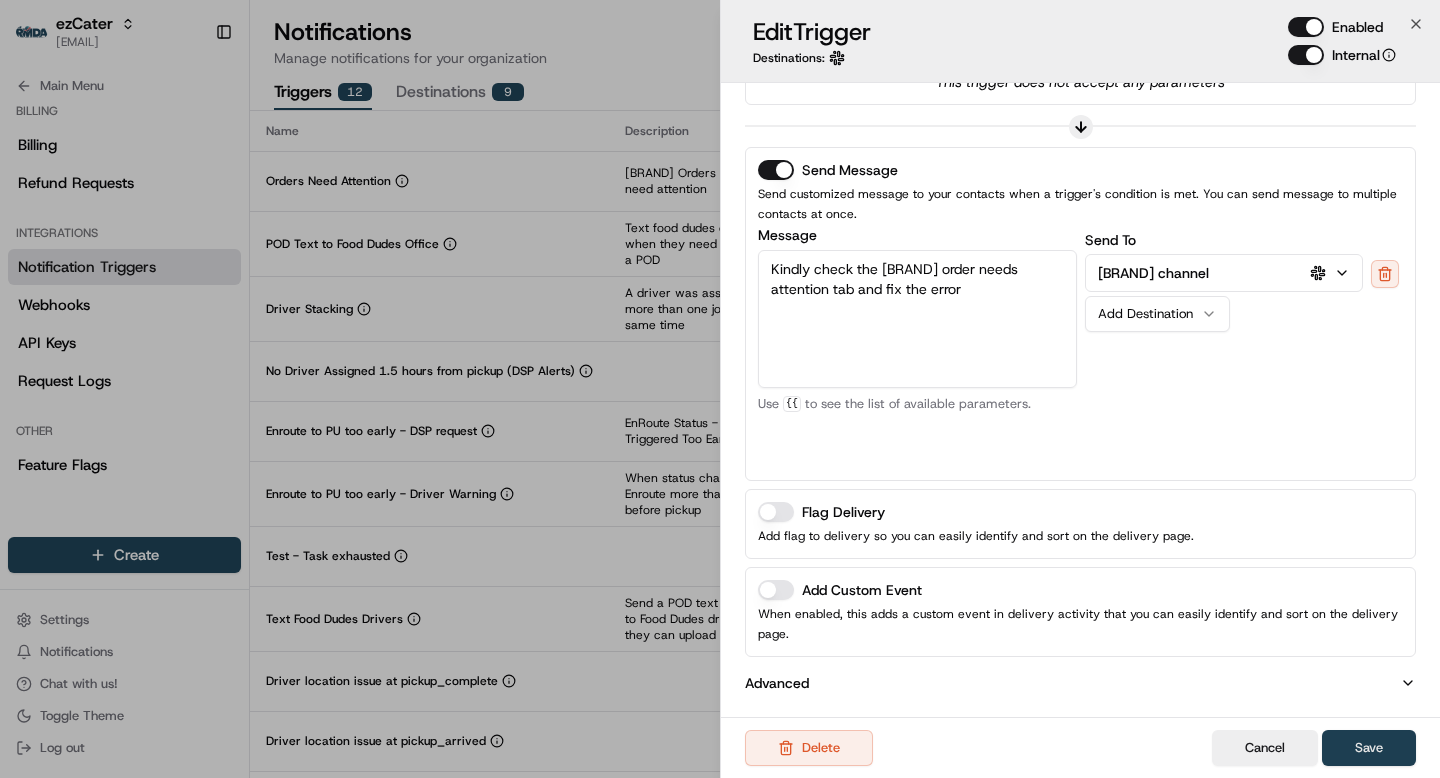 type on "Kindly check the Ezcater order needs attention tab and fix the error" 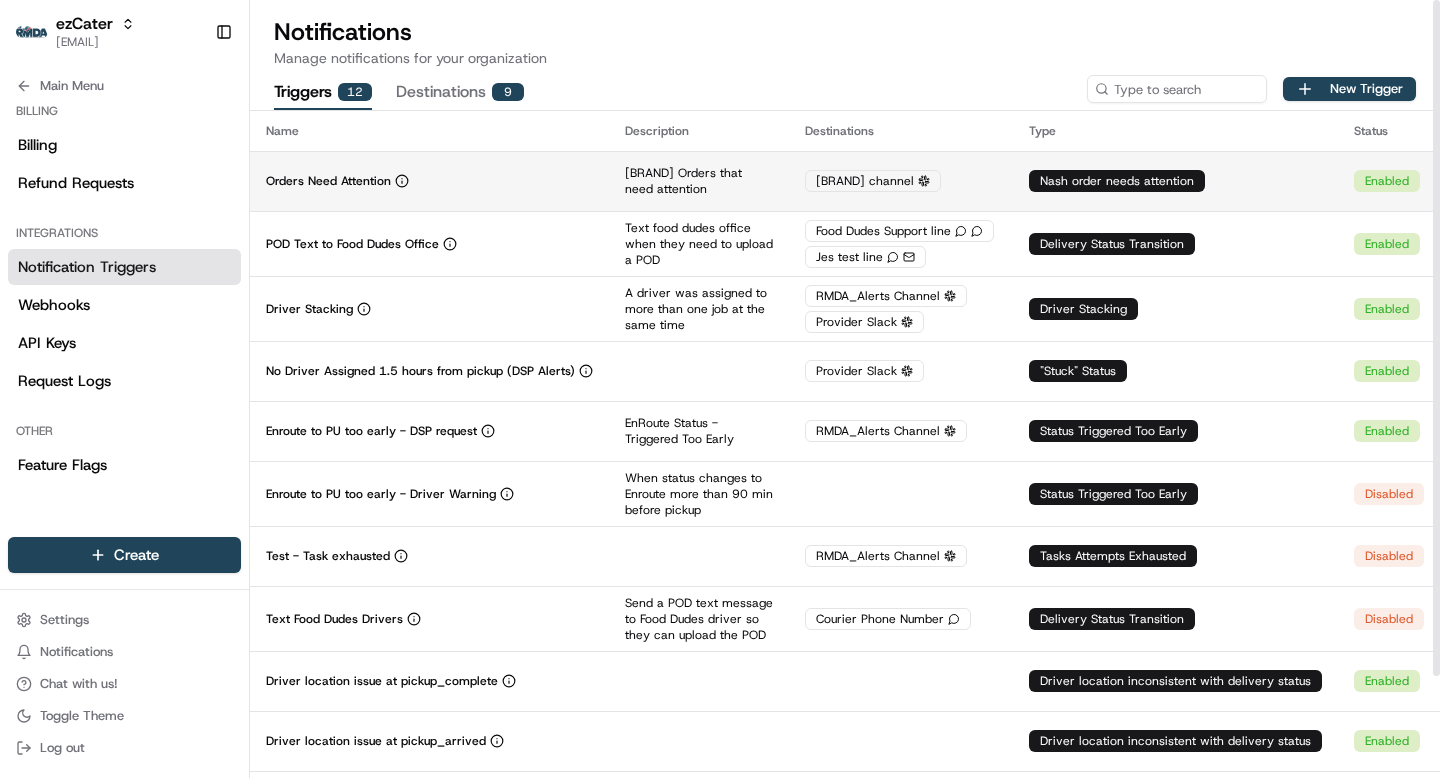 click on "Orders Need Attention" at bounding box center [429, 181] 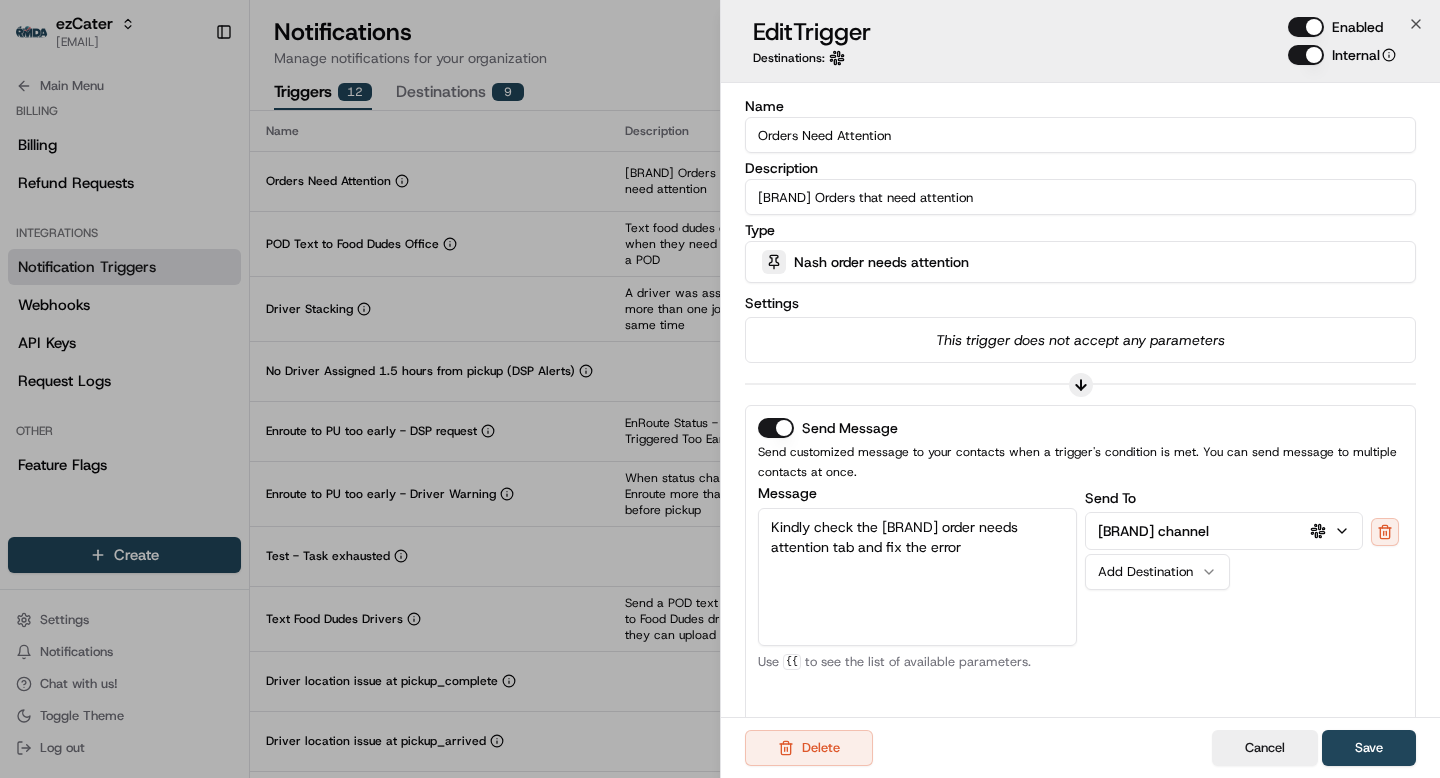 click on "Enabled" at bounding box center (1306, 27) 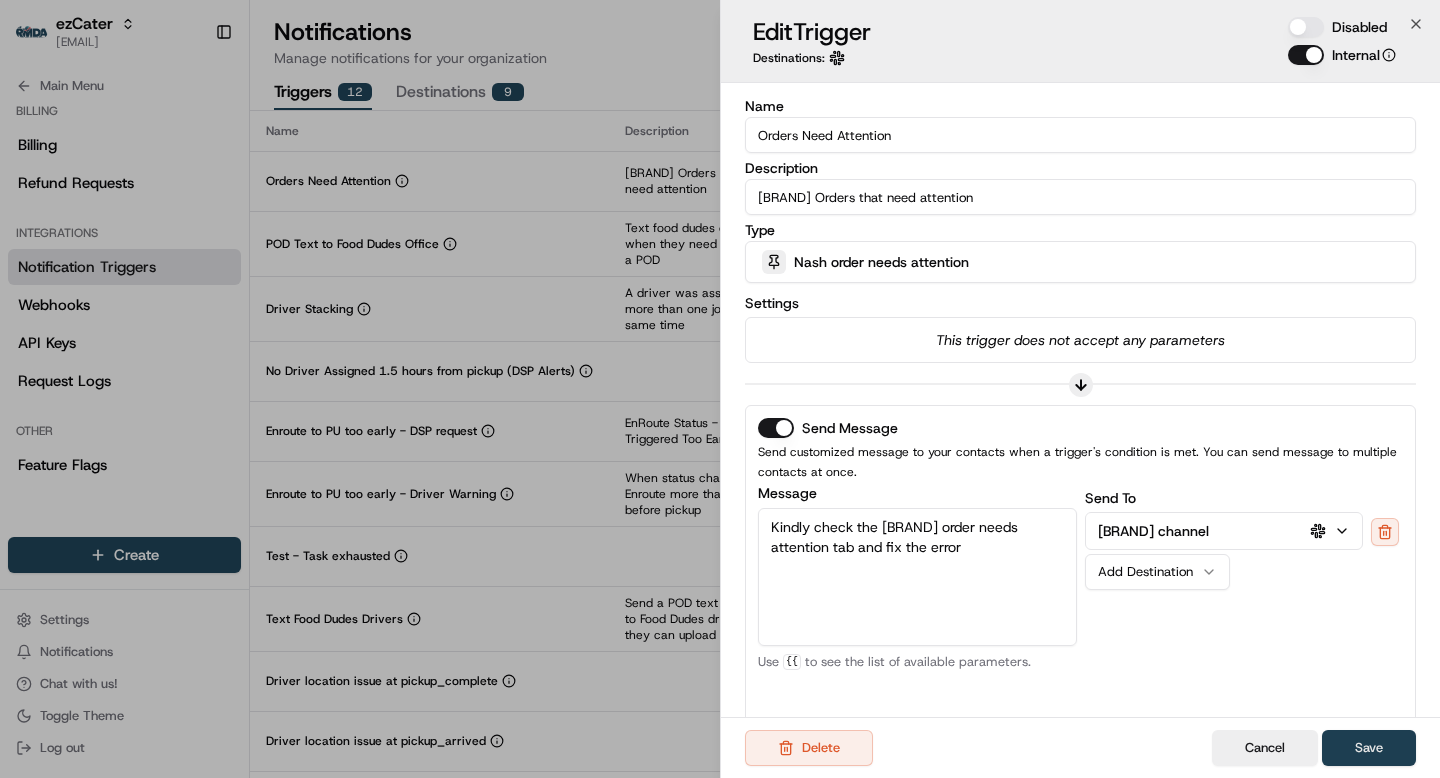 click on "Save" at bounding box center [1369, 748] 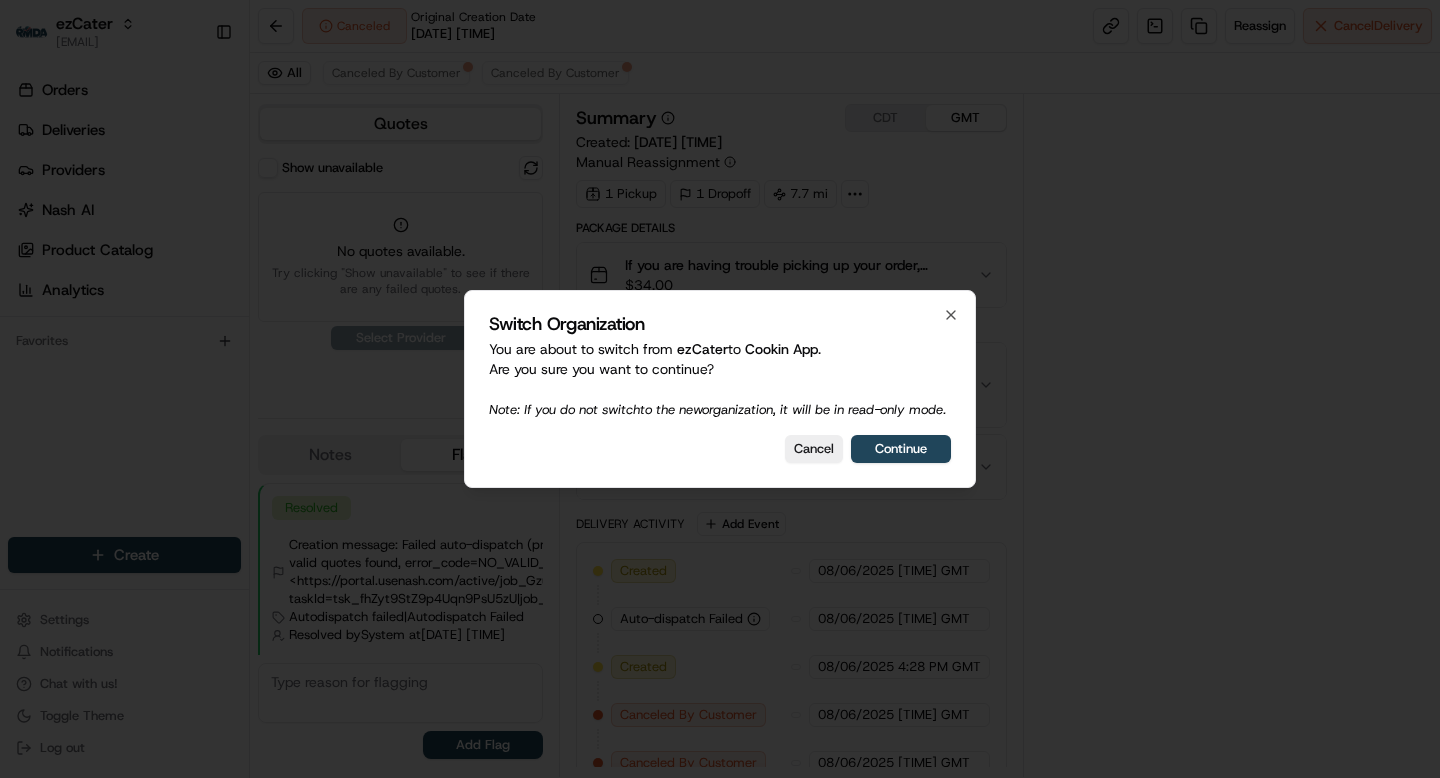 scroll, scrollTop: 0, scrollLeft: 0, axis: both 